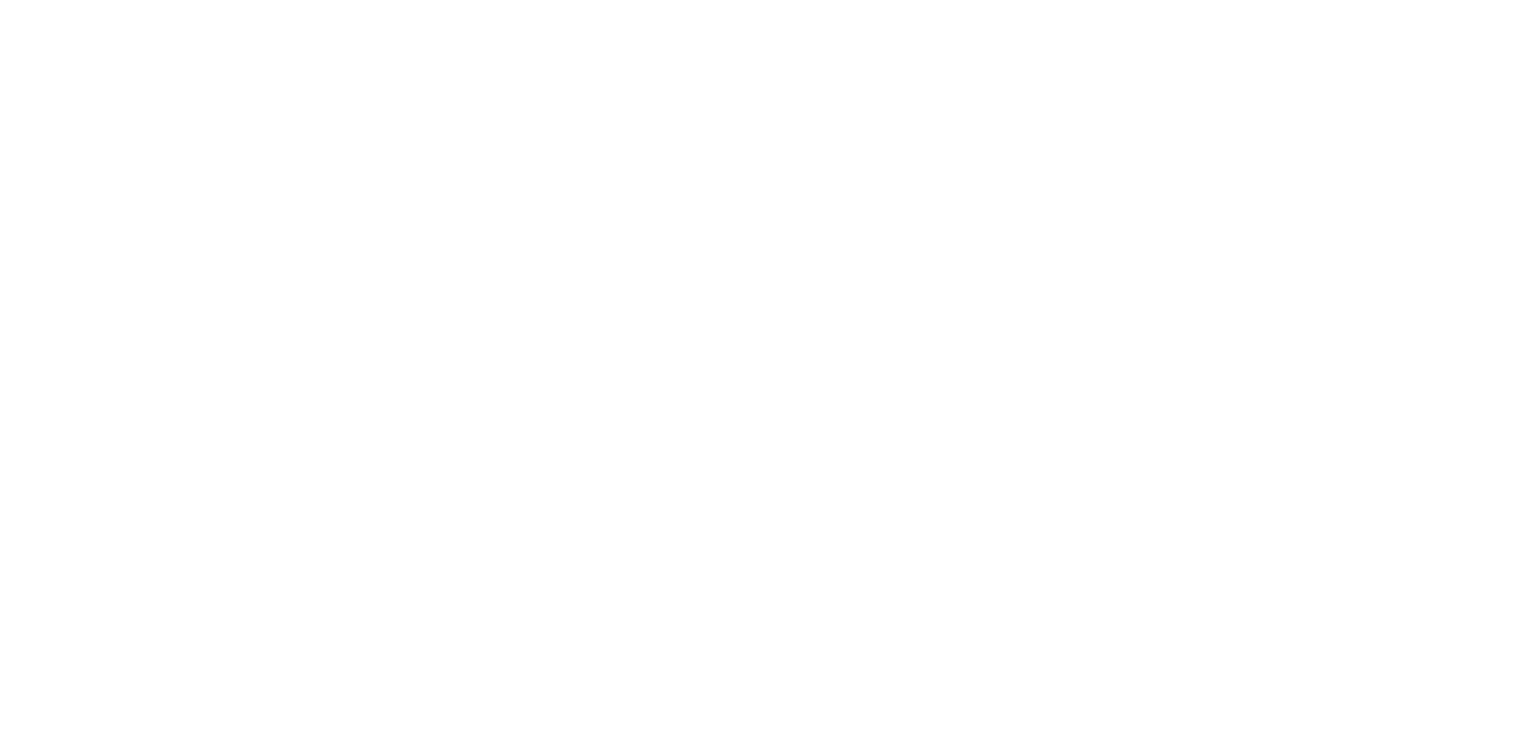 scroll, scrollTop: 0, scrollLeft: 0, axis: both 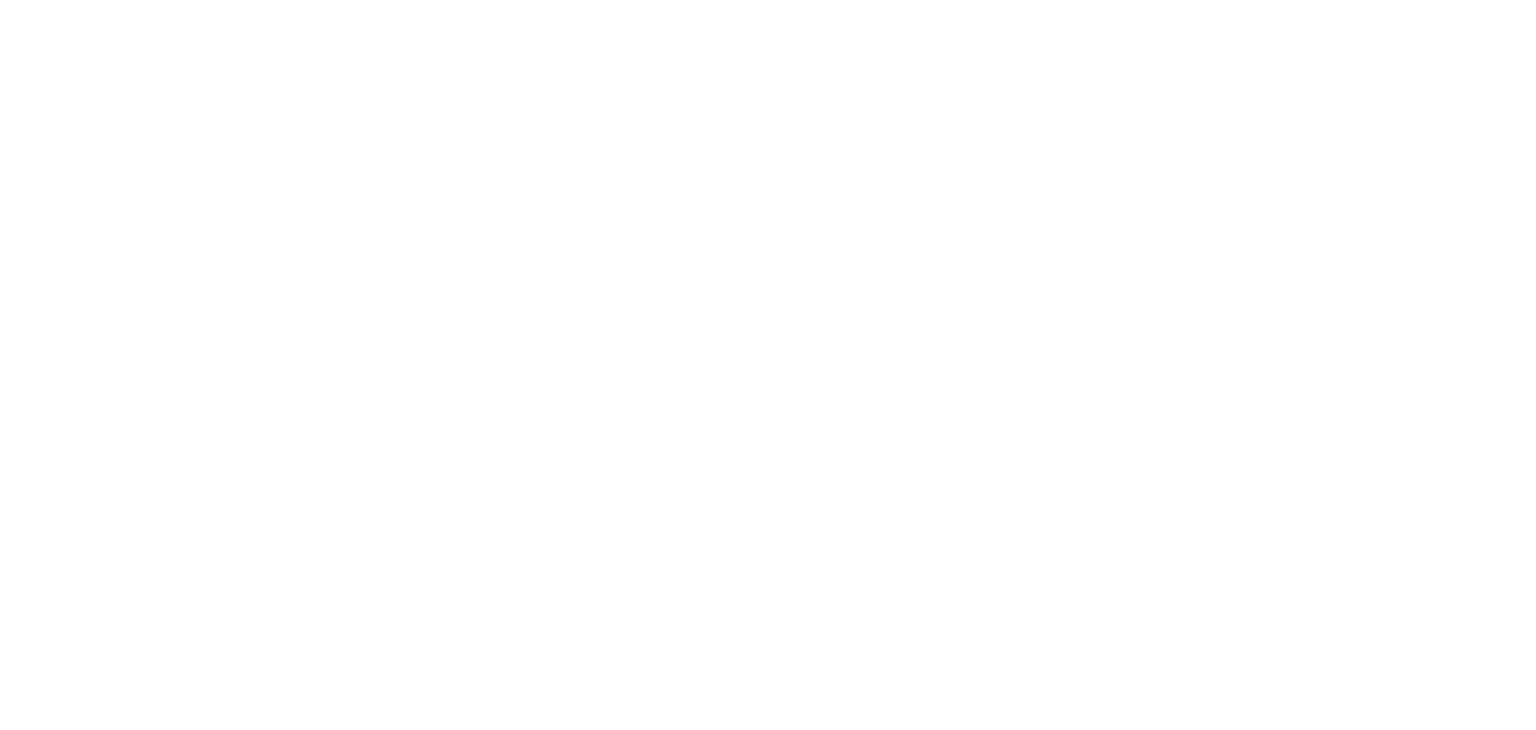 select on "*" 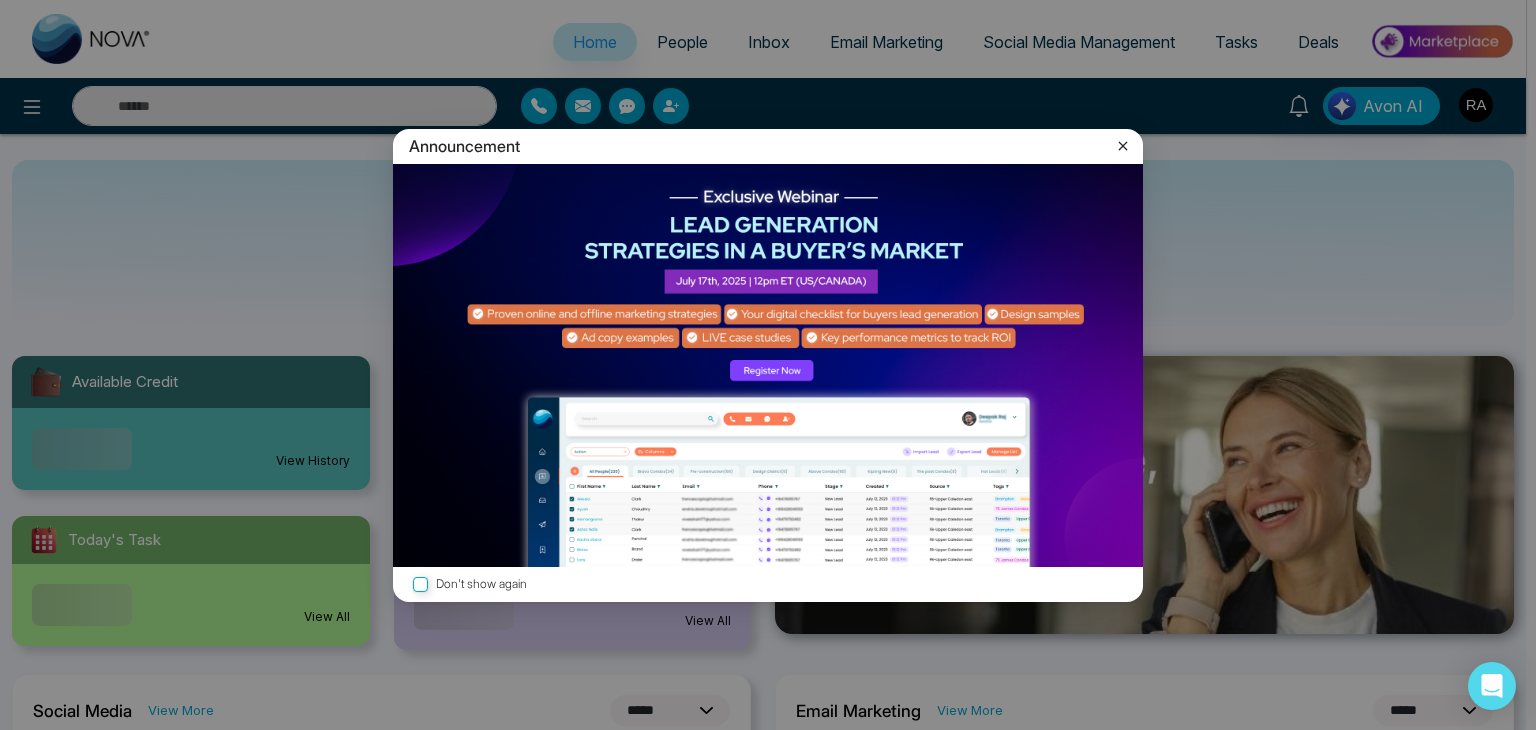 click on "Announcement   Don't show again" at bounding box center [768, 365] 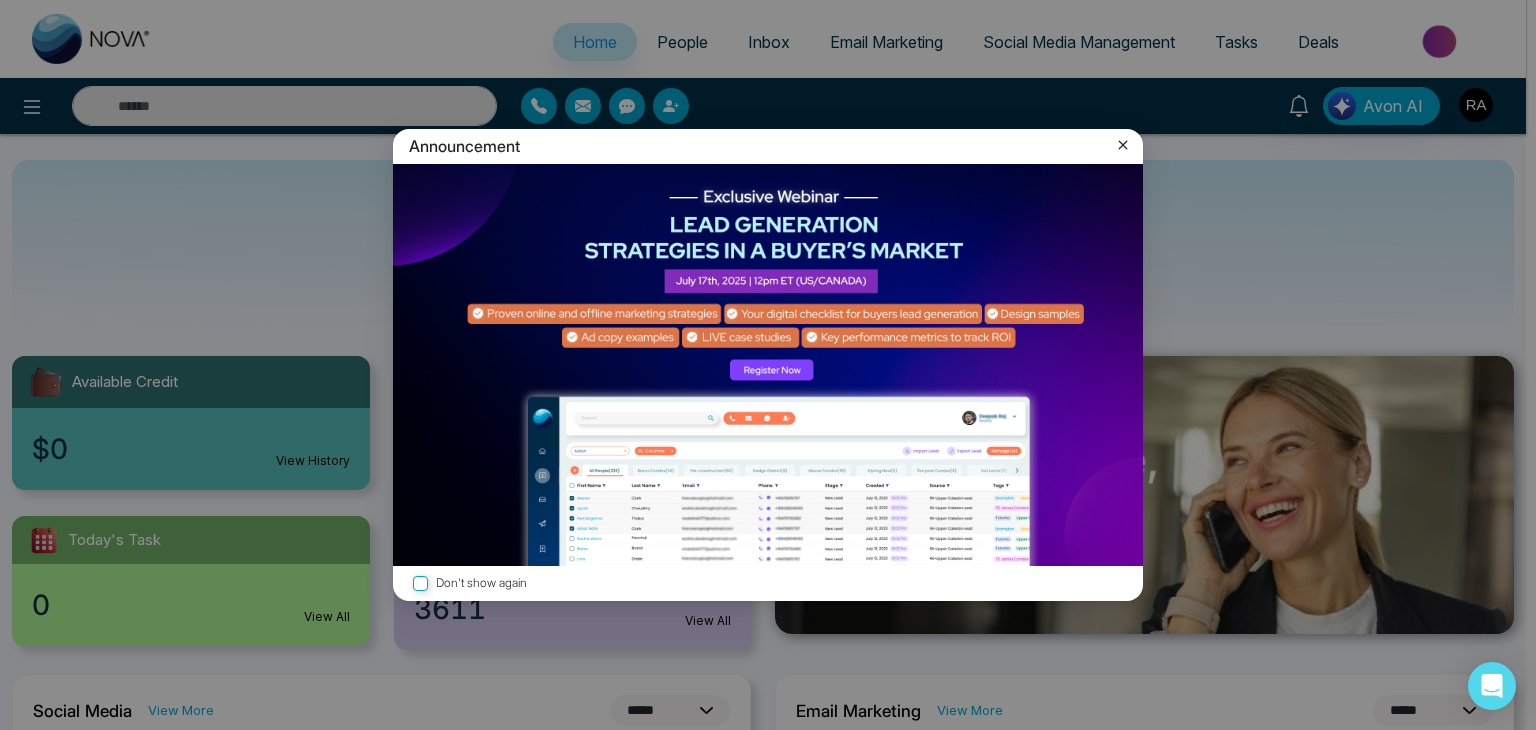 click 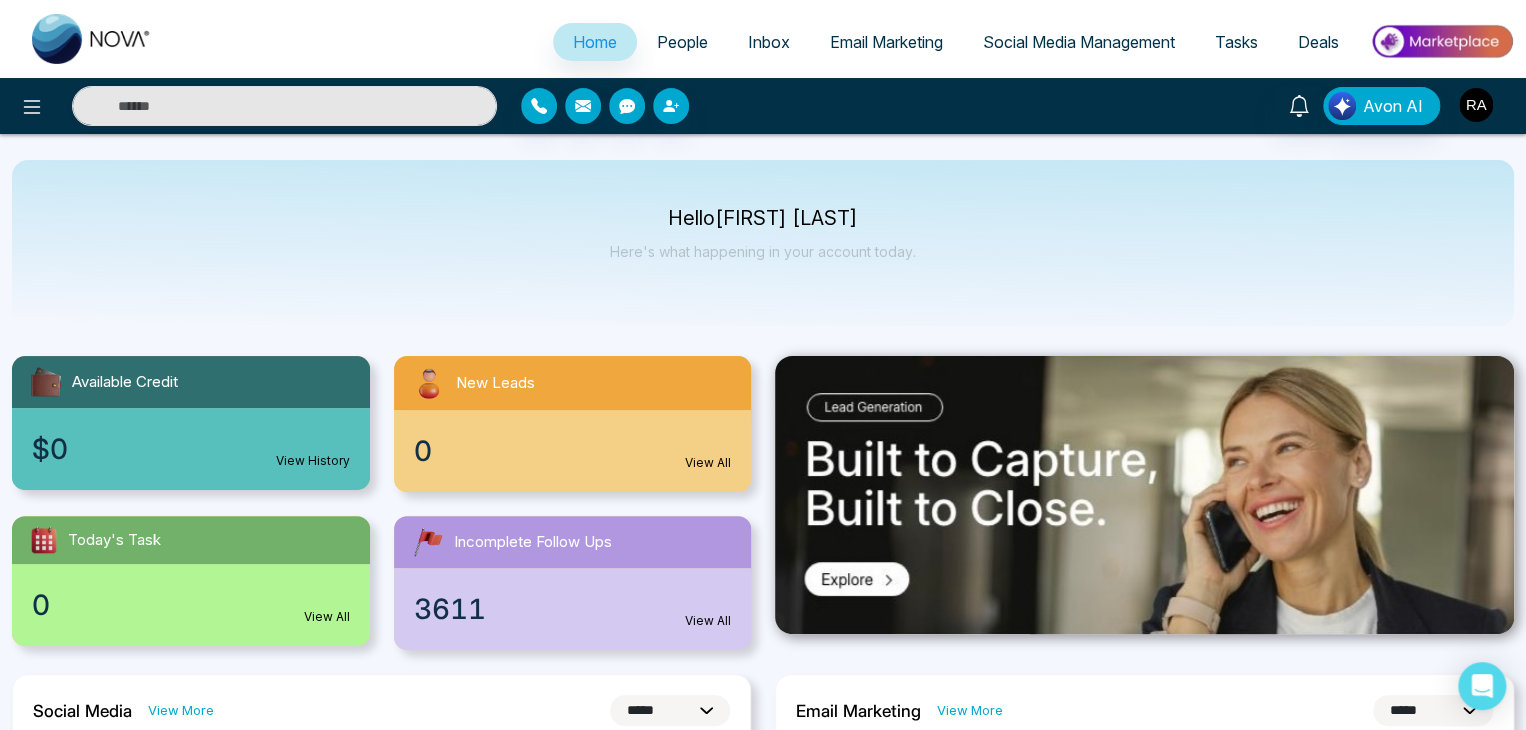 click at bounding box center (1476, 105) 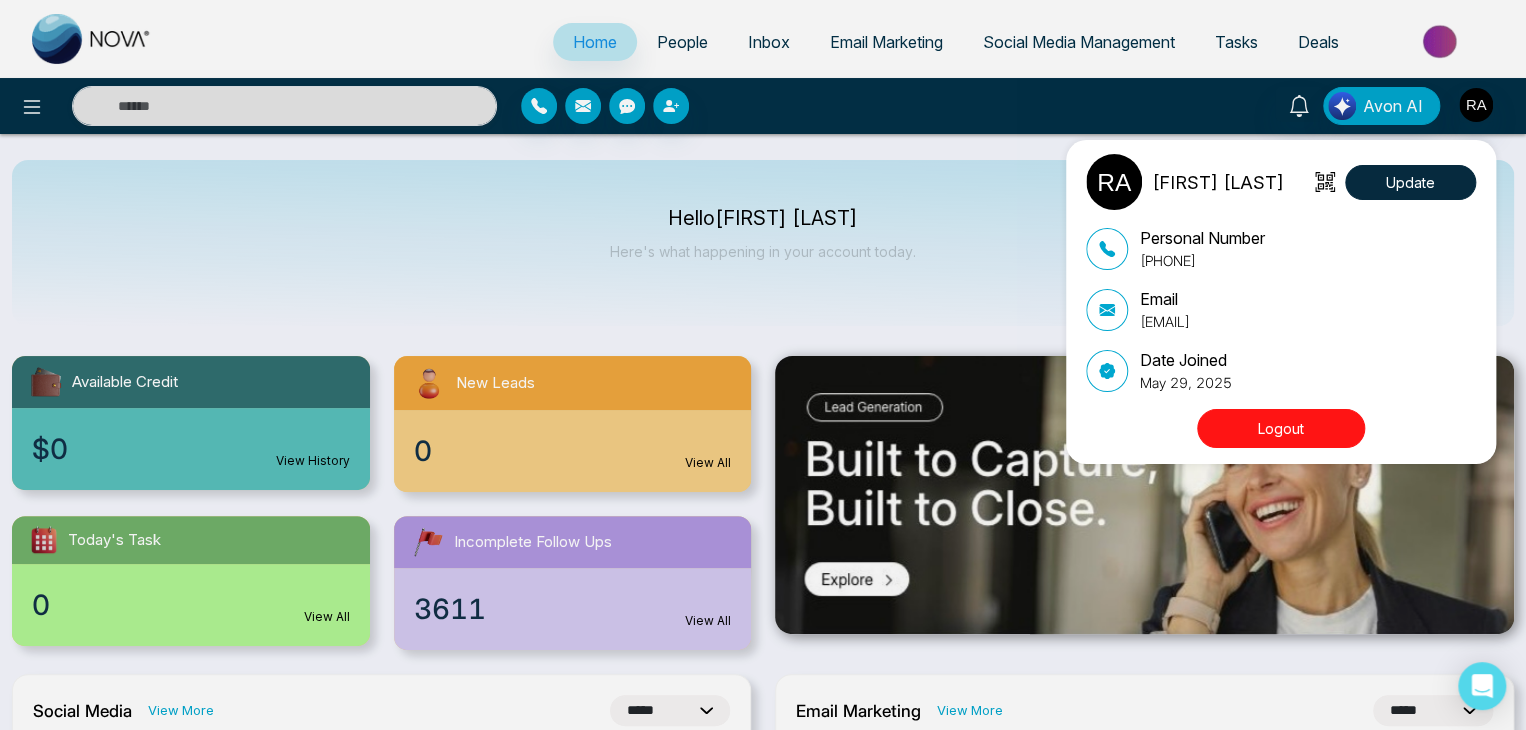 click on "[FIRST] [LAST] Update Personal Number [PHONE] Email [EMAIL] Date Joined [DATE] Logout" at bounding box center (763, 365) 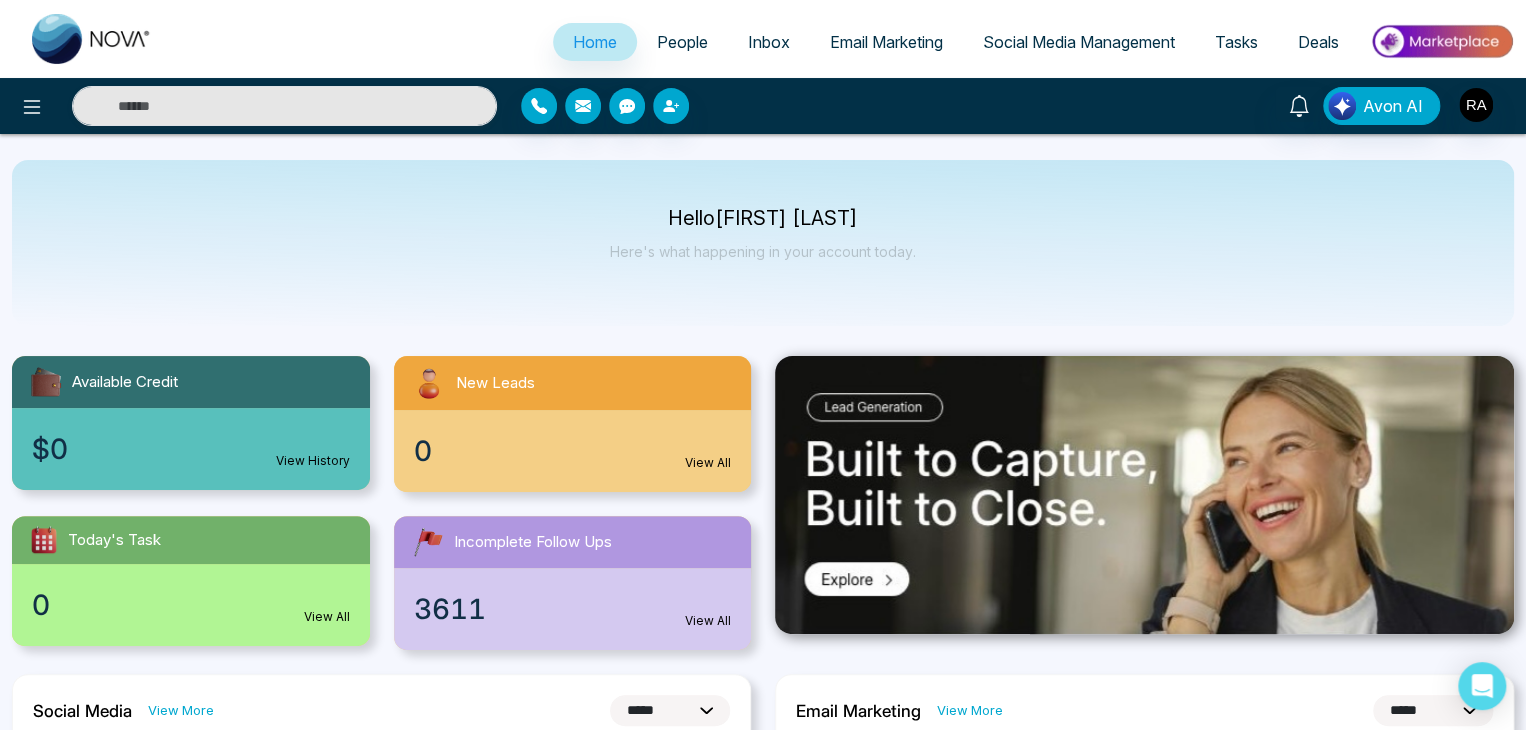 click on "Email Marketing" at bounding box center (886, 42) 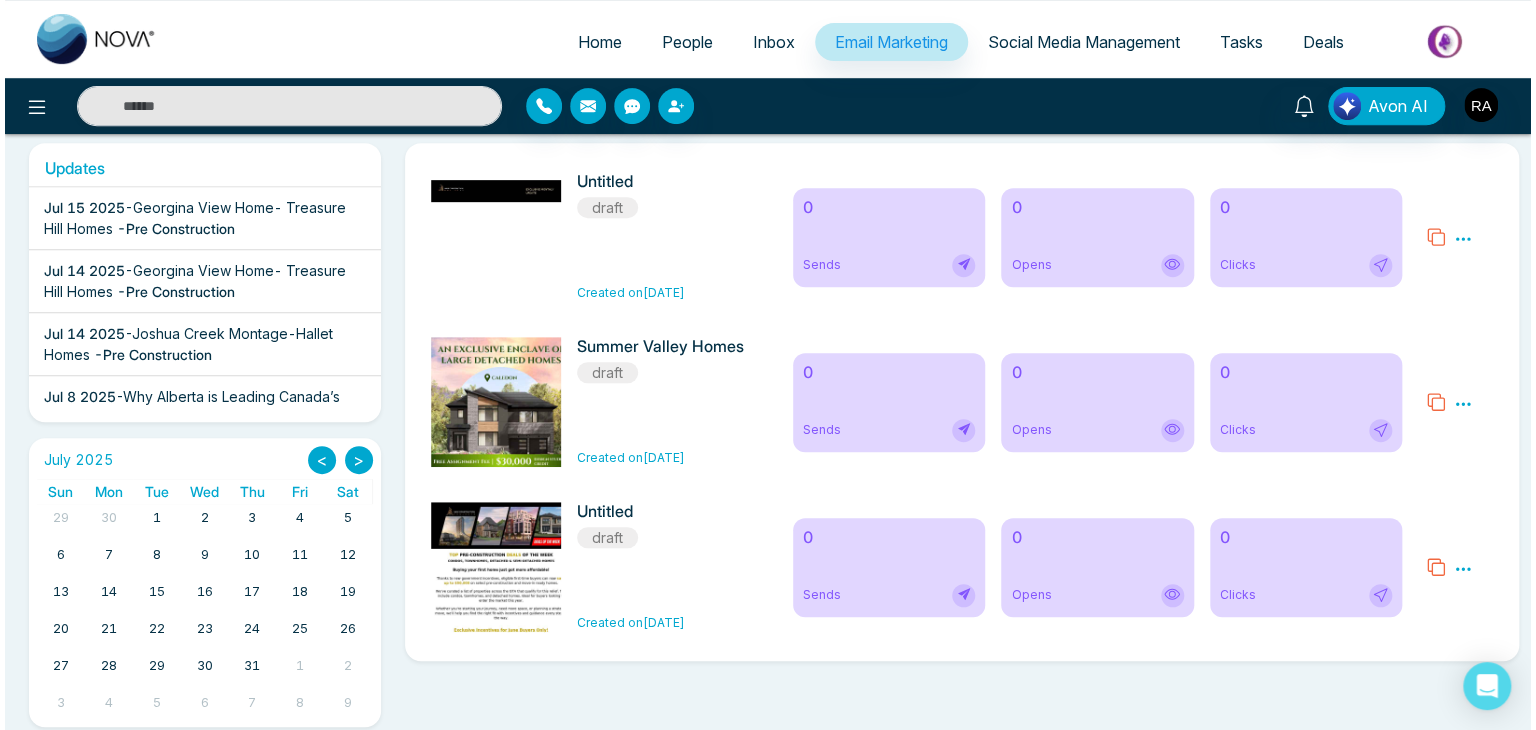scroll, scrollTop: 409, scrollLeft: 0, axis: vertical 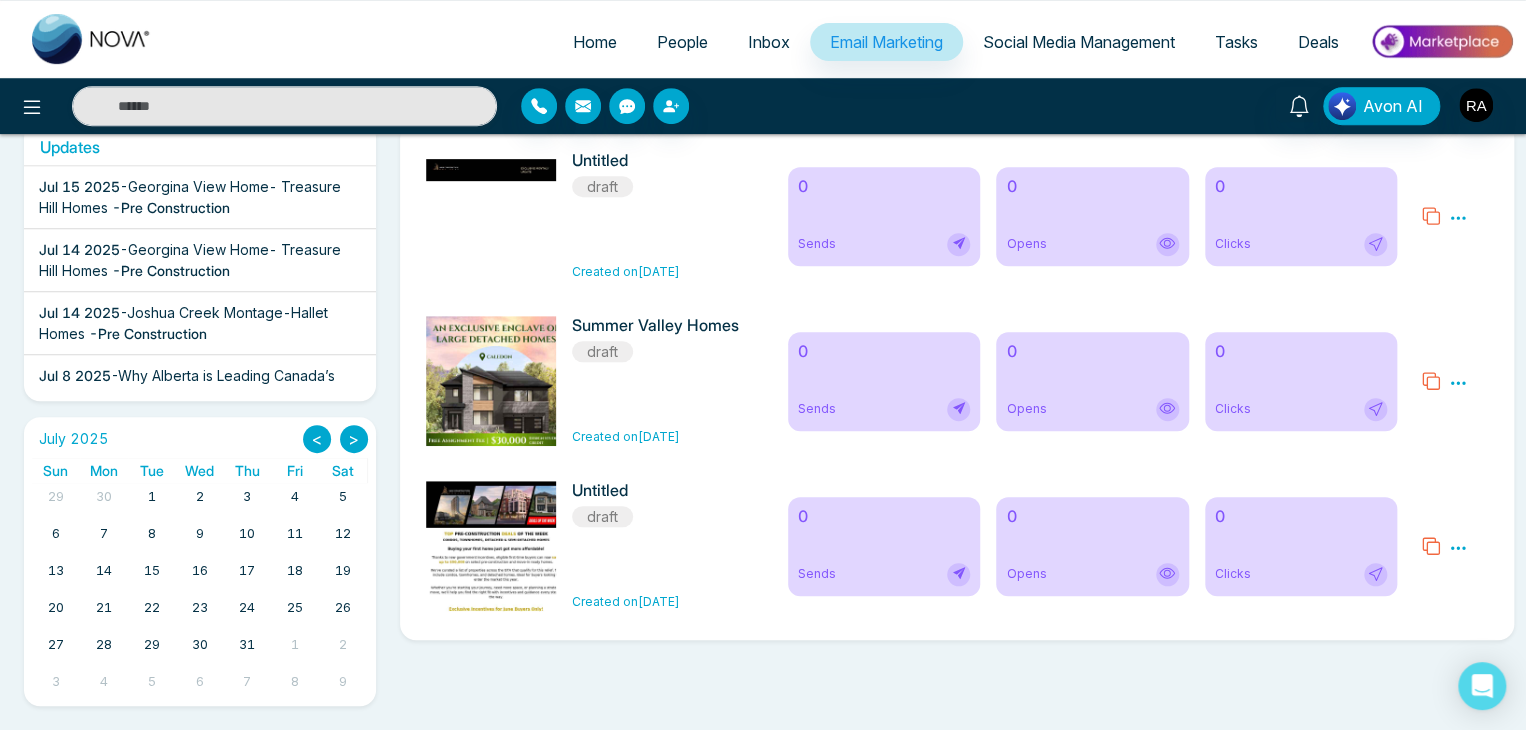click 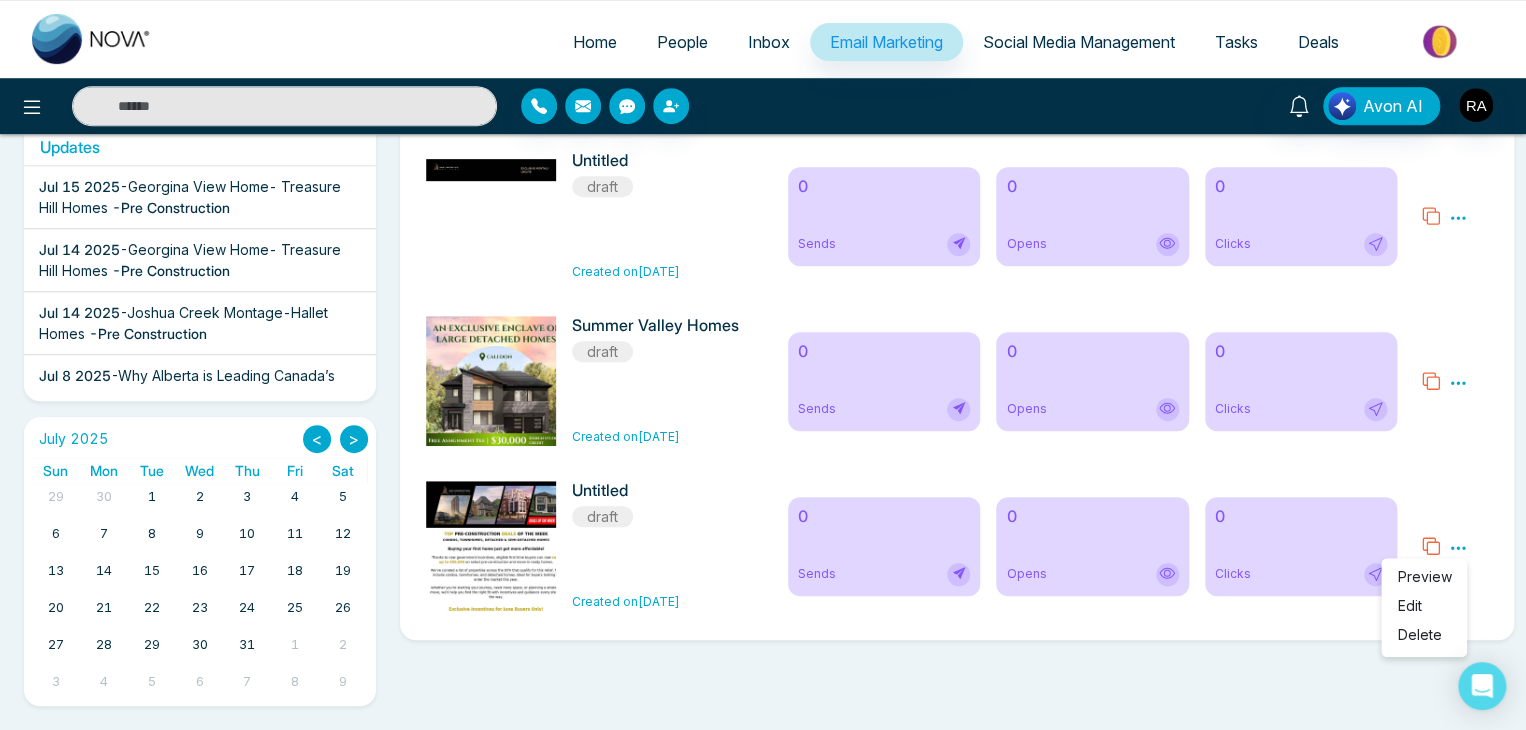 click on "Preview" at bounding box center (1424, 576) 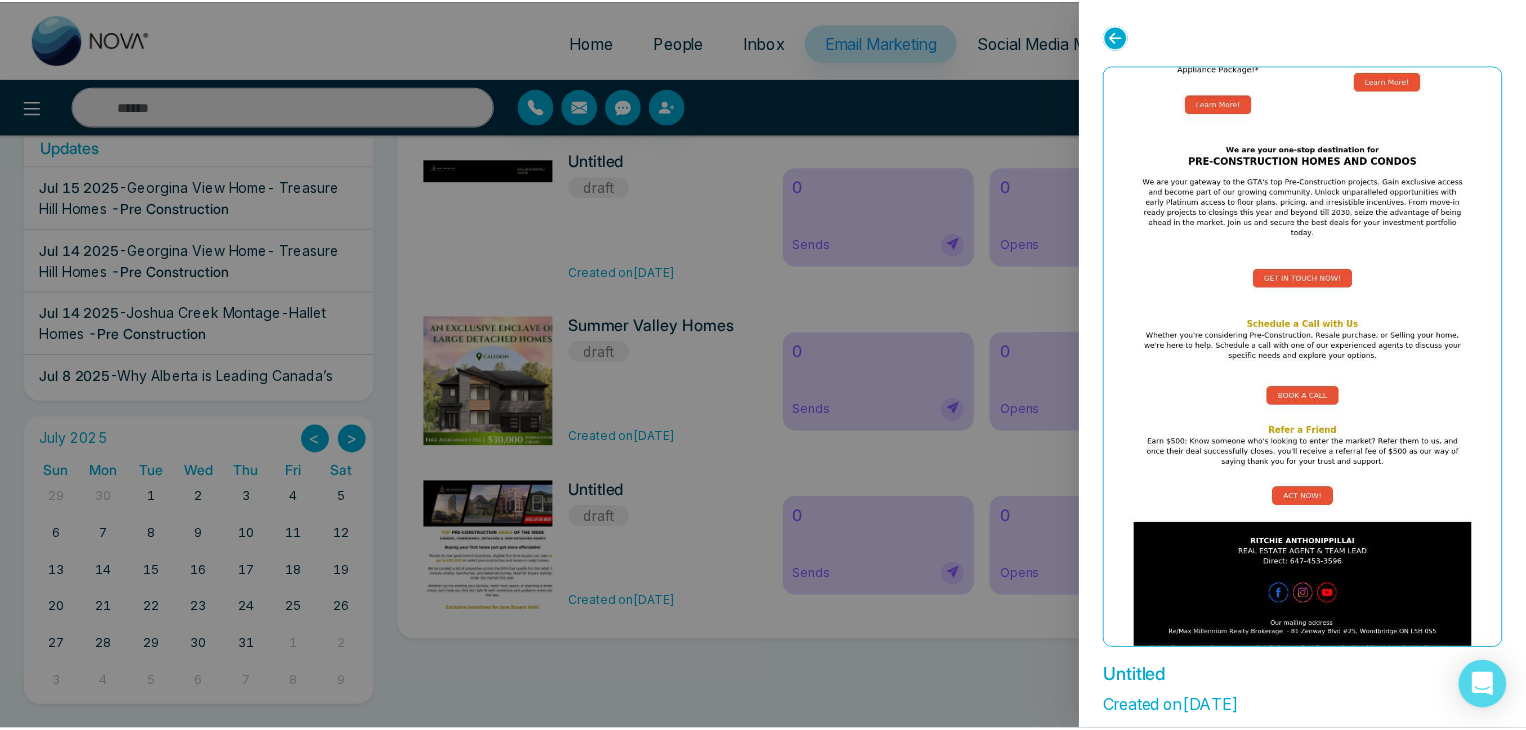 scroll, scrollTop: 1160, scrollLeft: 0, axis: vertical 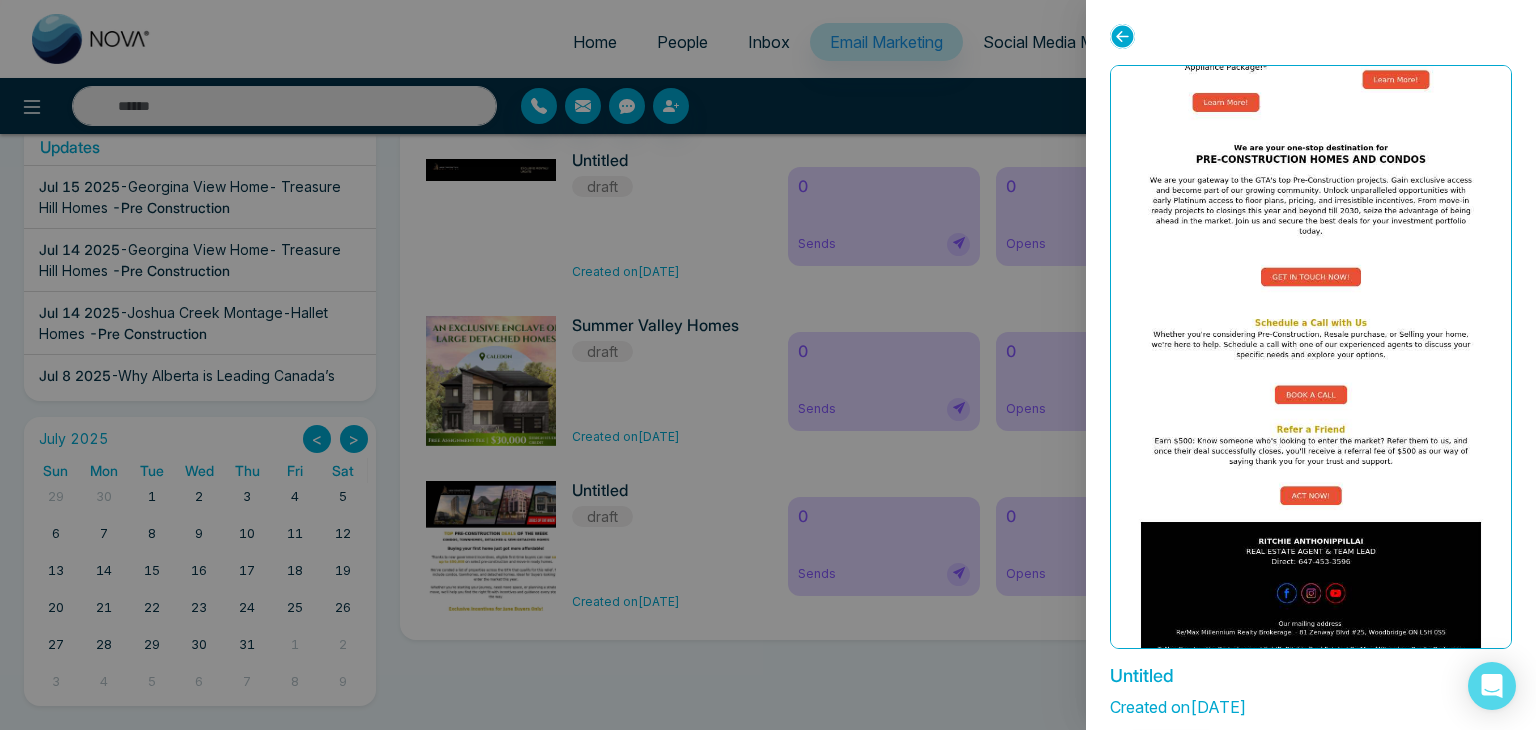 click at bounding box center [768, 365] 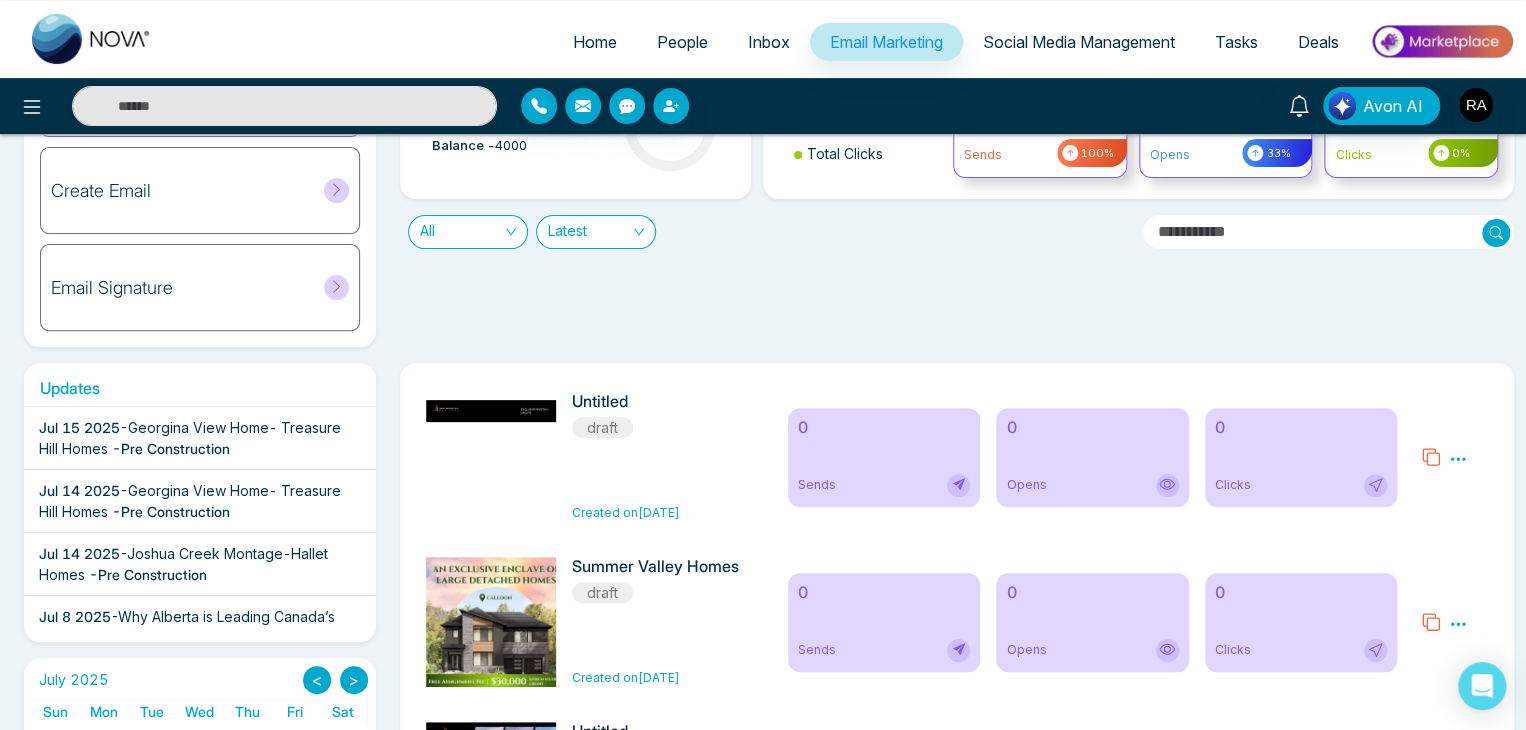 scroll, scrollTop: 109, scrollLeft: 0, axis: vertical 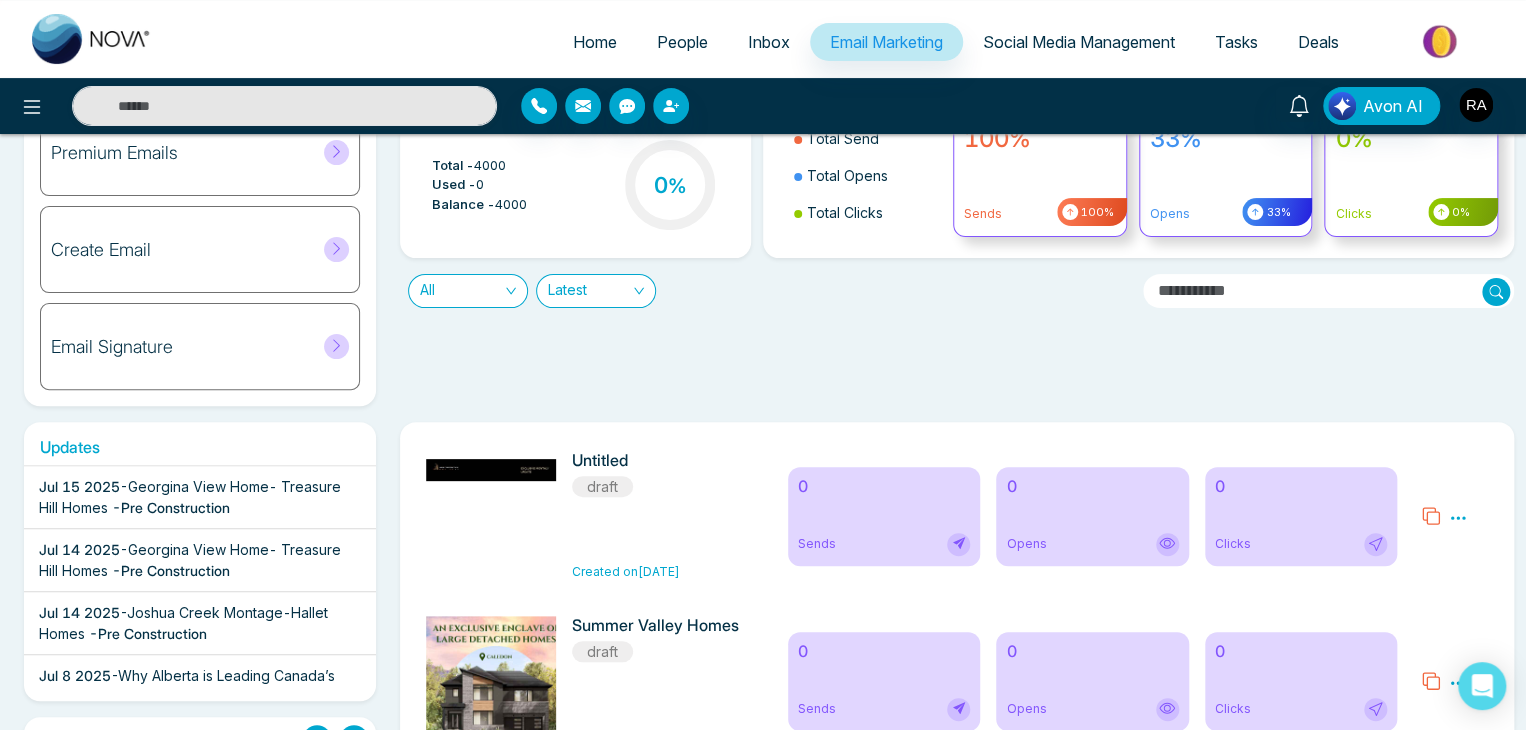 click on "Create Email" at bounding box center [200, 249] 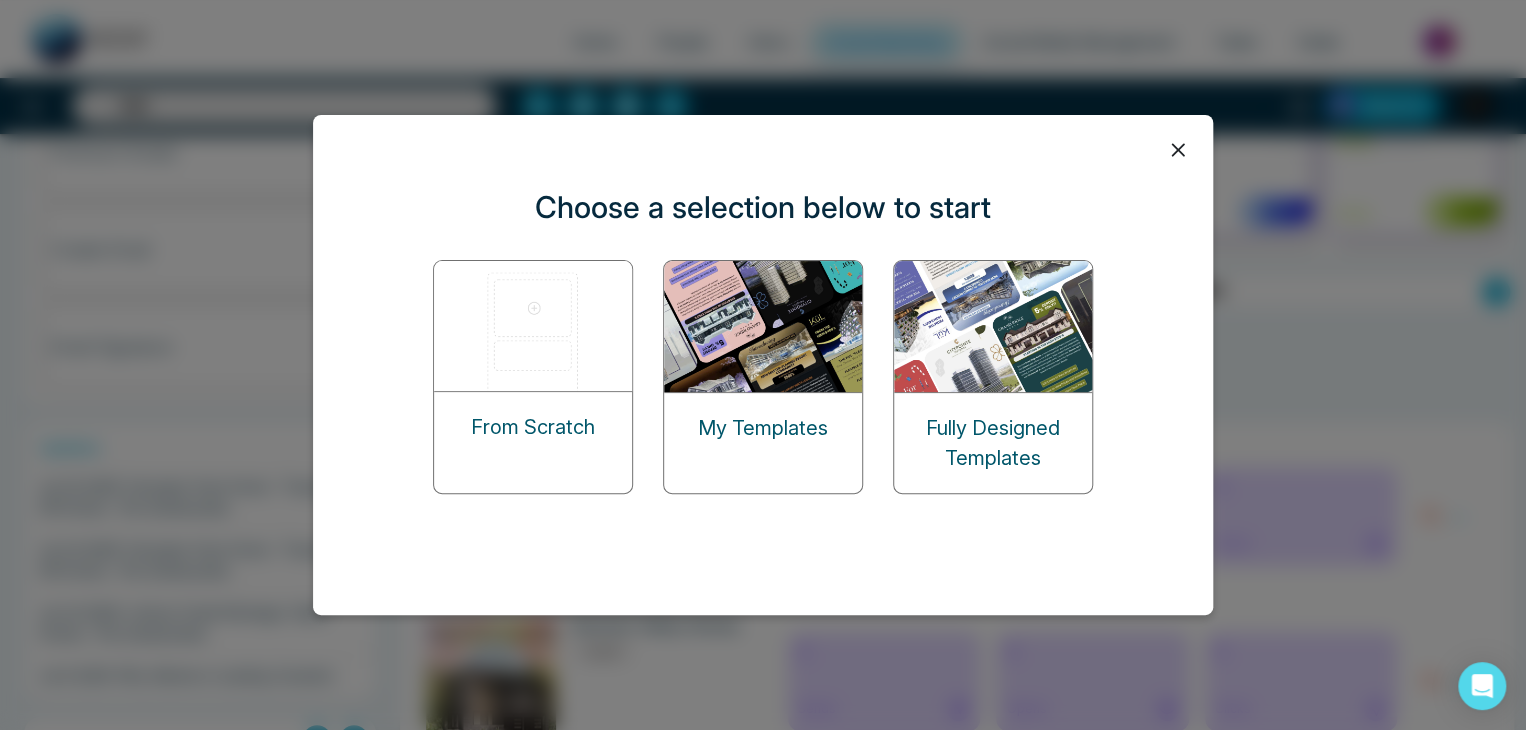 click at bounding box center [764, 326] 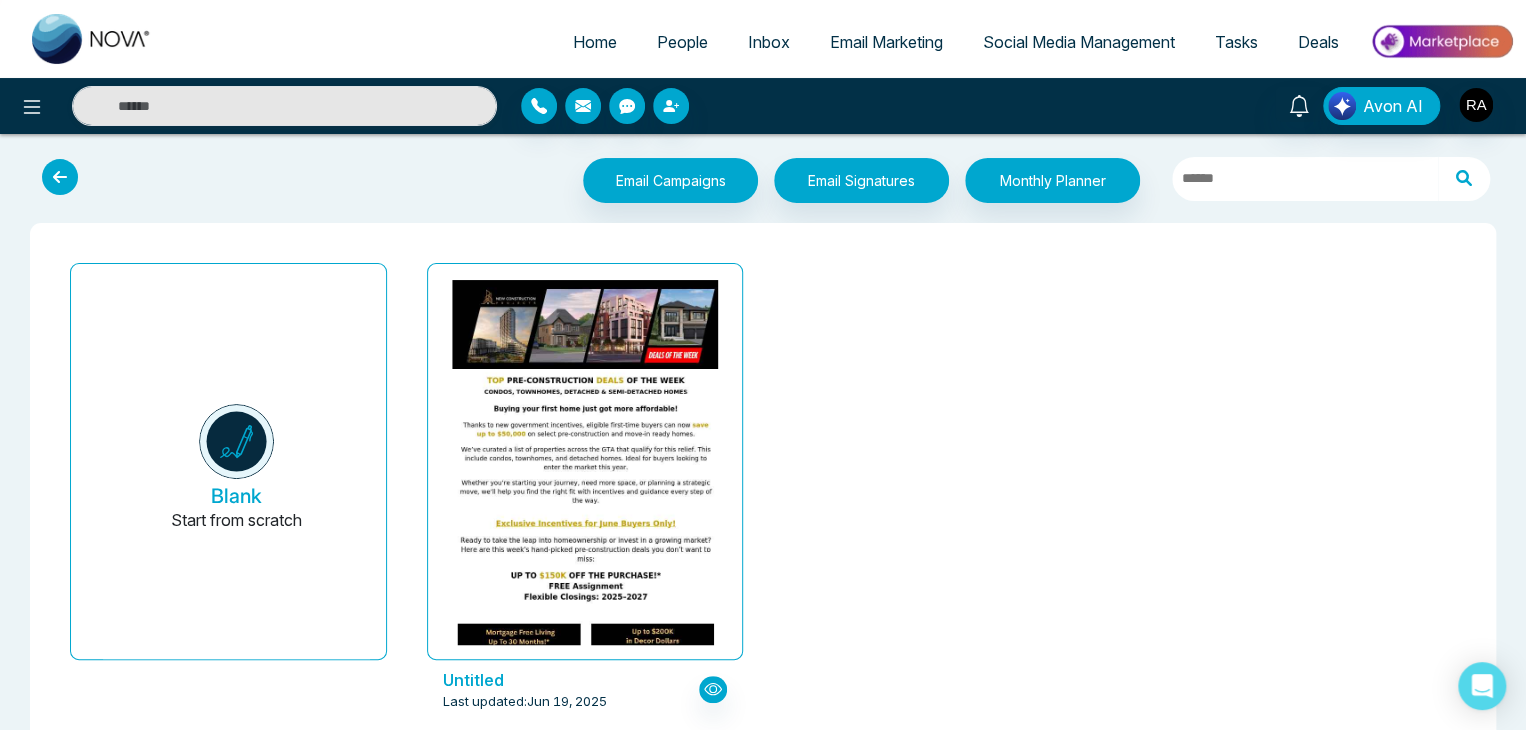 scroll, scrollTop: 0, scrollLeft: 0, axis: both 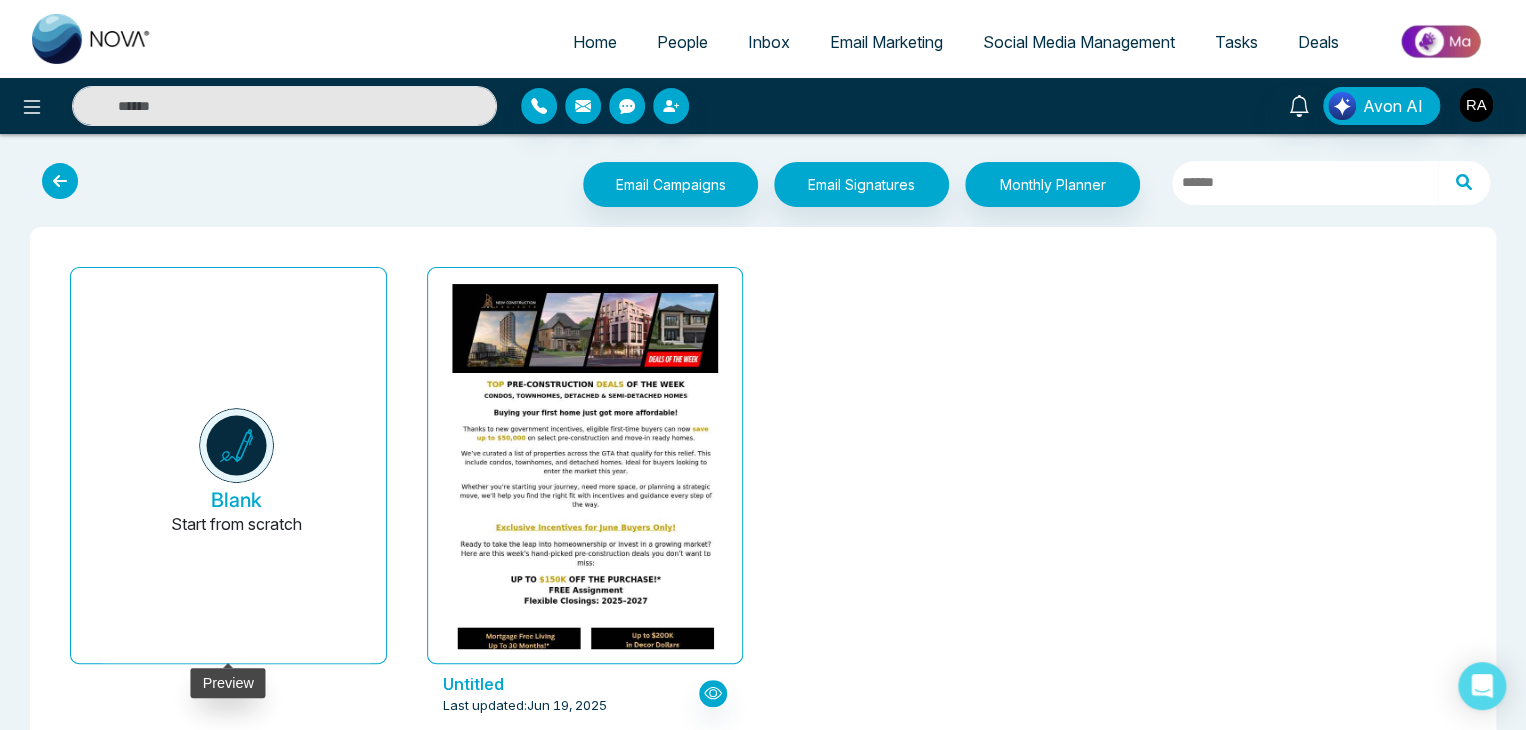 click at bounding box center (236, 445) 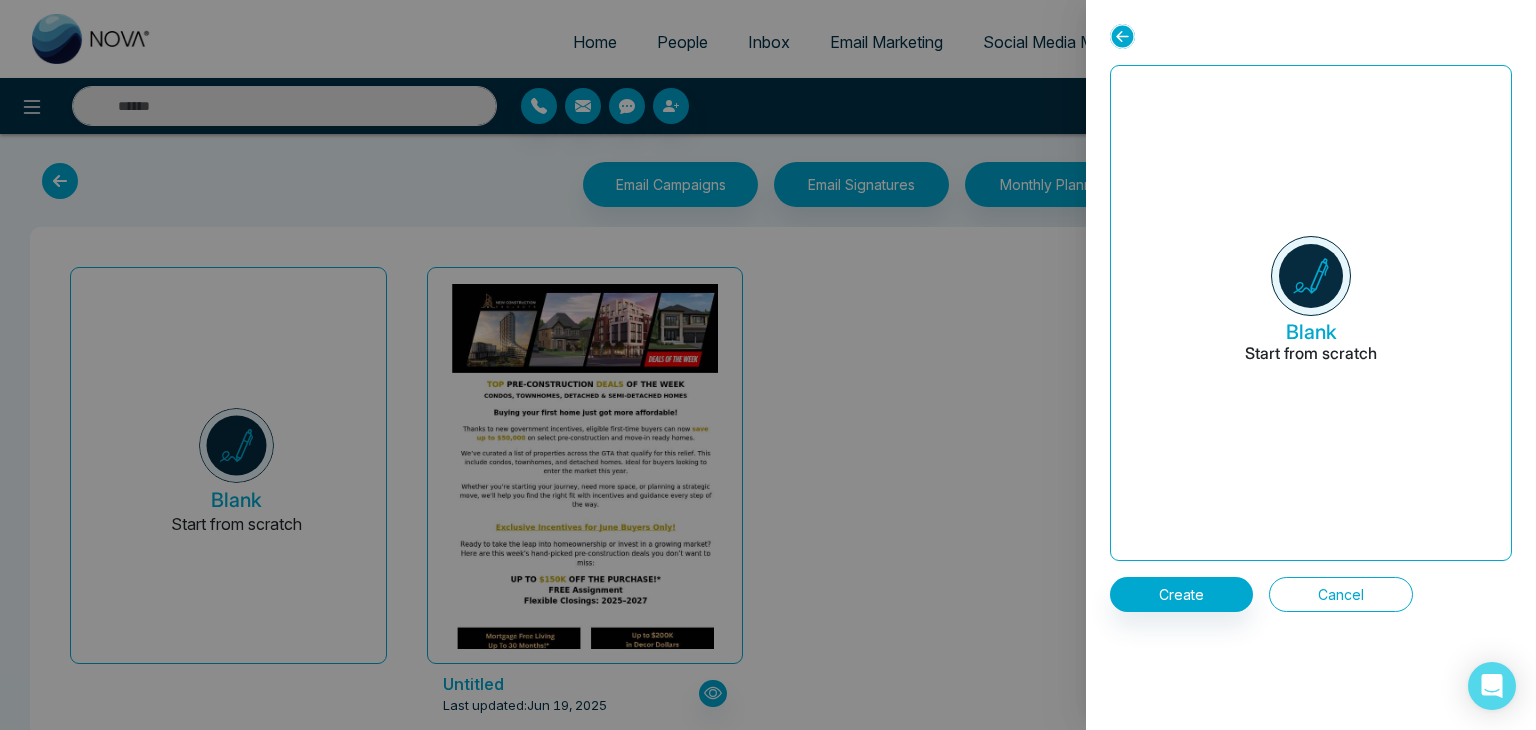 click on "Cancel" at bounding box center [1341, 594] 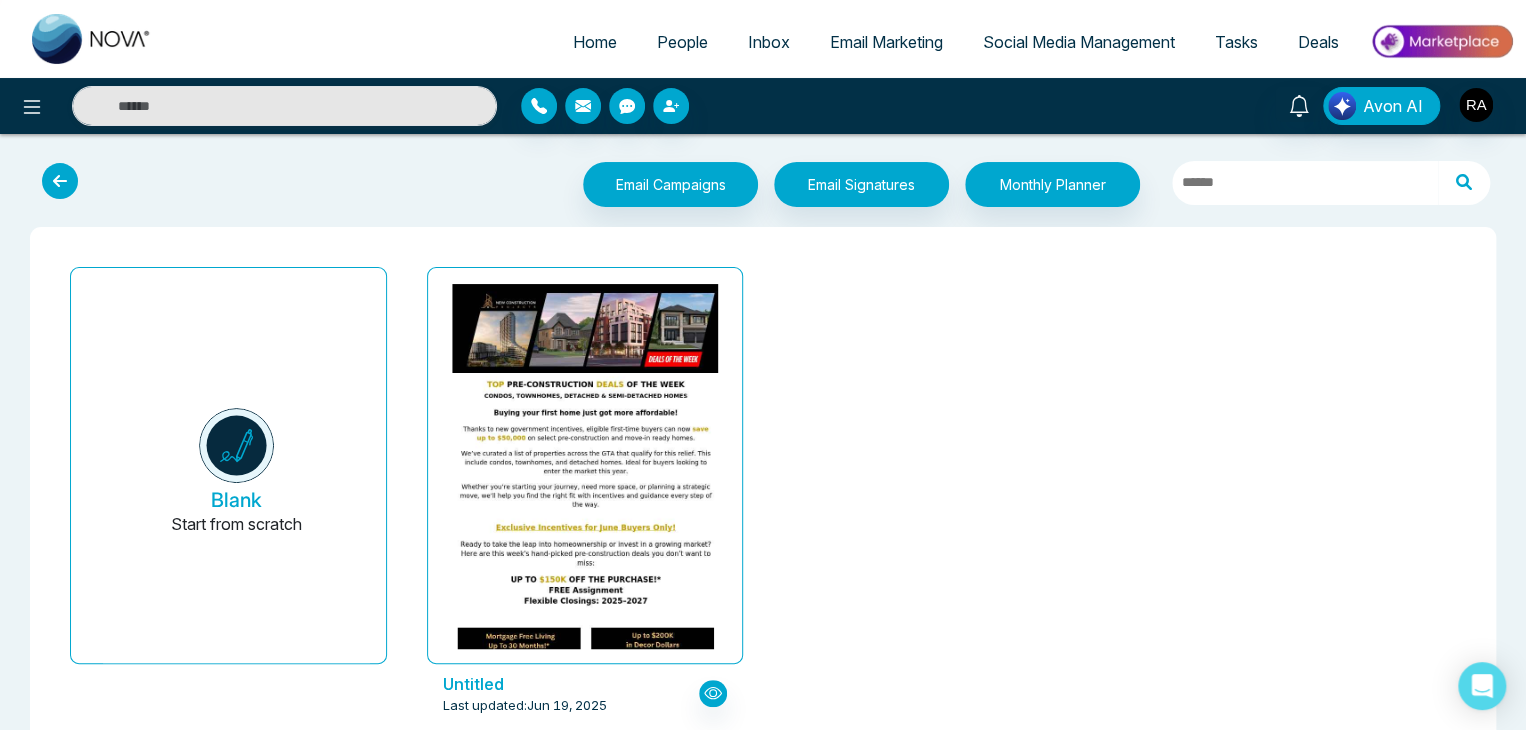 click at bounding box center [60, 181] 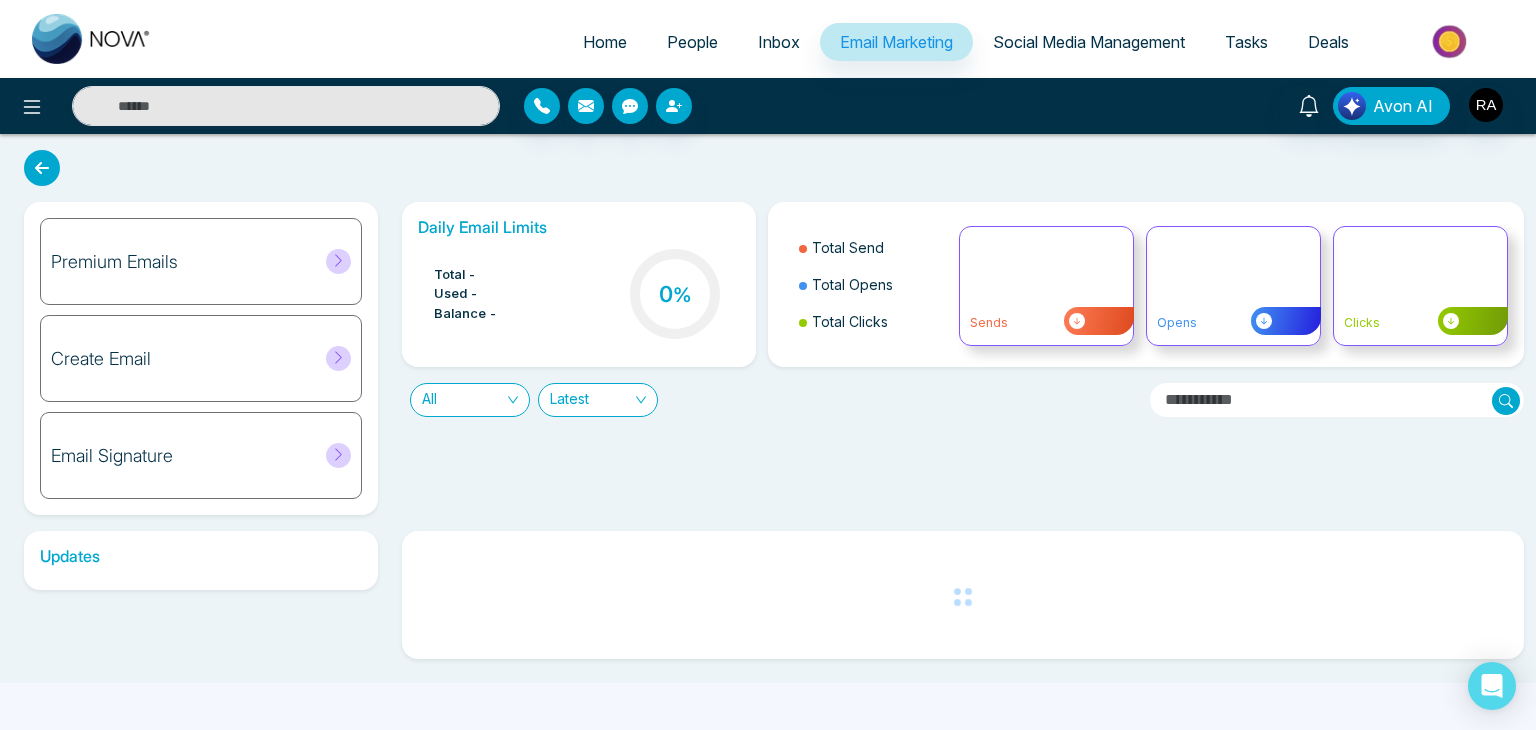 click on "Premium Emails" at bounding box center (201, 261) 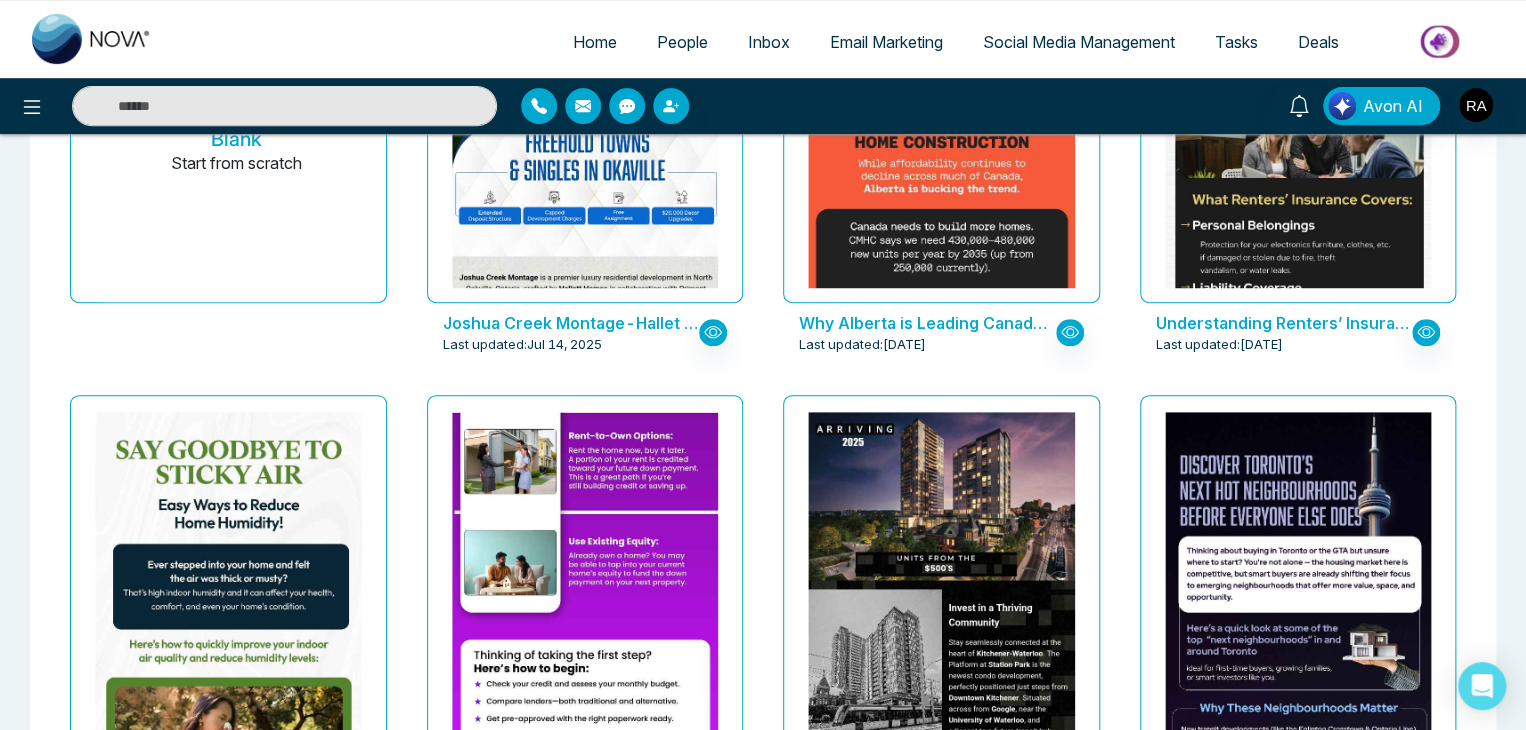 scroll, scrollTop: 0, scrollLeft: 0, axis: both 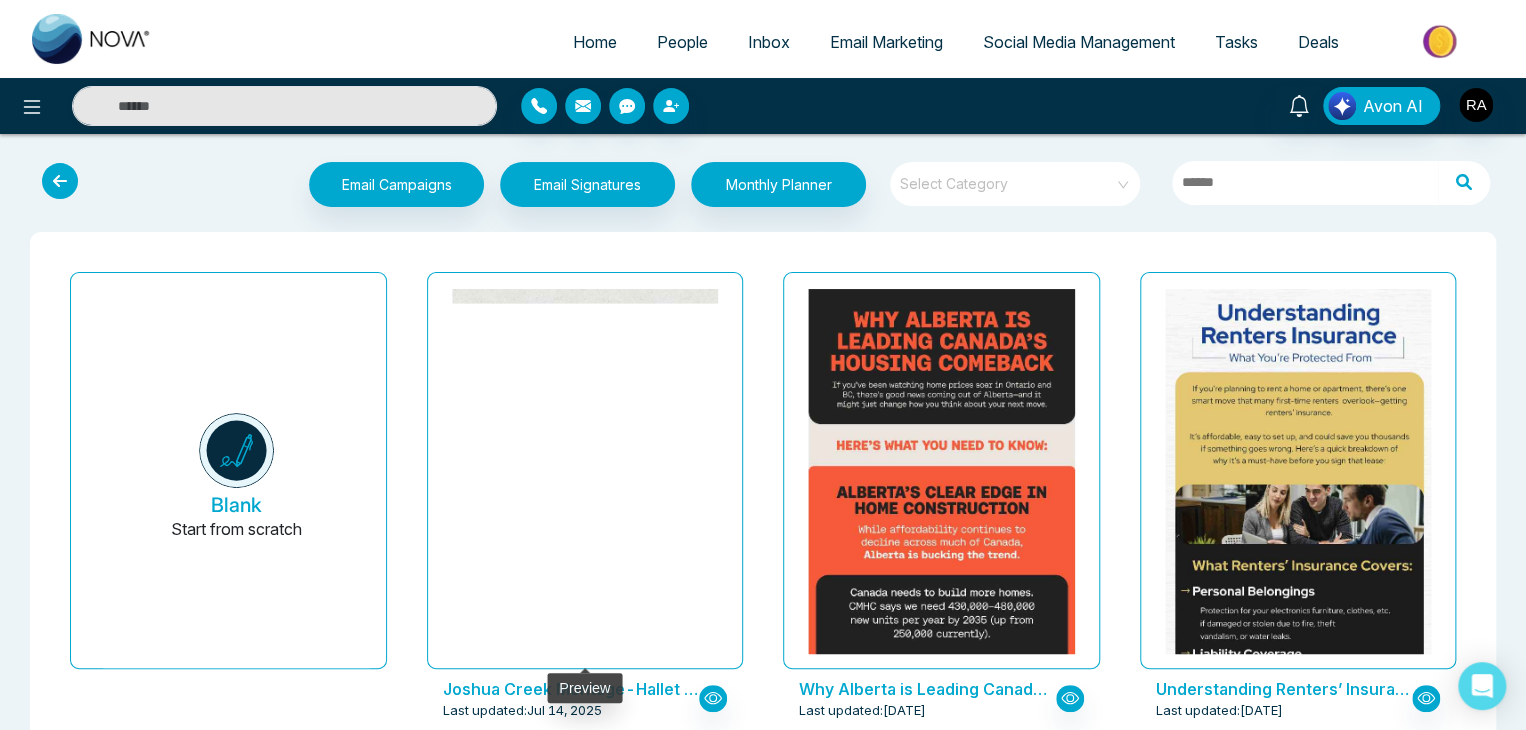 click at bounding box center [584, -870] 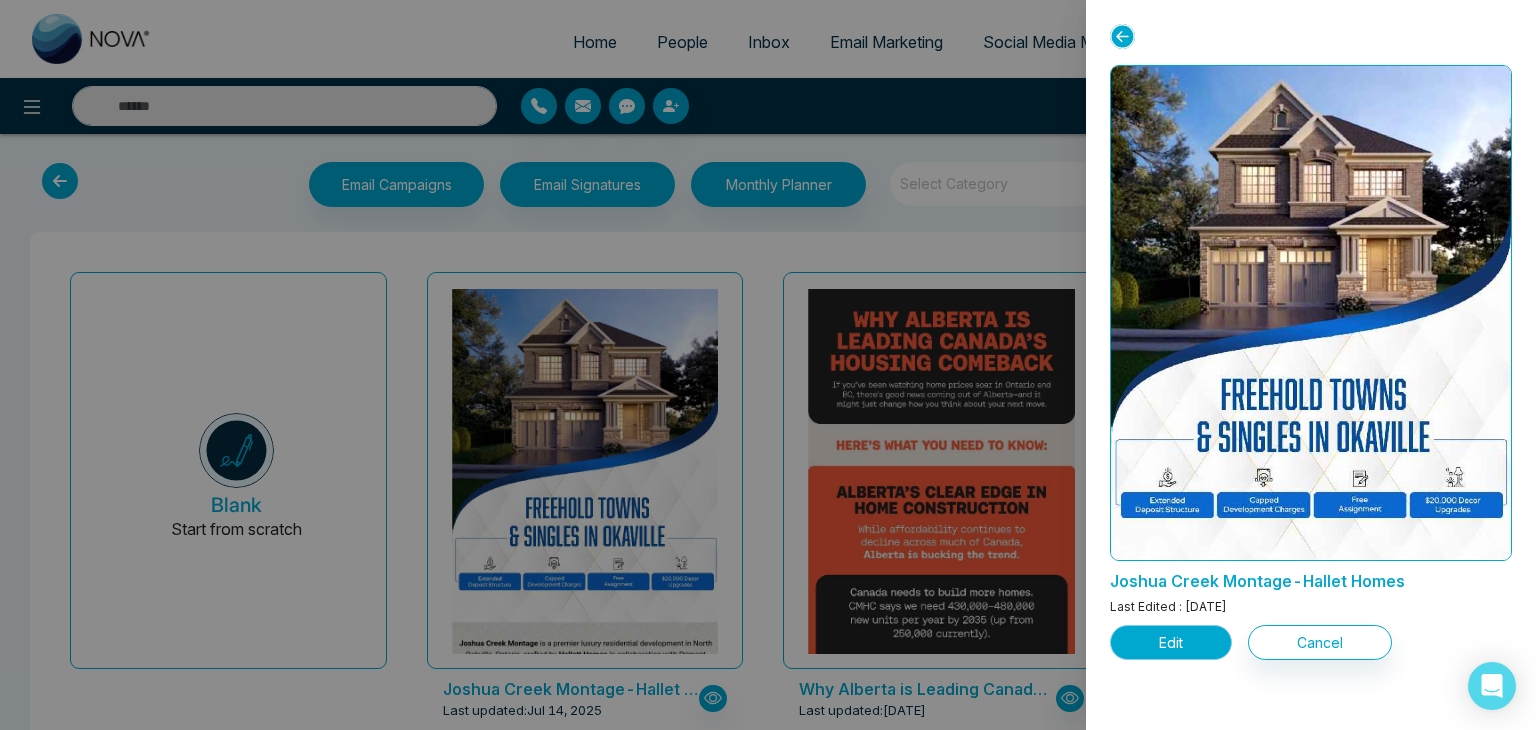 click on "Edit" at bounding box center (1171, 642) 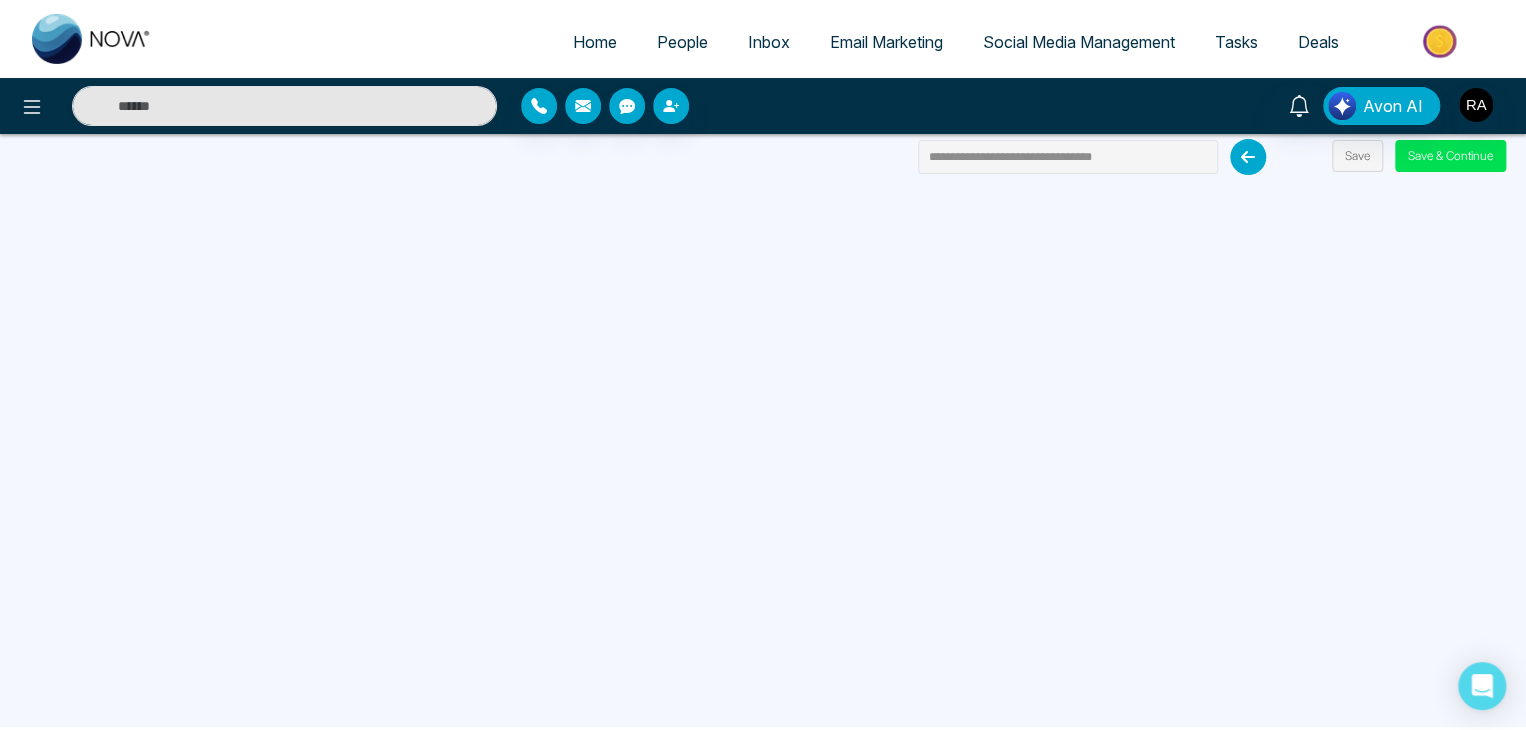 scroll, scrollTop: 0, scrollLeft: 0, axis: both 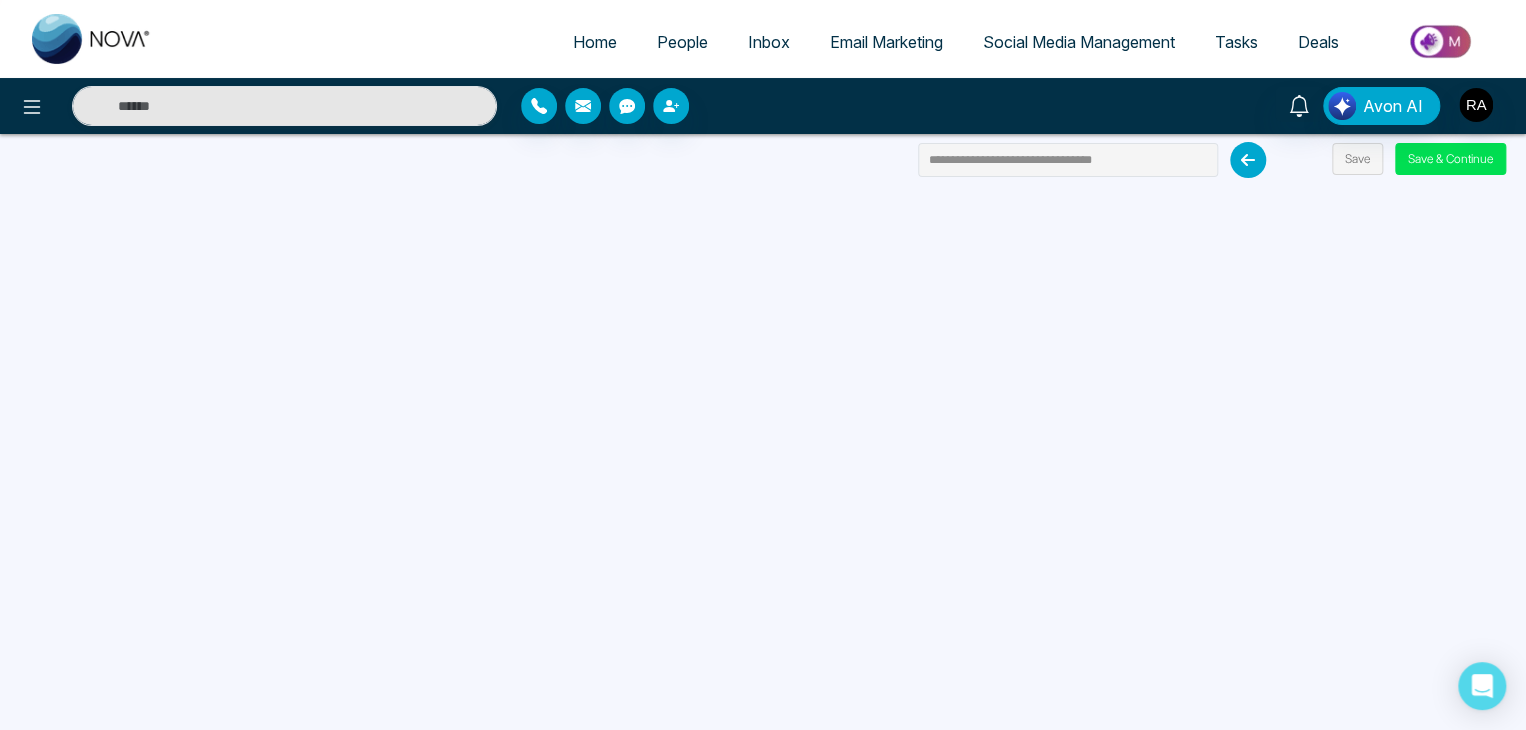 click at bounding box center (1248, 160) 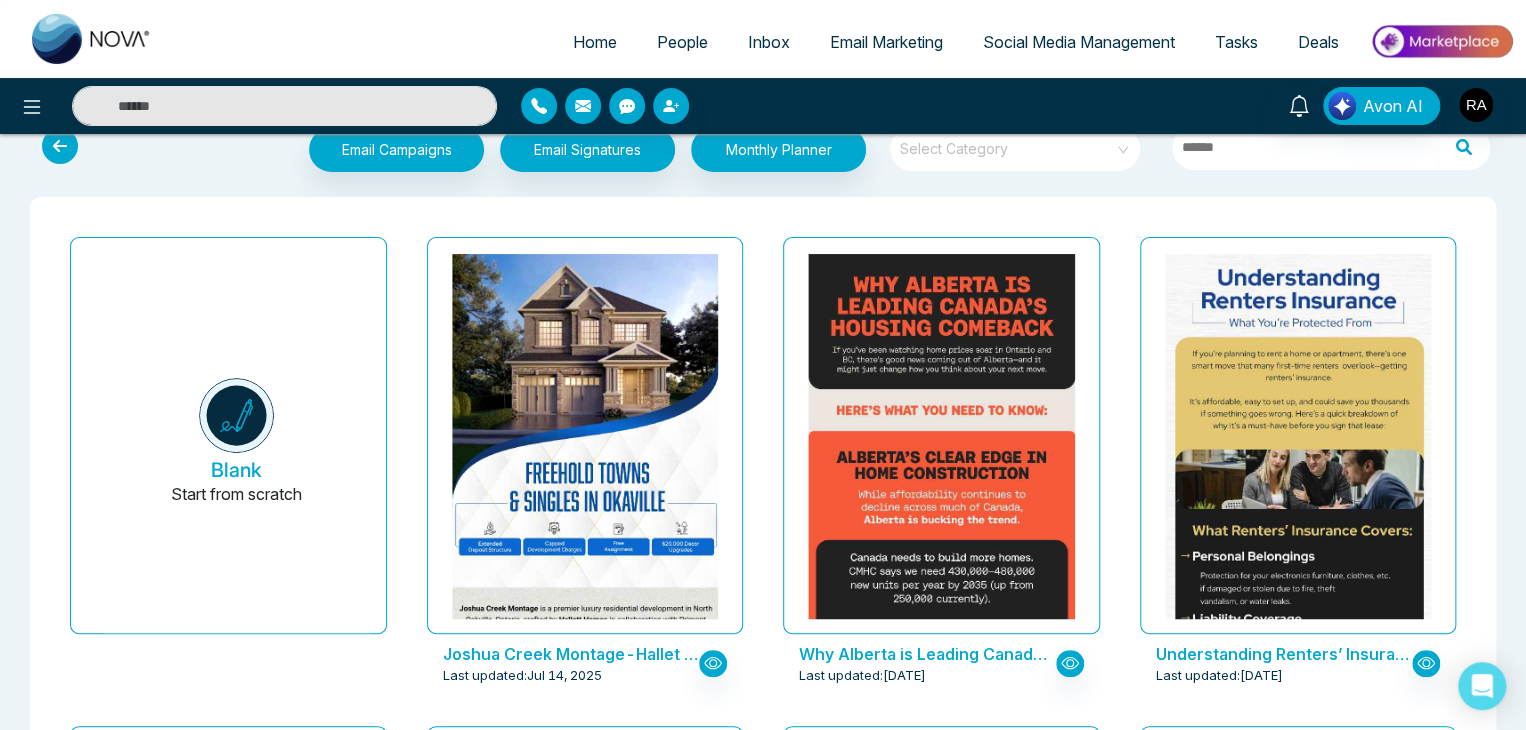 scroll, scrollTop: 0, scrollLeft: 0, axis: both 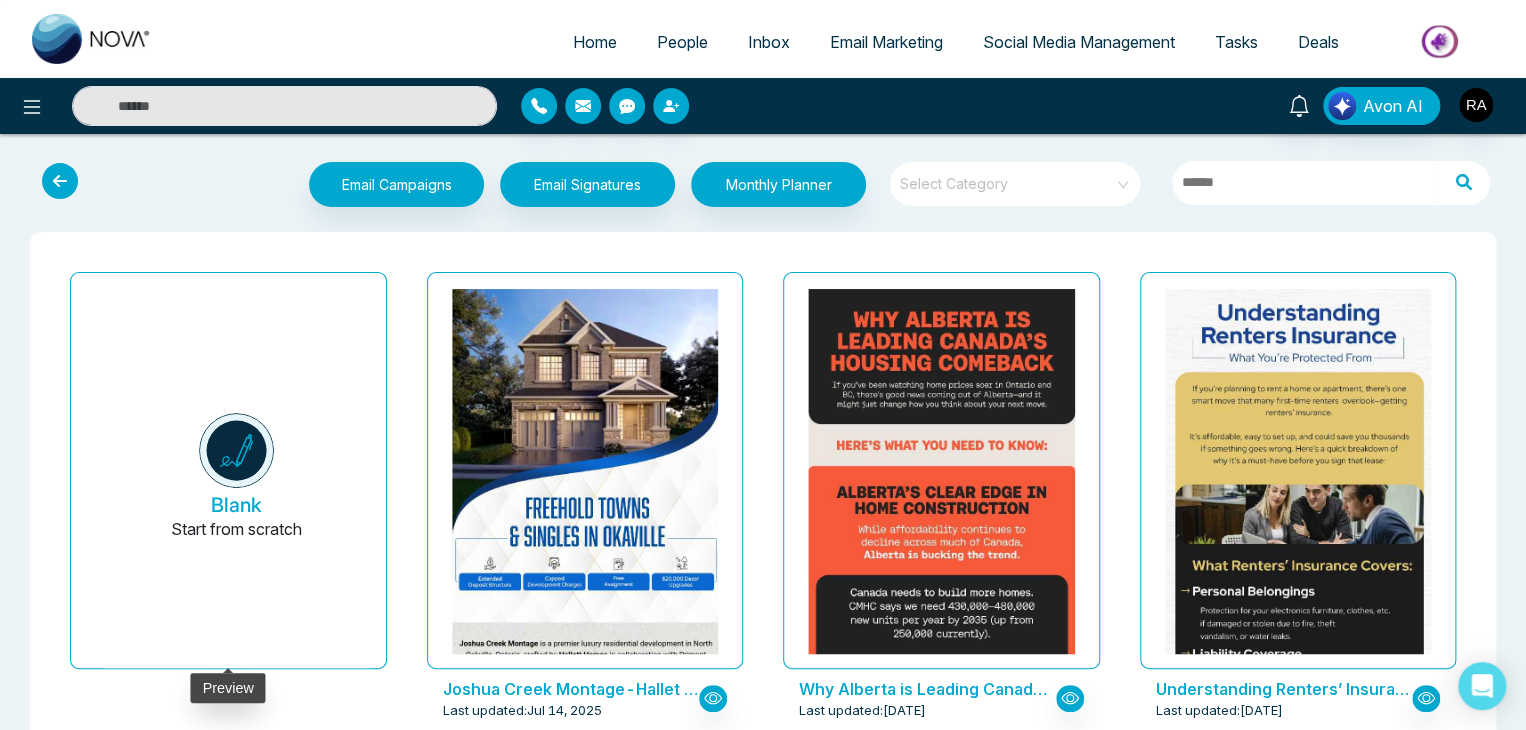 click on "Blank Start from scratch" at bounding box center (236, 478) 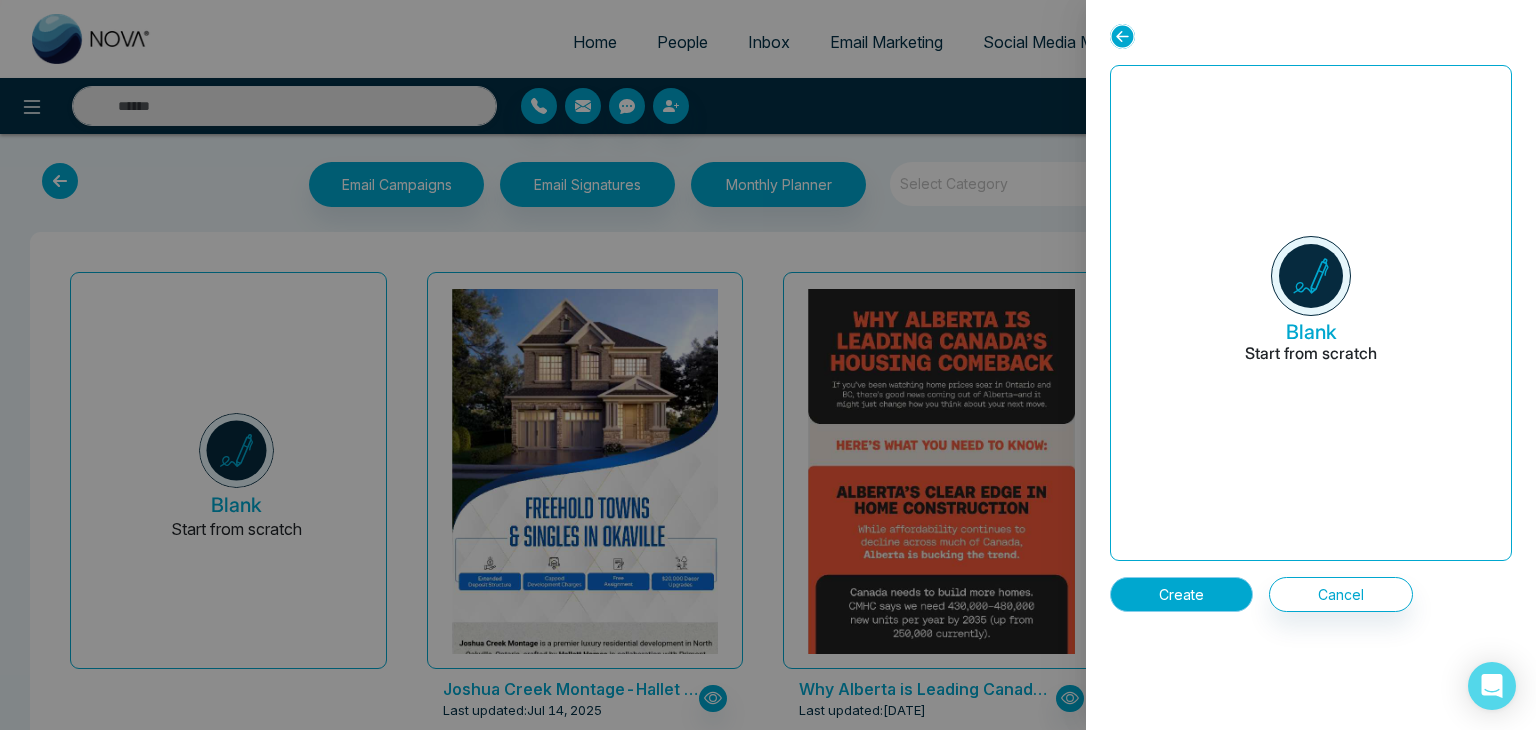 click on "Create" at bounding box center [1181, 594] 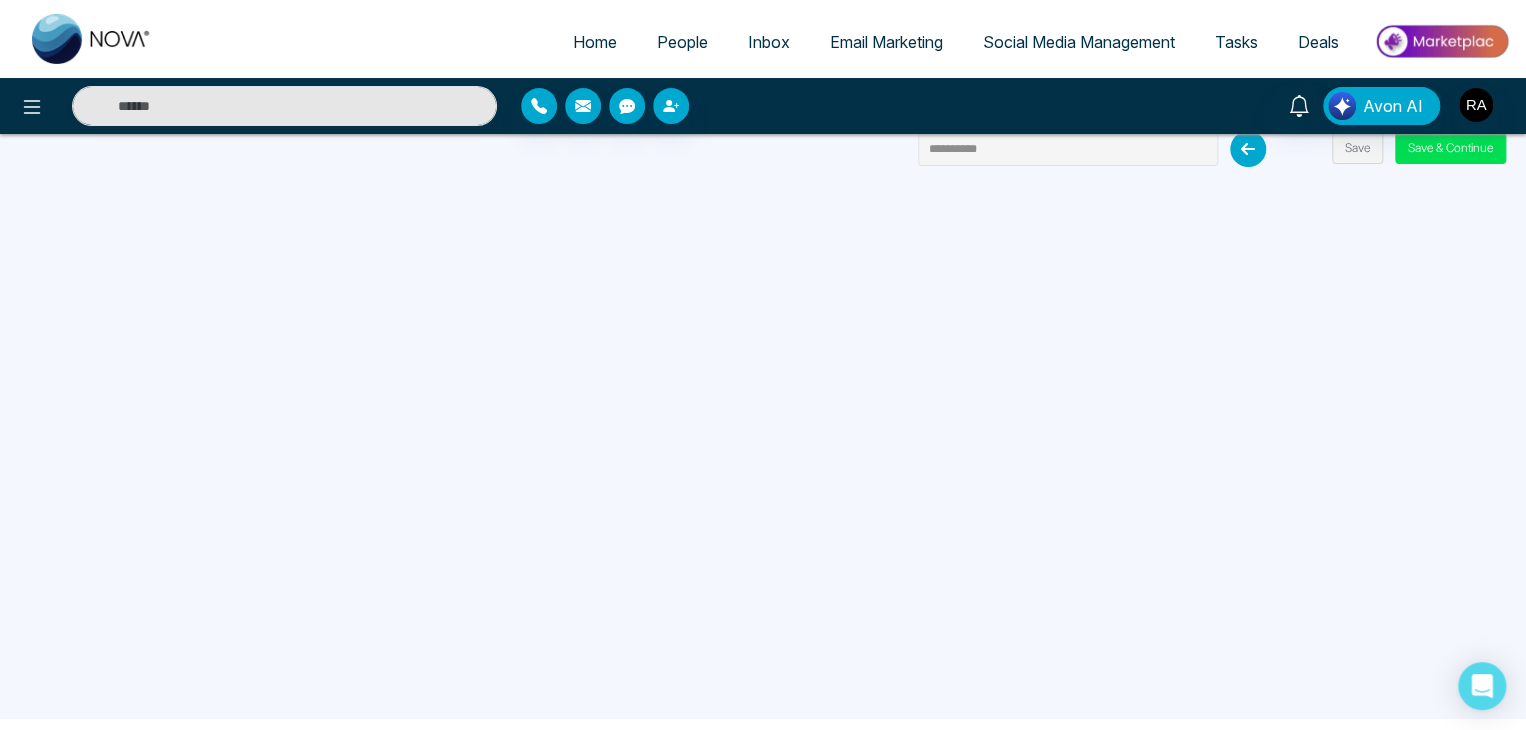 scroll, scrollTop: 0, scrollLeft: 0, axis: both 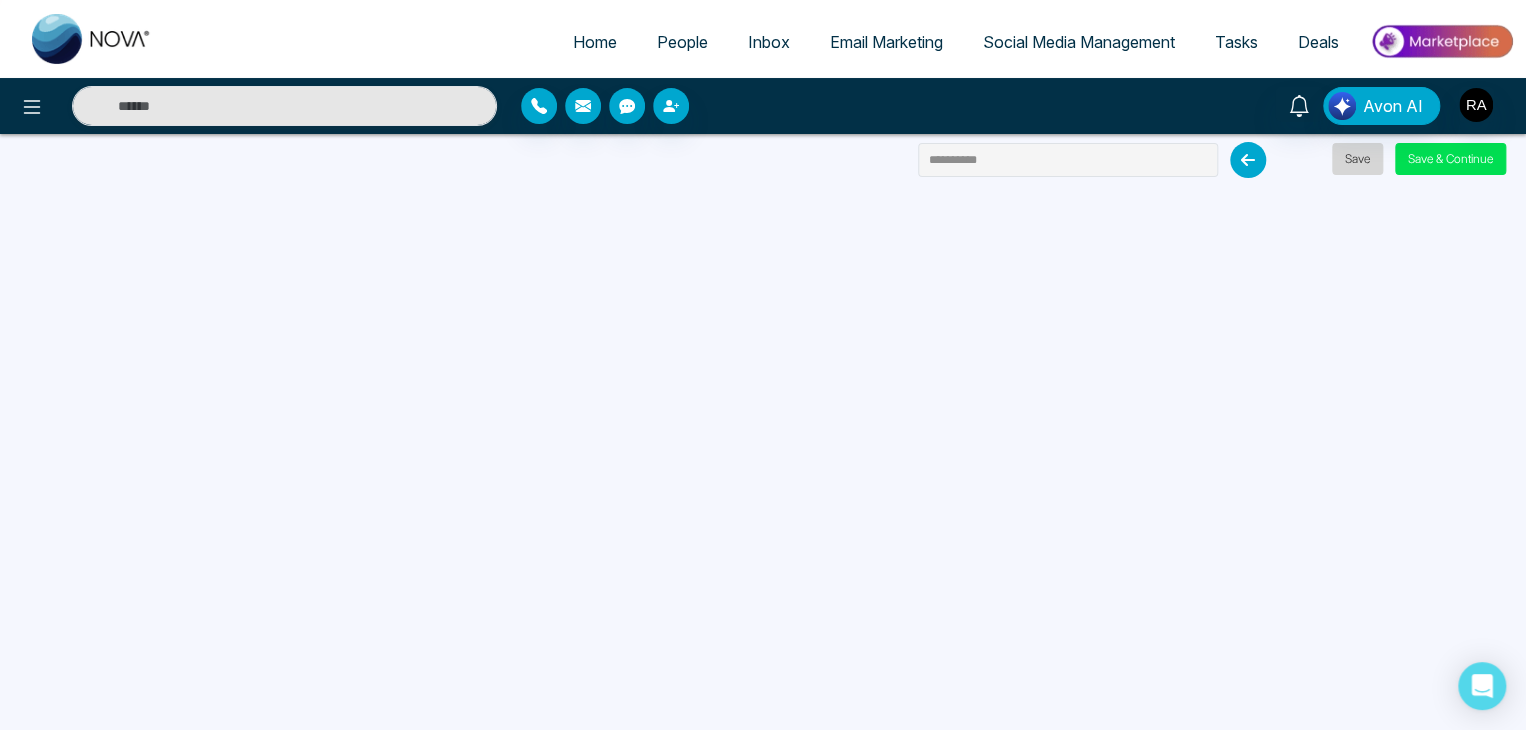 click on "Save" at bounding box center (1357, 159) 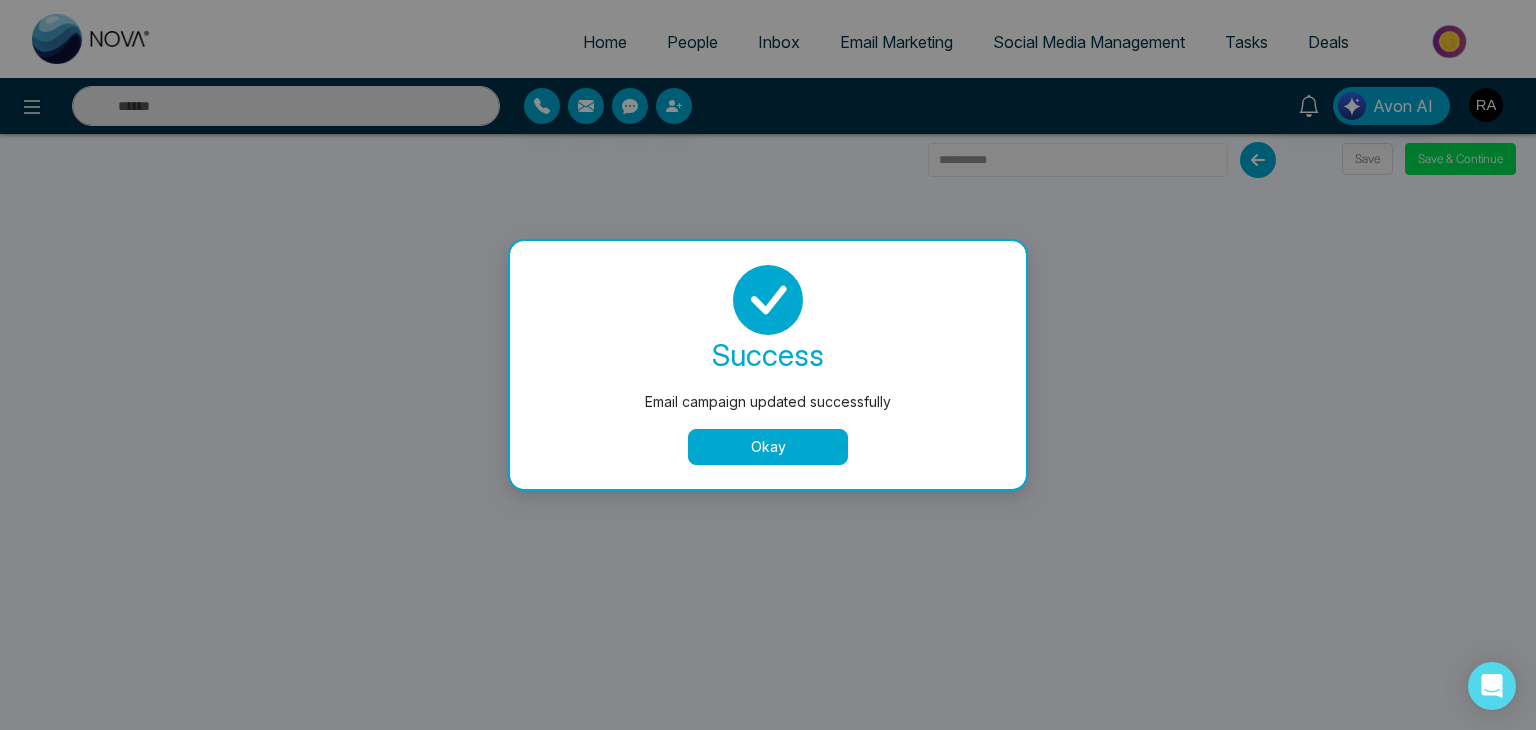 click on "Okay" at bounding box center [768, 447] 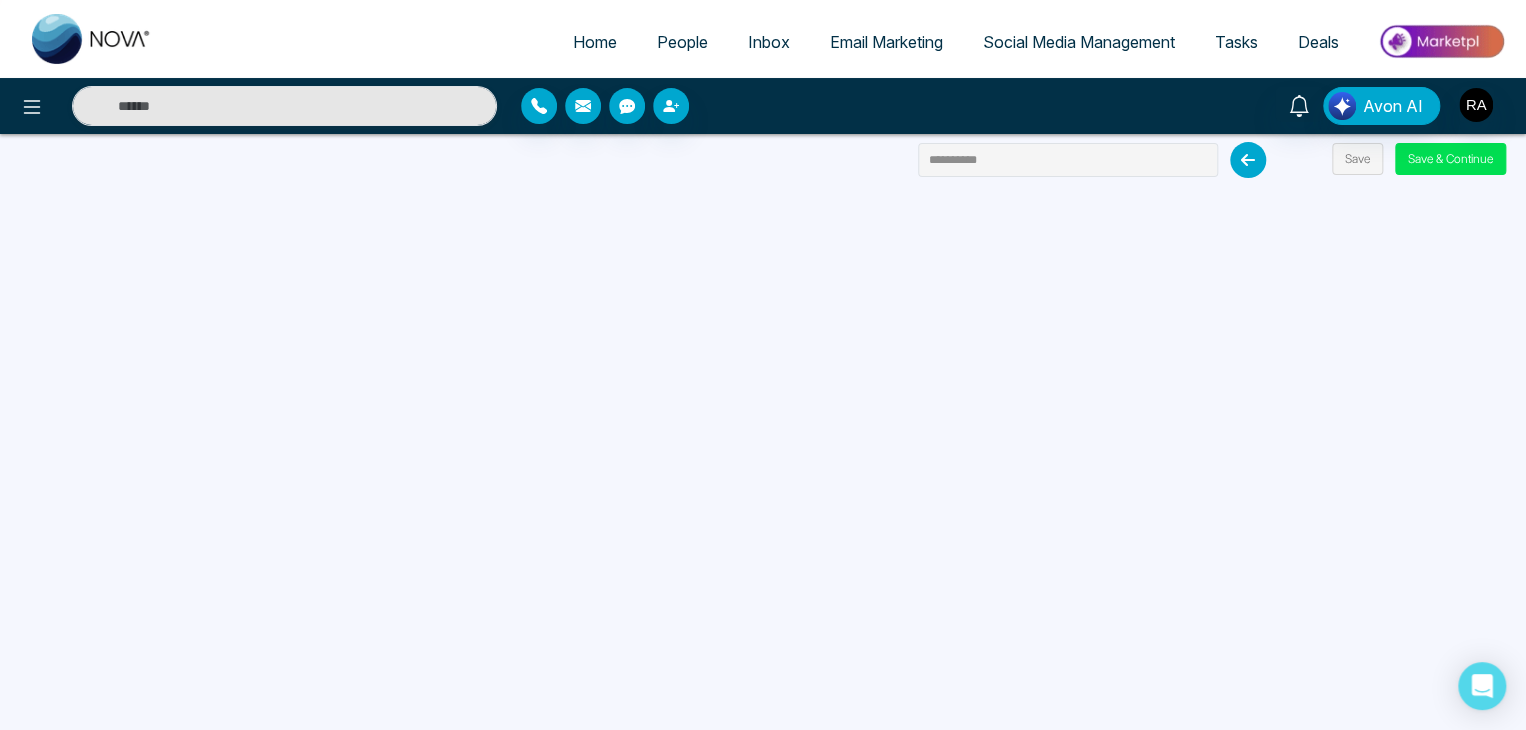 click at bounding box center (763, 549) 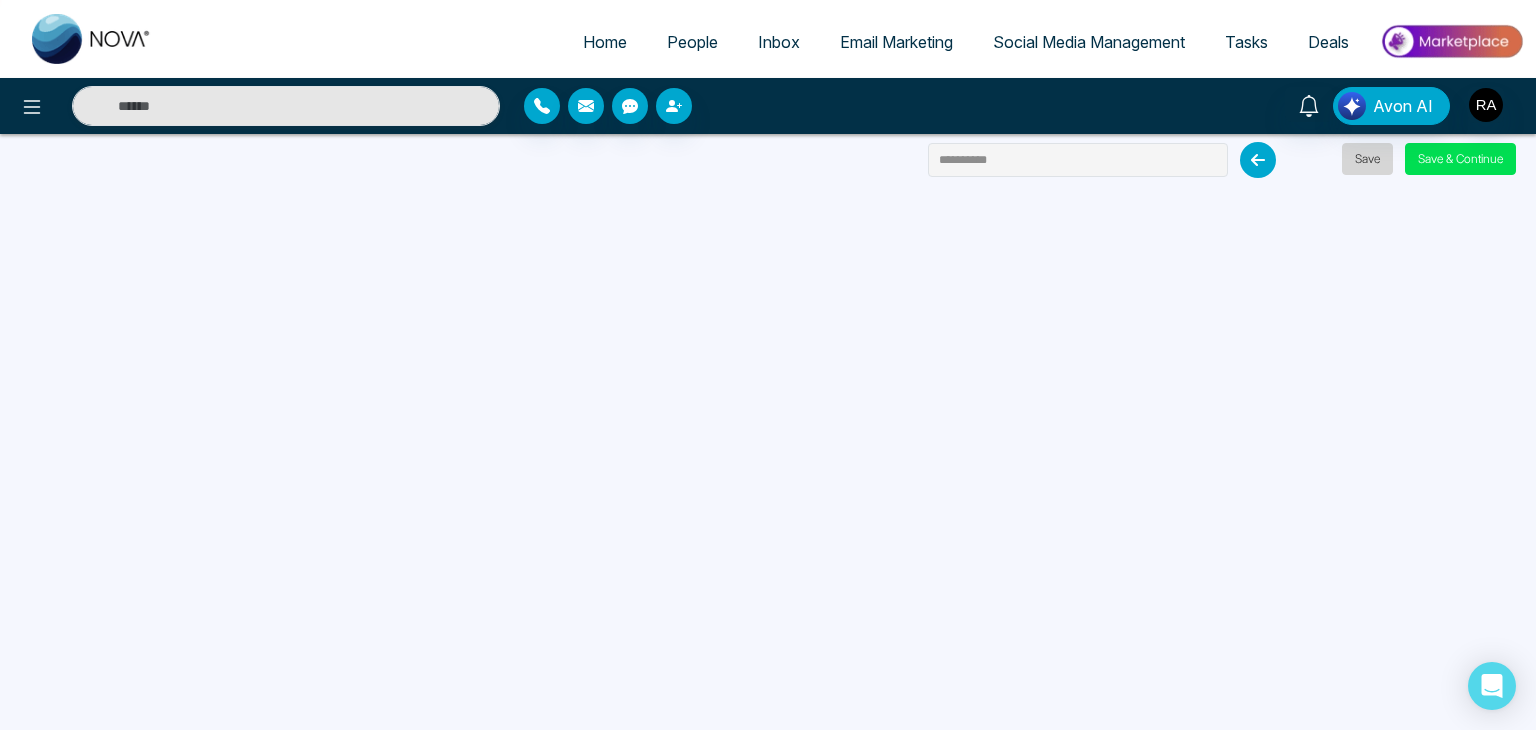 click on "Drag the content block to the template.   Cancel   Confirm" at bounding box center (768, 365) 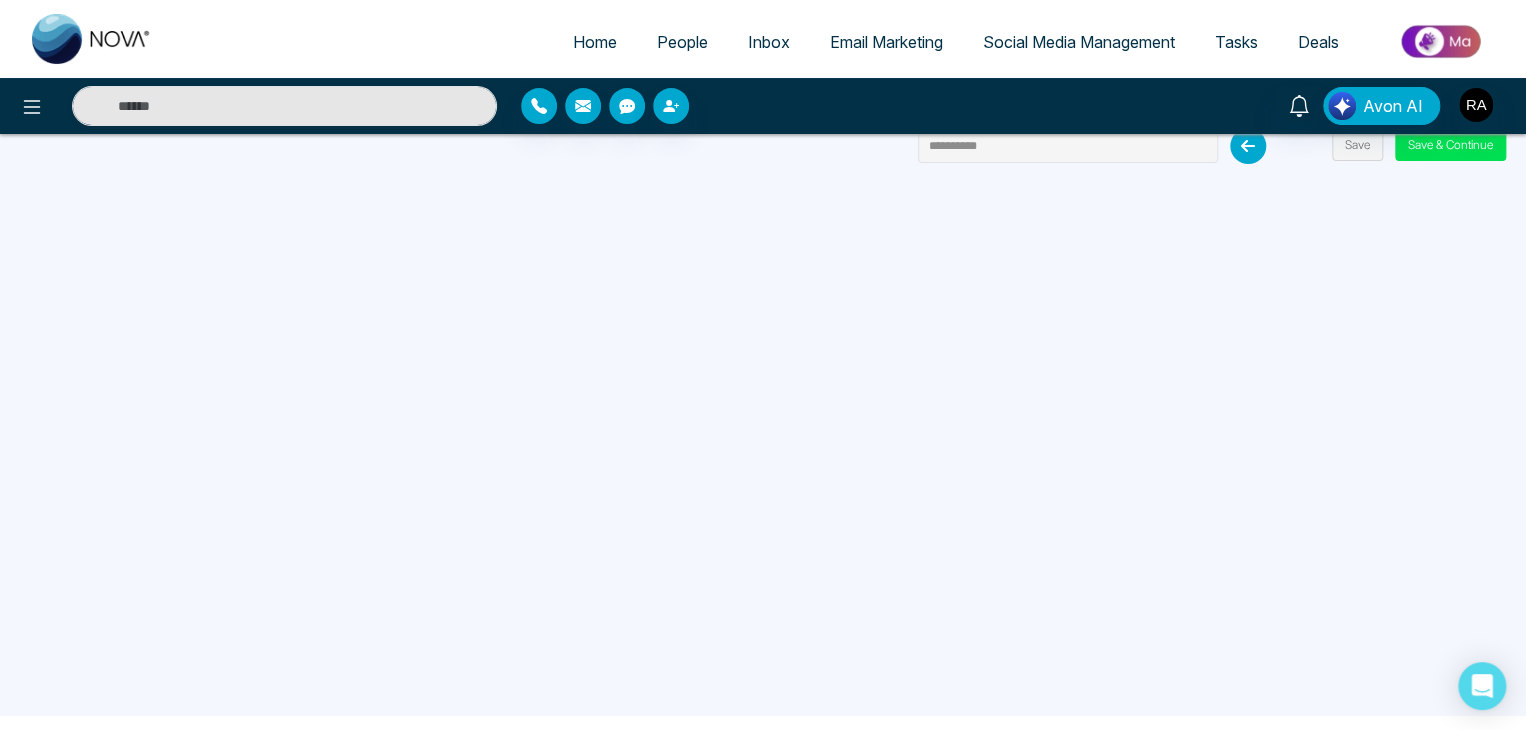 scroll, scrollTop: 0, scrollLeft: 0, axis: both 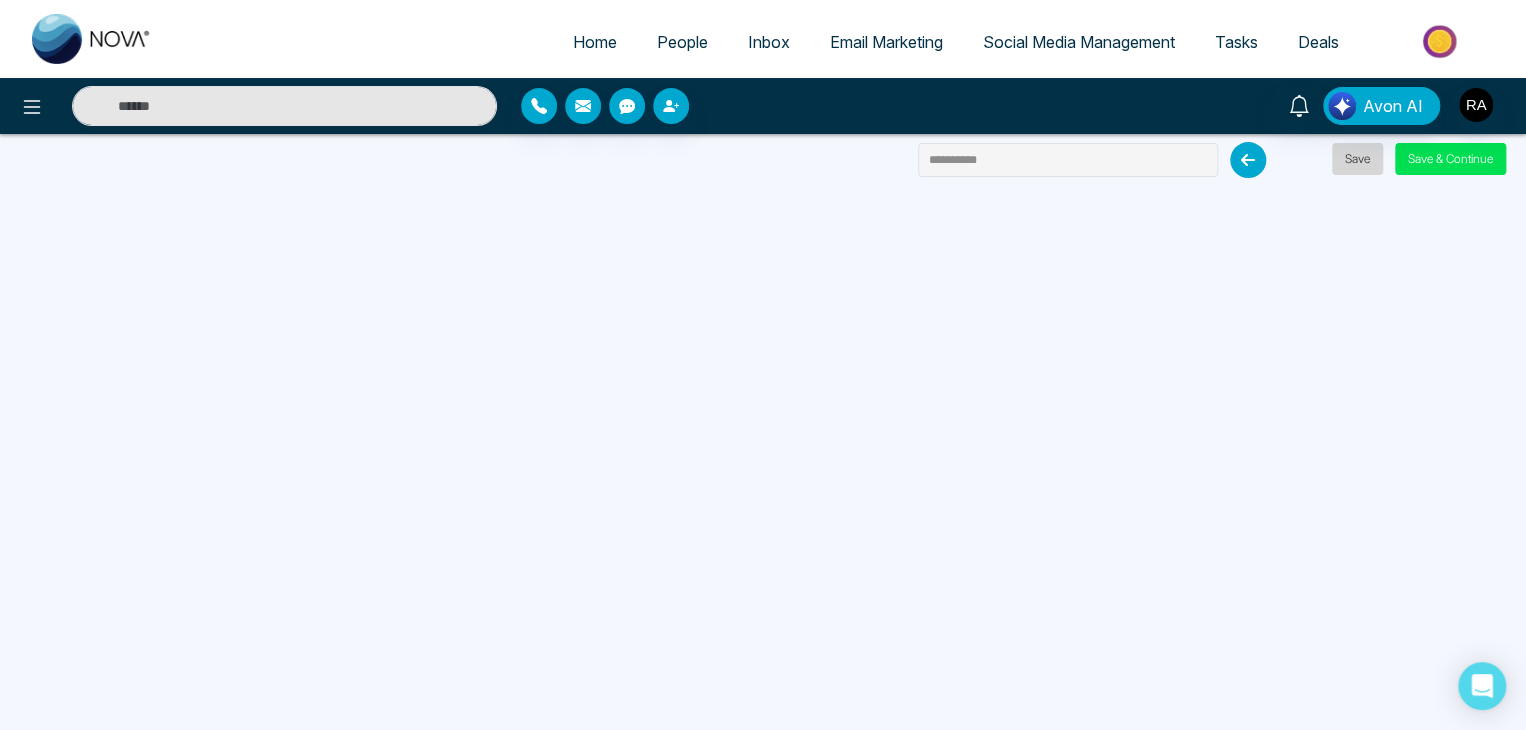 click on "Save" at bounding box center [1357, 159] 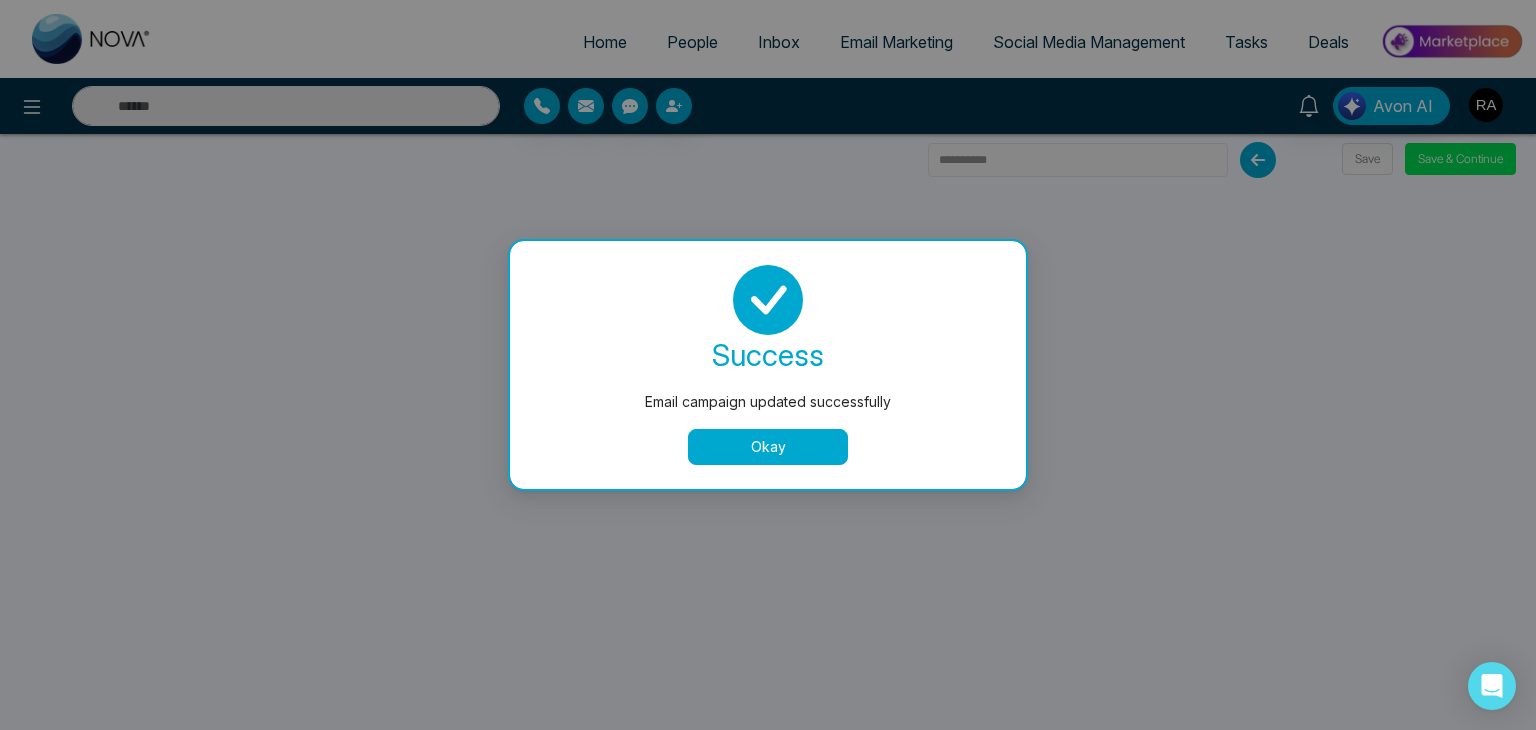 click on "Okay" at bounding box center [768, 447] 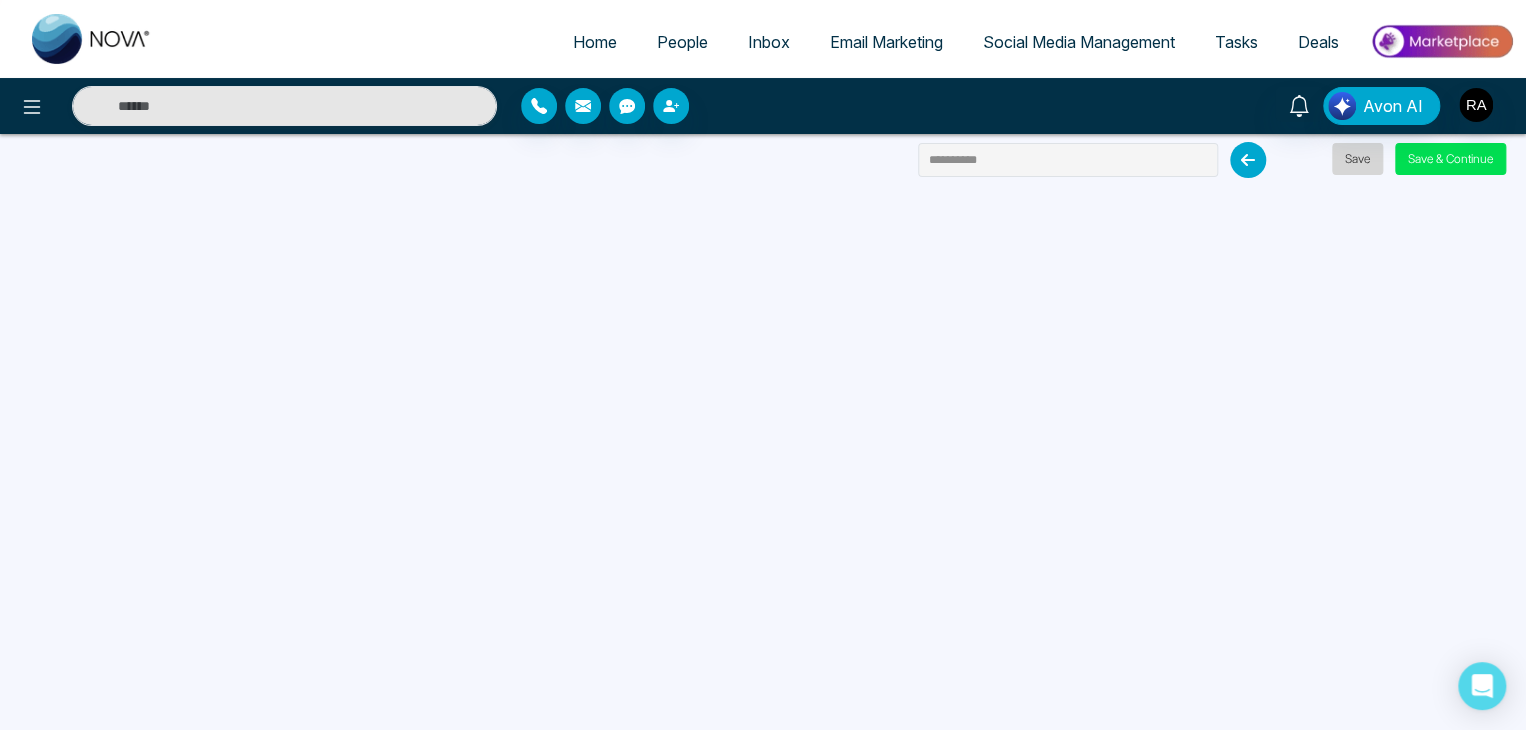 click on "Save" at bounding box center (1357, 159) 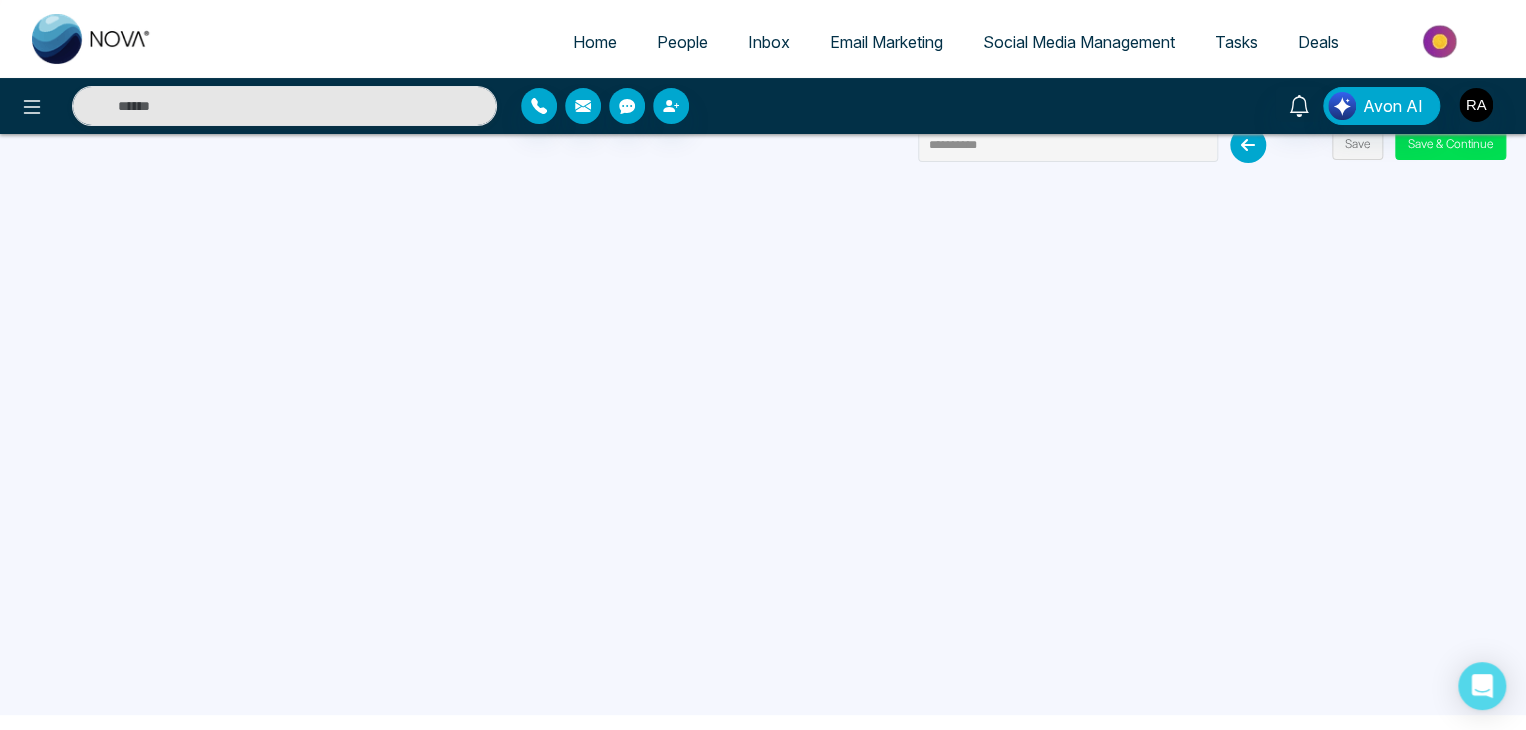 scroll, scrollTop: 0, scrollLeft: 0, axis: both 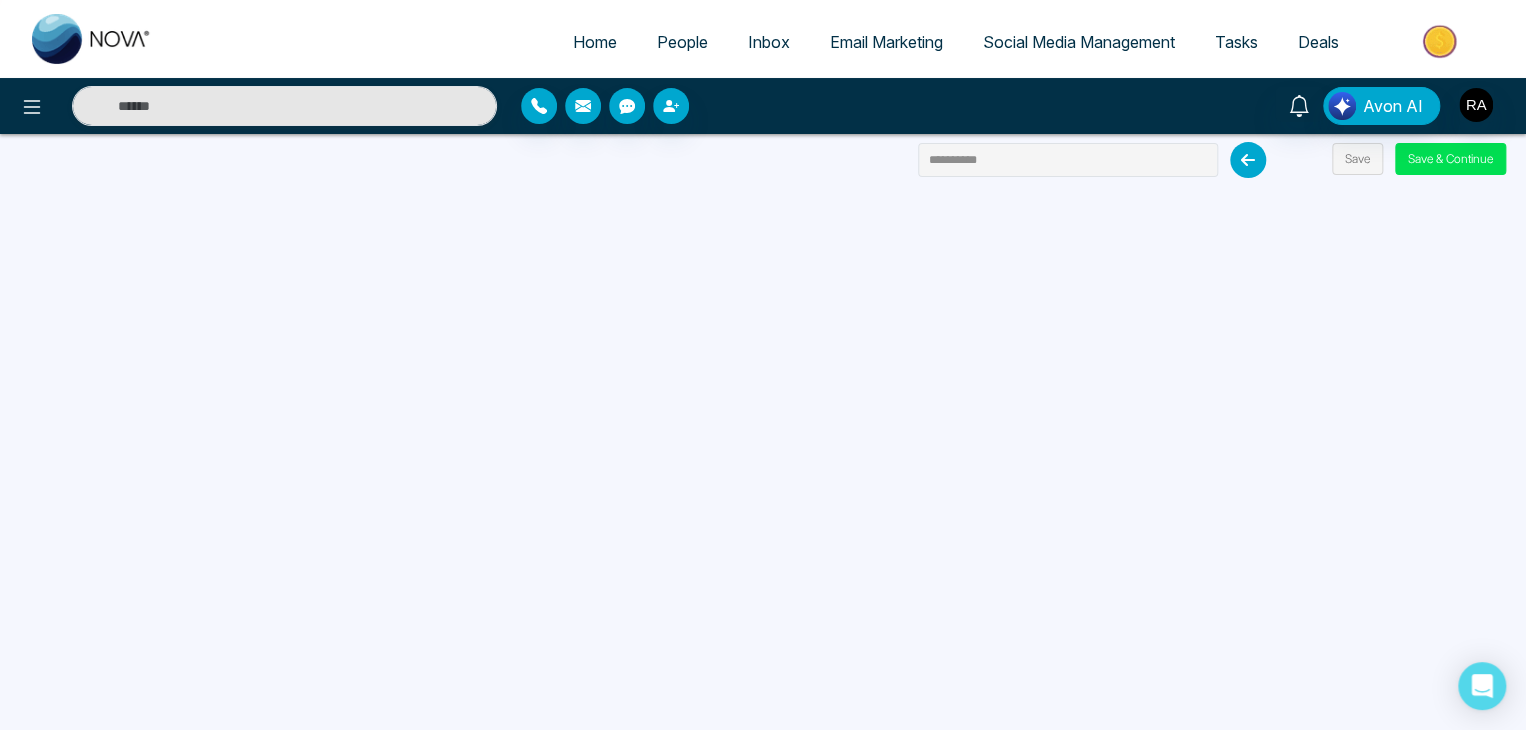 click on "**********" at bounding box center [763, 365] 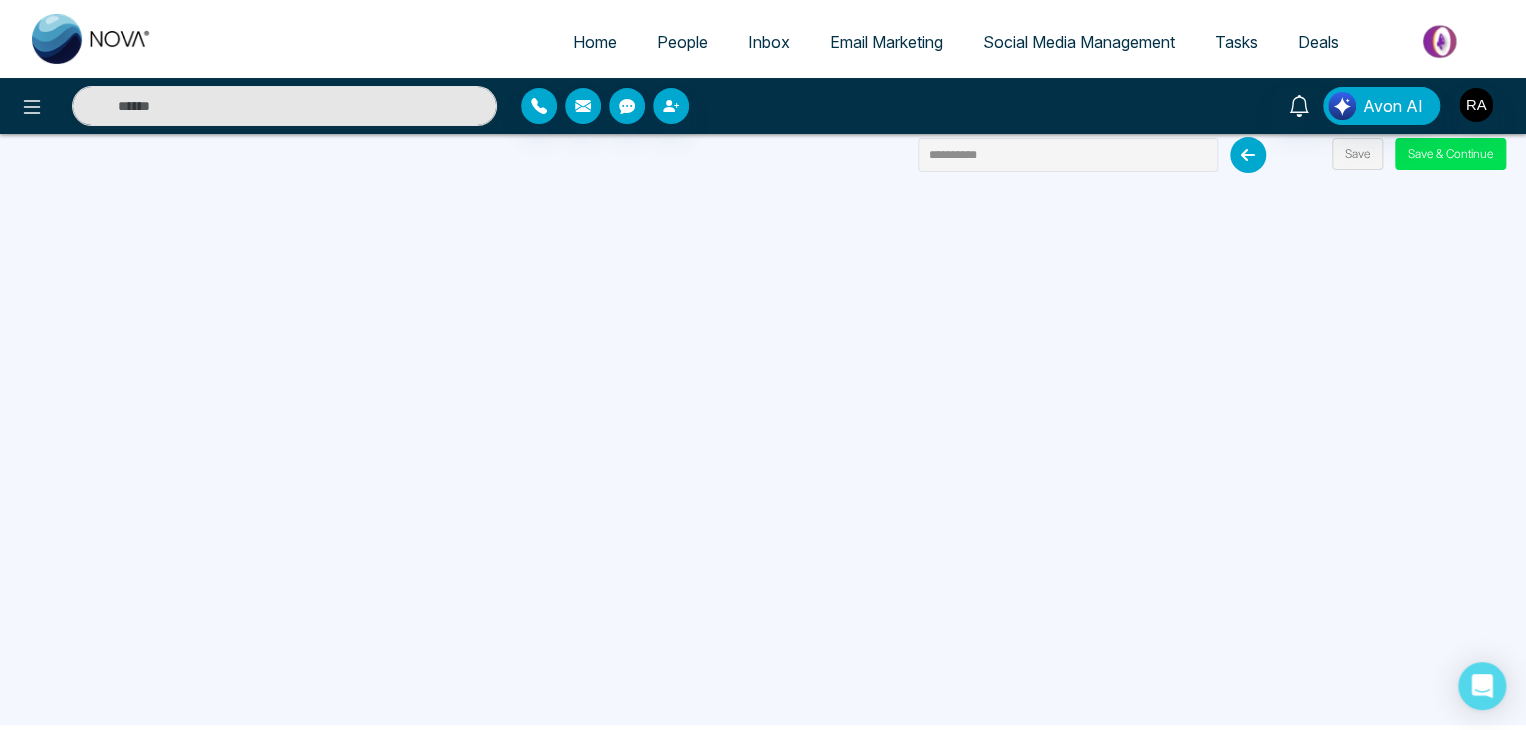 scroll, scrollTop: 0, scrollLeft: 0, axis: both 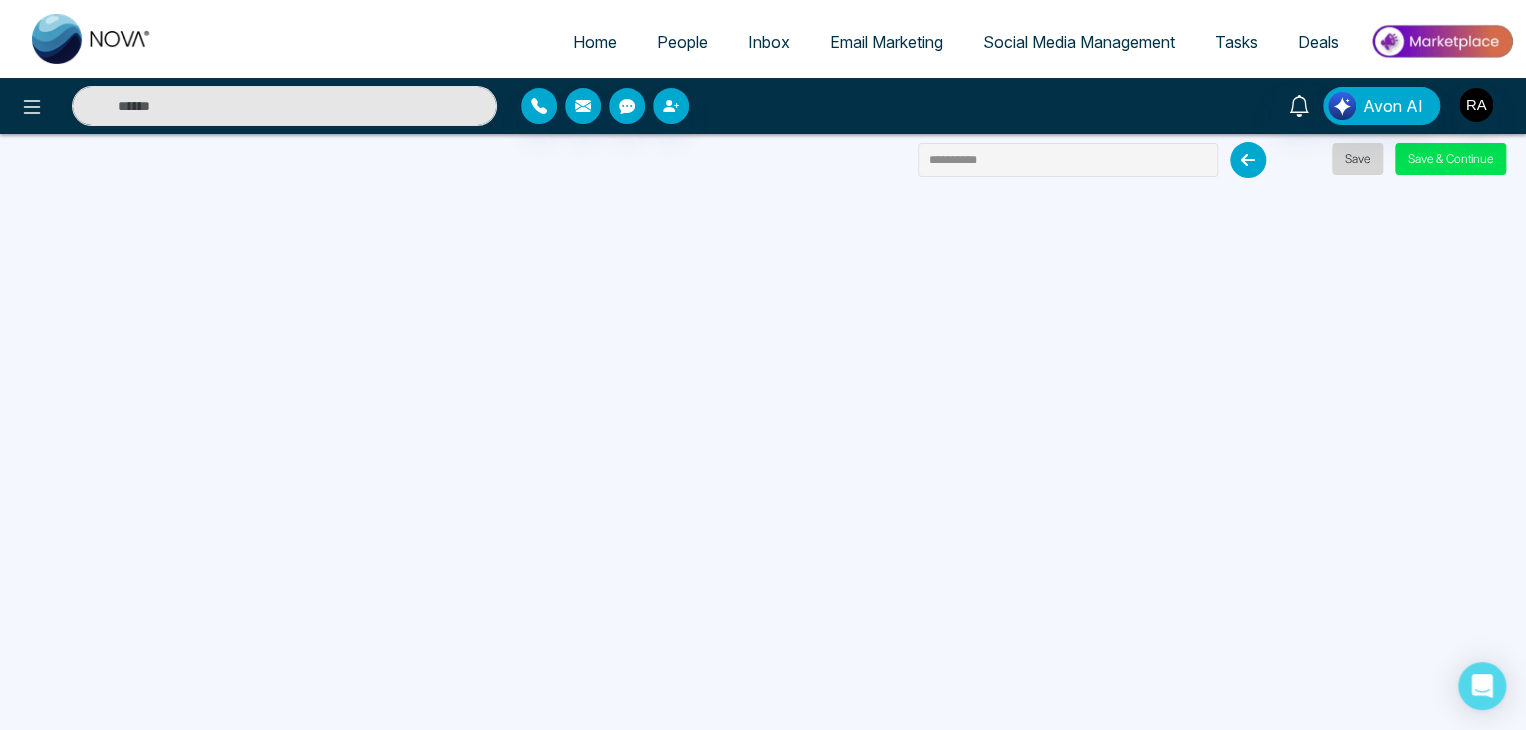 click on "Save" at bounding box center (1357, 159) 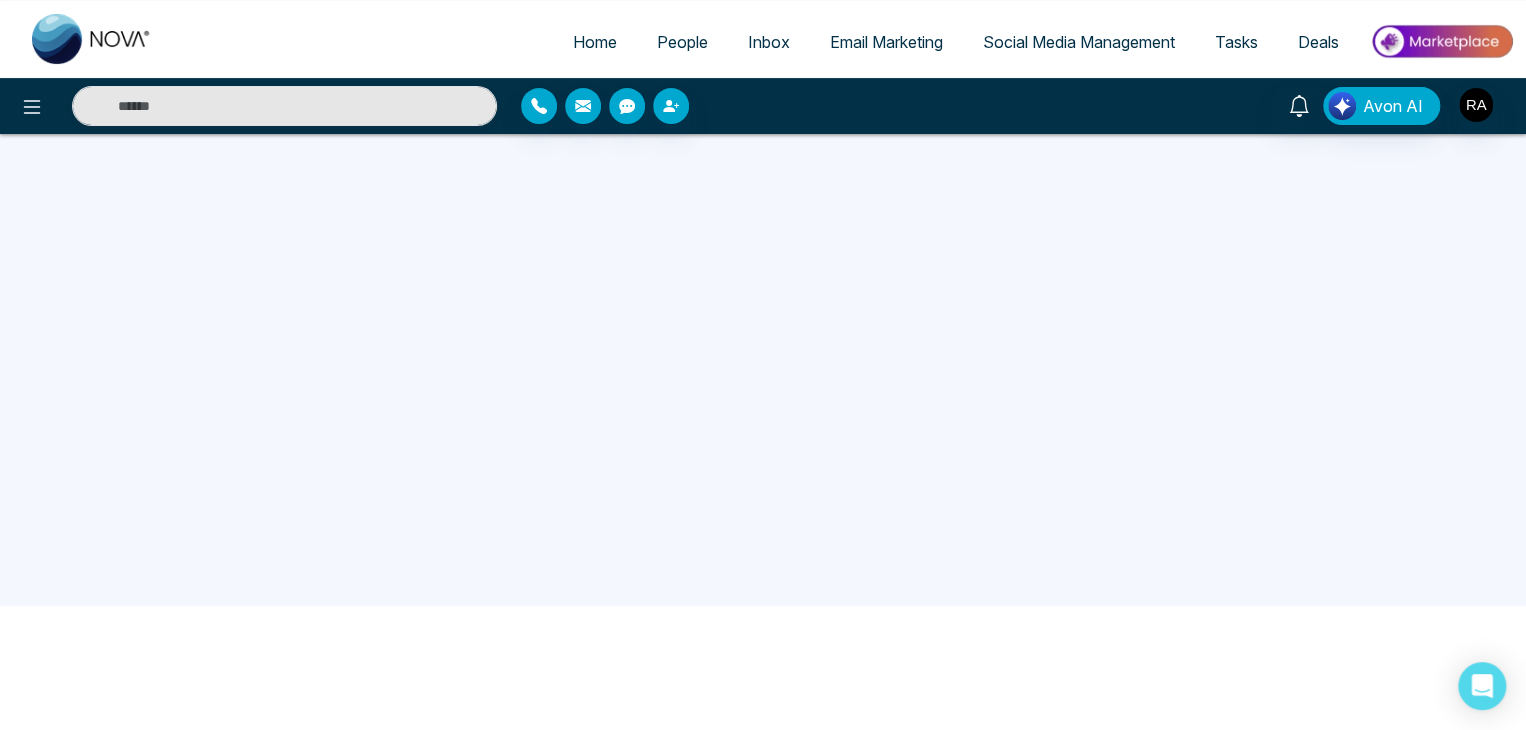 scroll, scrollTop: 190, scrollLeft: 0, axis: vertical 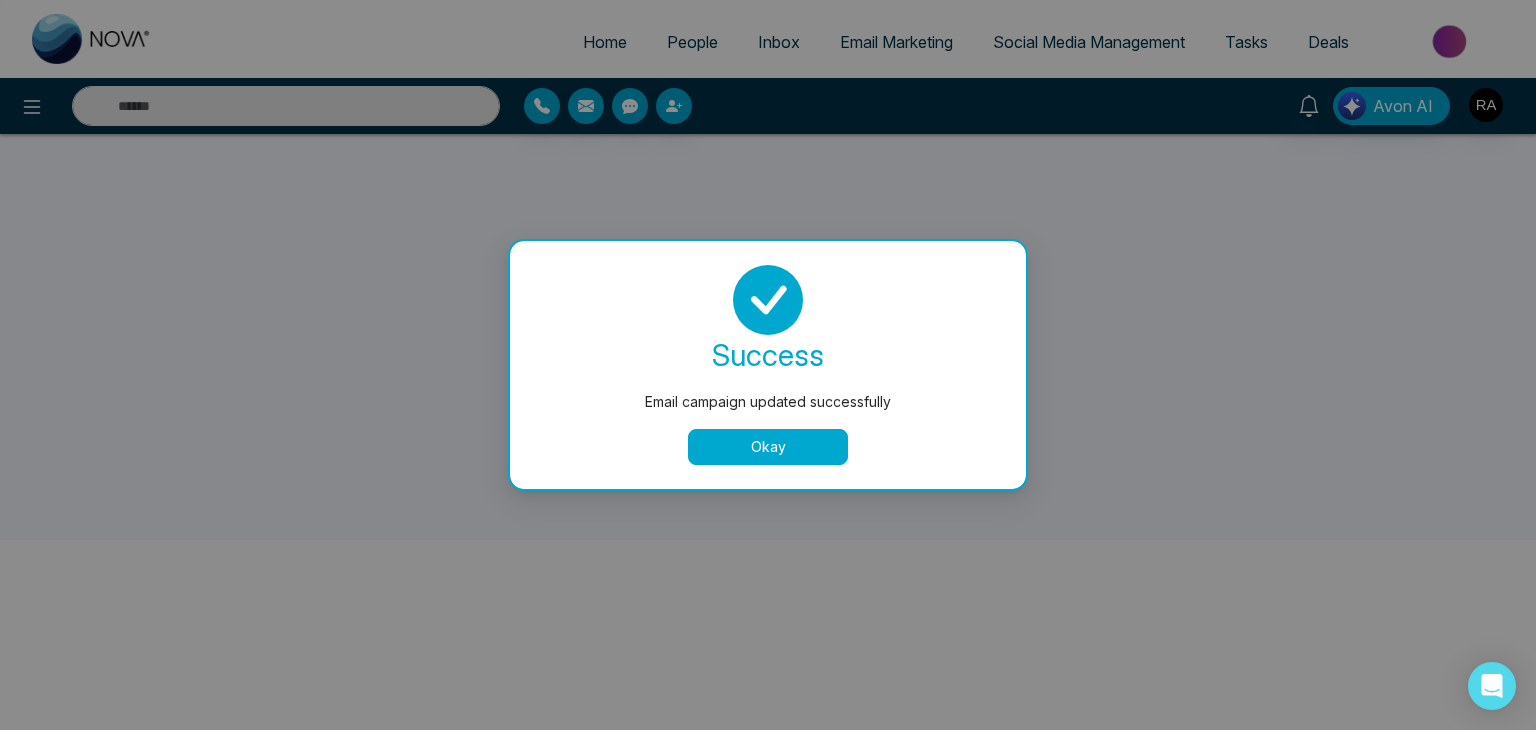 click on "Okay" at bounding box center [768, 447] 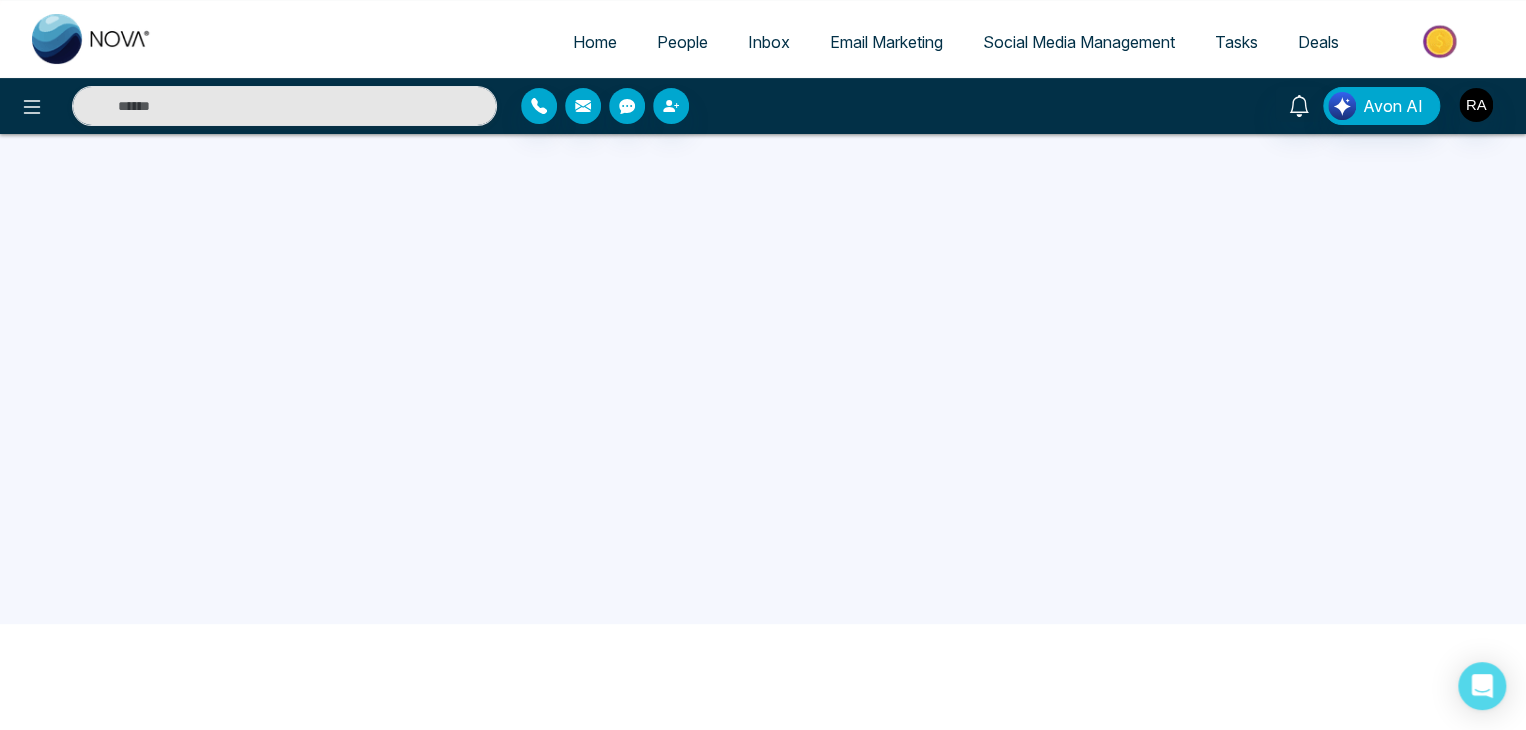 scroll, scrollTop: 0, scrollLeft: 0, axis: both 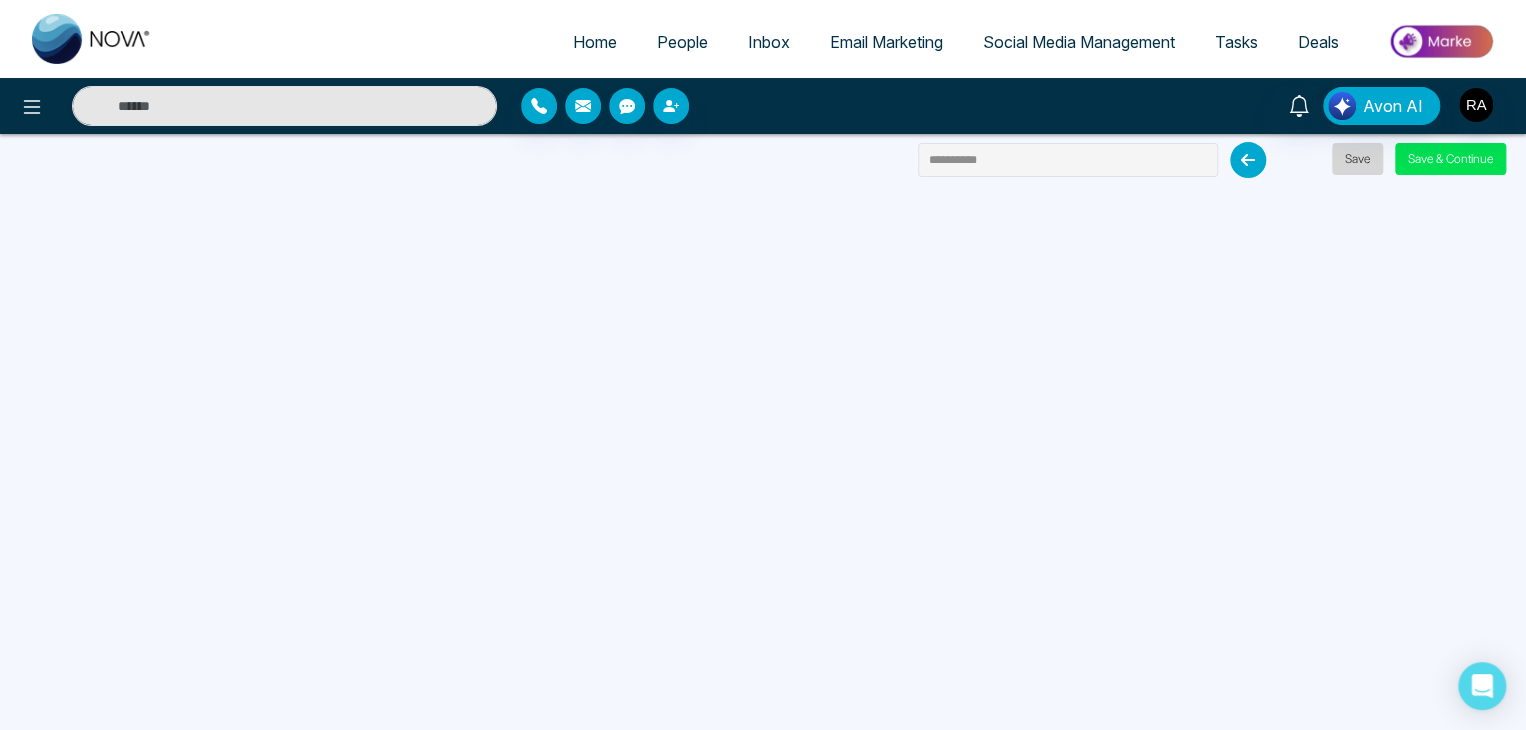 click on "Save" at bounding box center (1357, 159) 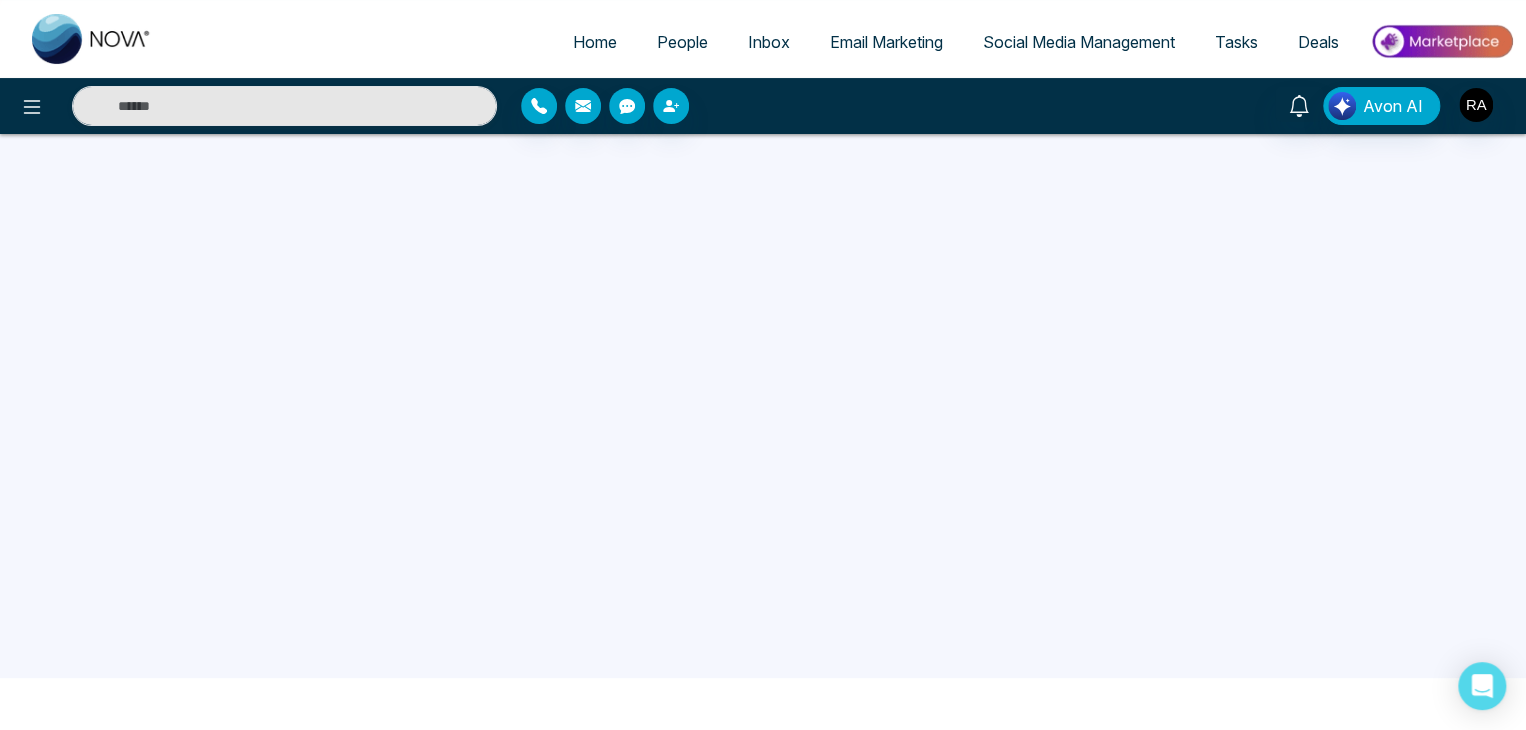 scroll, scrollTop: 190, scrollLeft: 0, axis: vertical 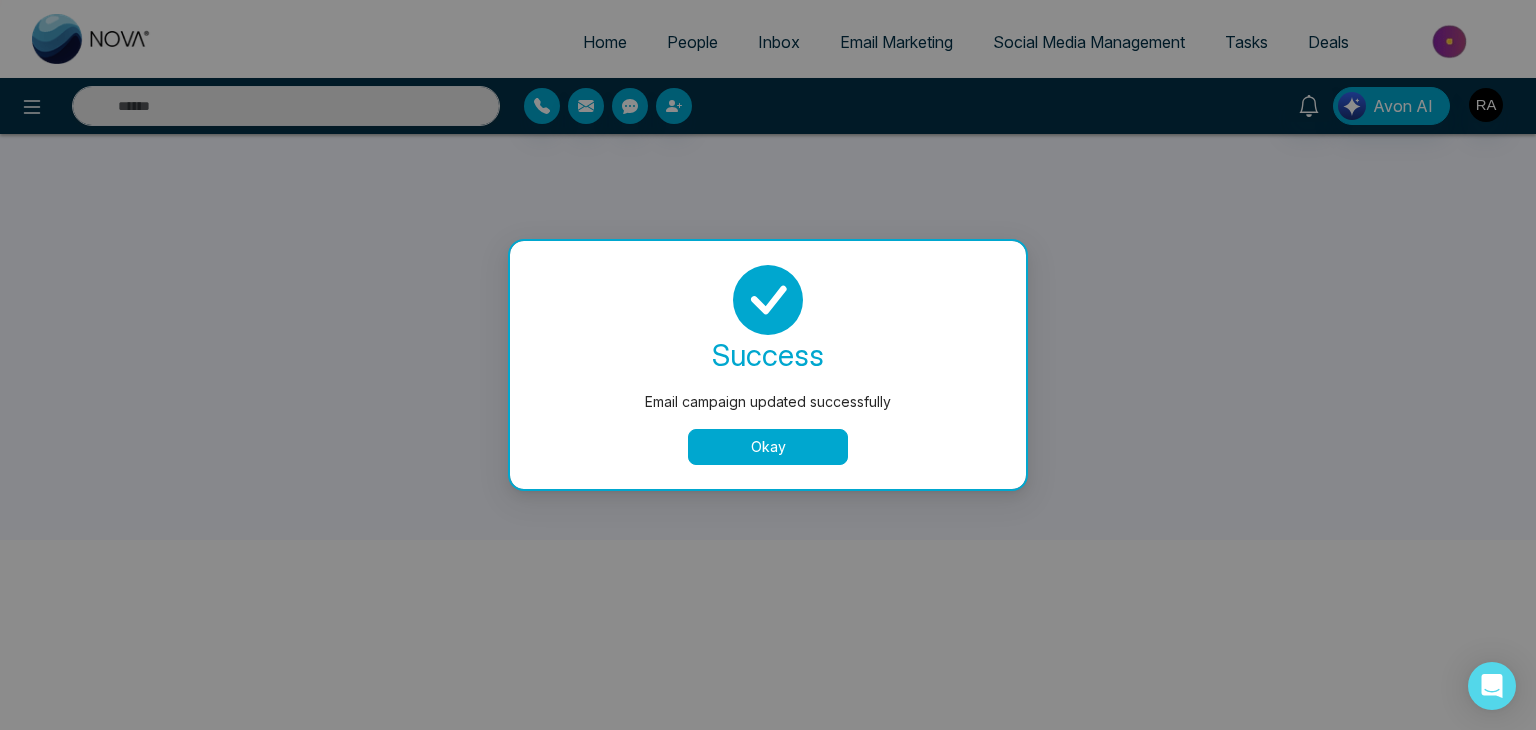 click on "Okay" at bounding box center [768, 447] 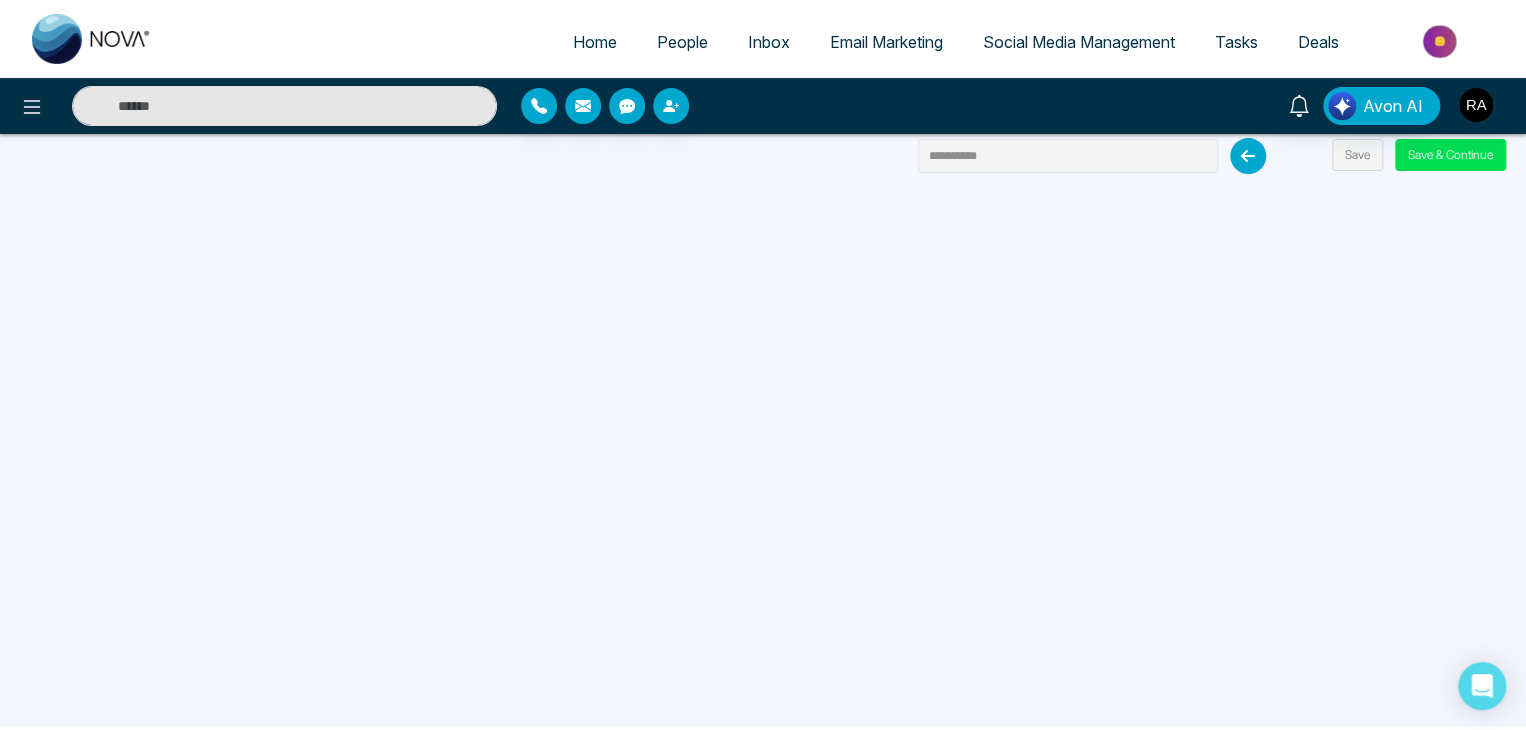 scroll, scrollTop: 0, scrollLeft: 0, axis: both 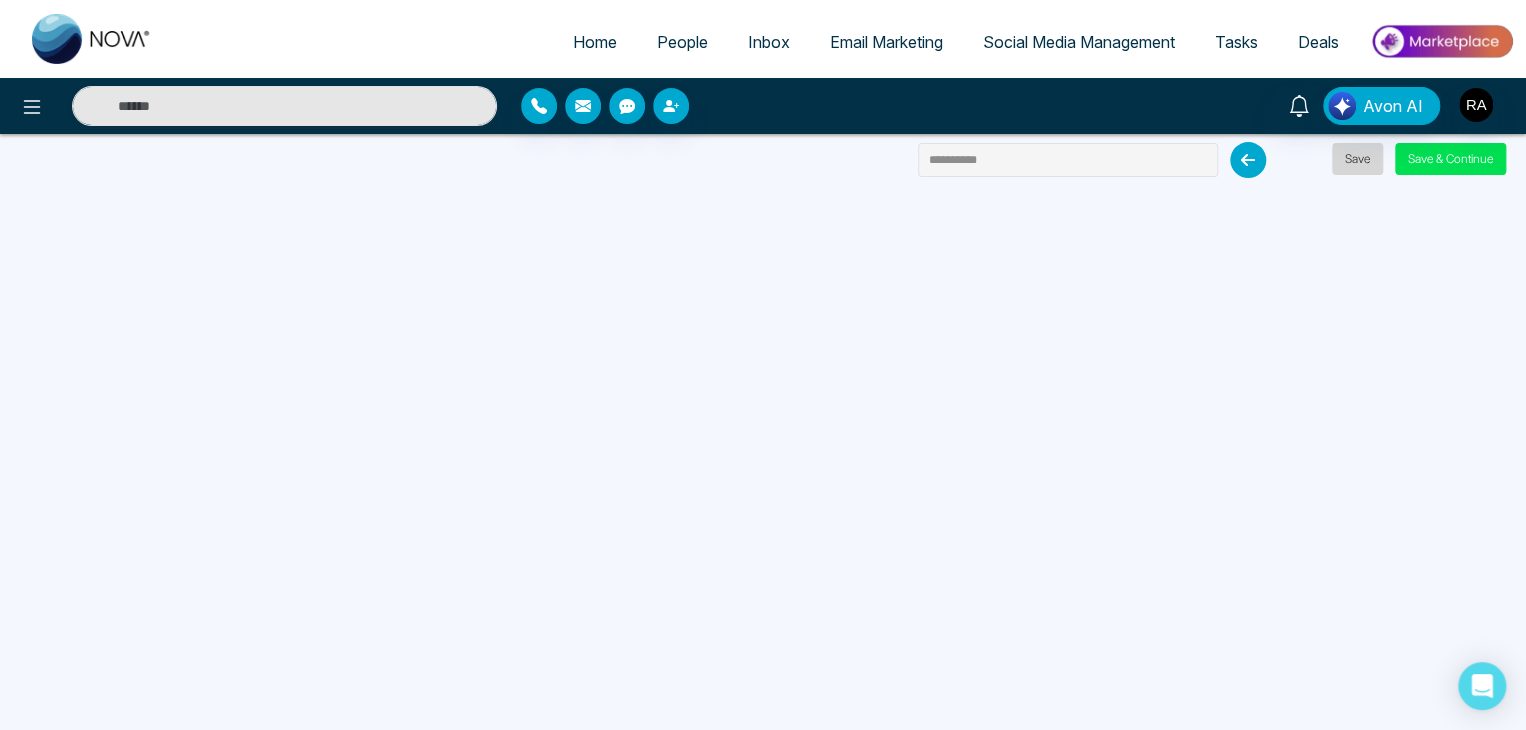 click on "Save" at bounding box center [1357, 159] 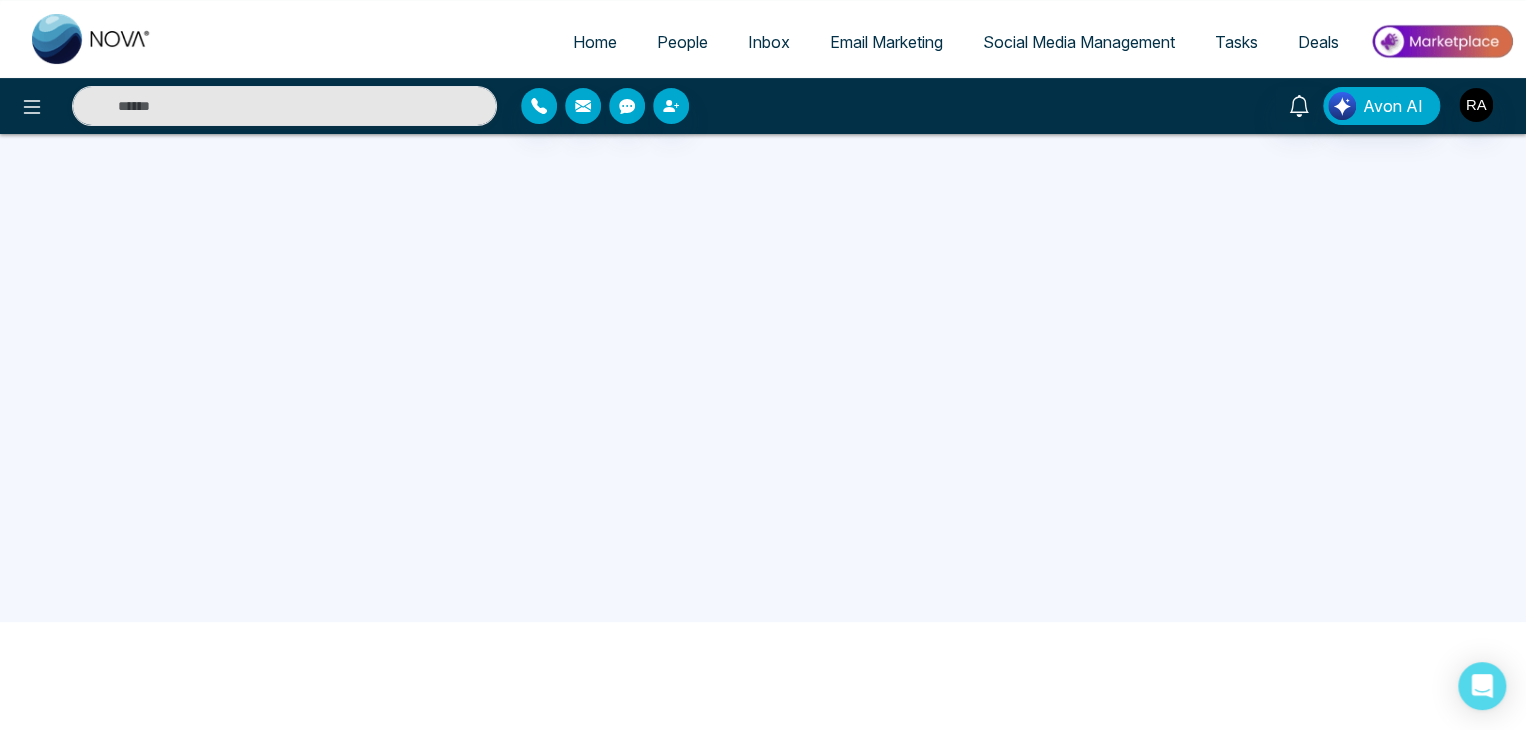 scroll, scrollTop: 190, scrollLeft: 0, axis: vertical 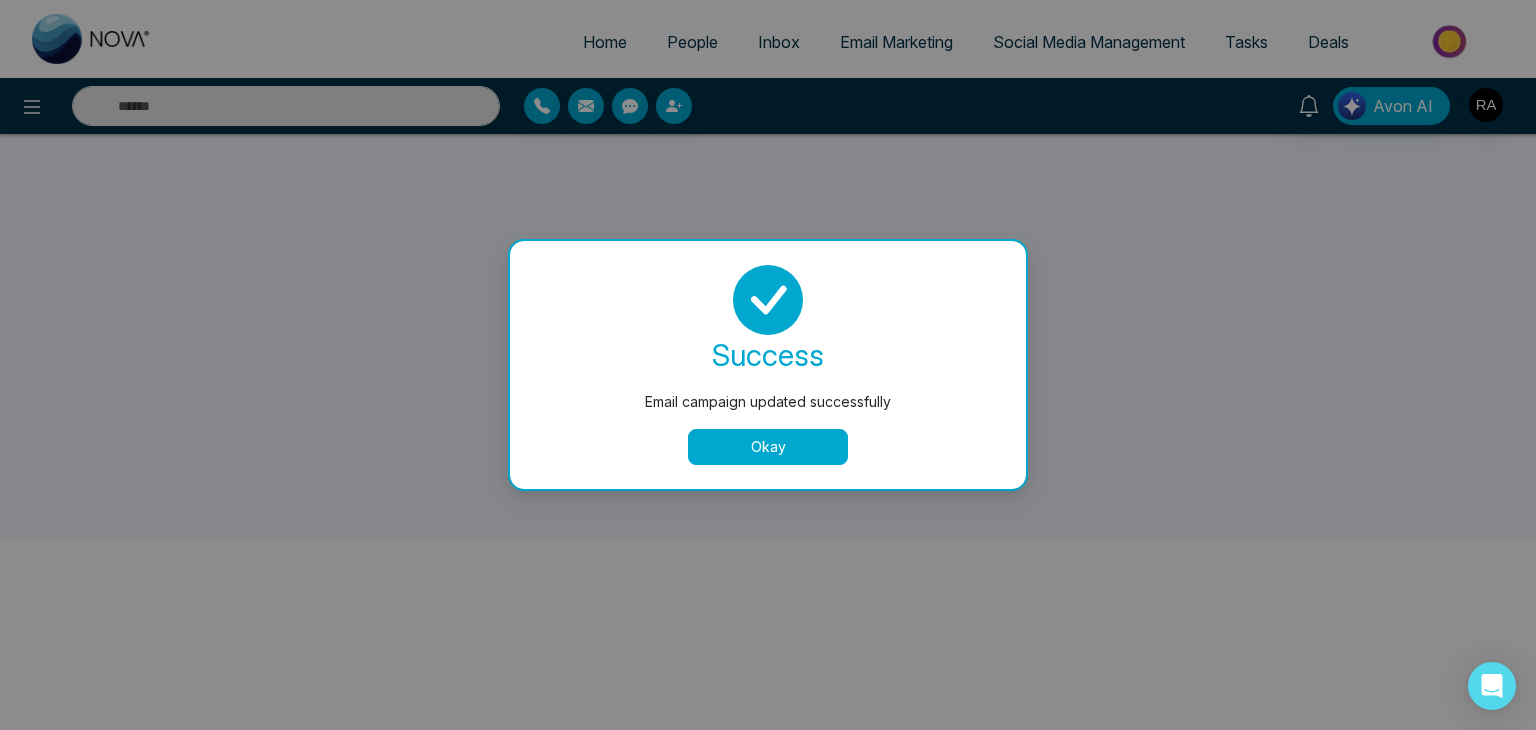 click on "Okay" at bounding box center (768, 447) 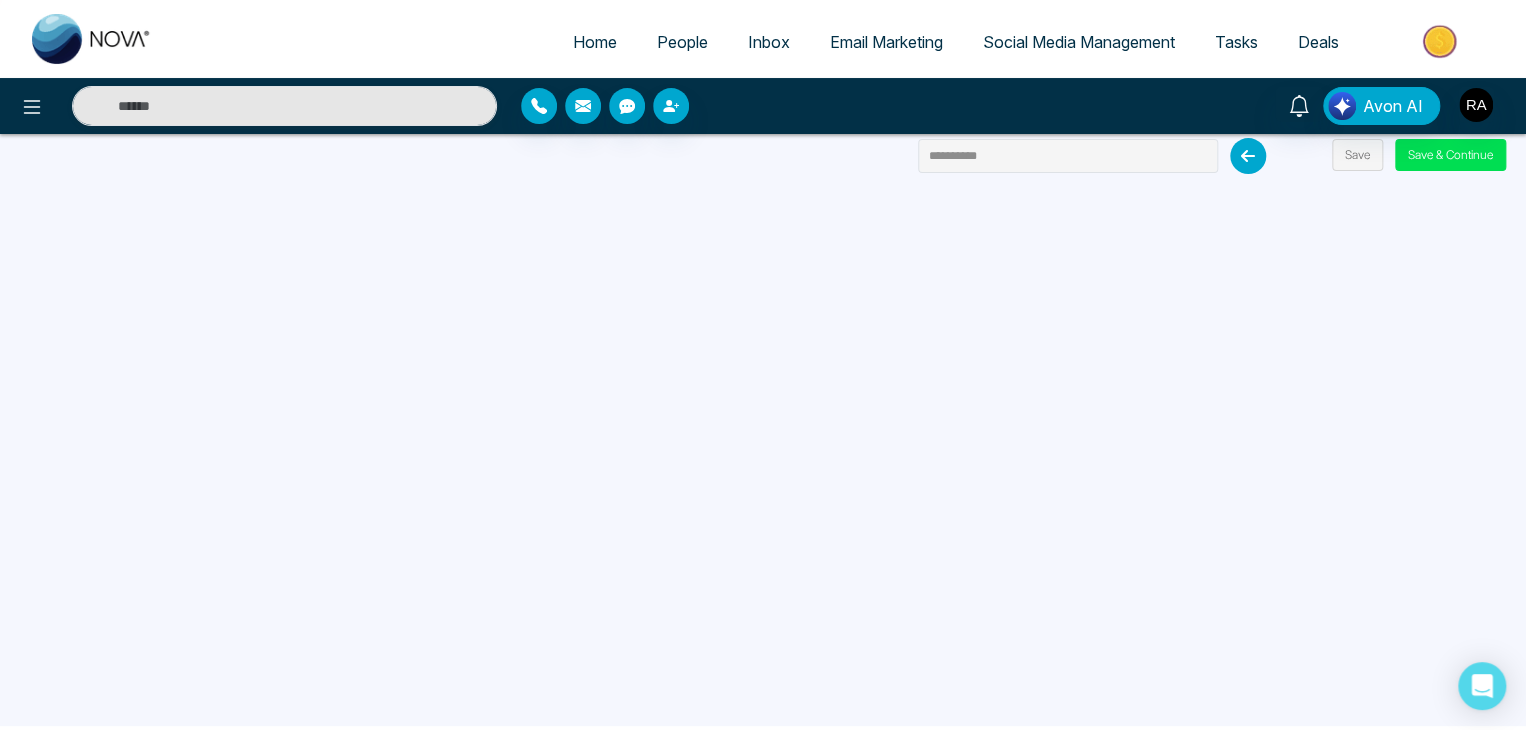 scroll, scrollTop: 0, scrollLeft: 0, axis: both 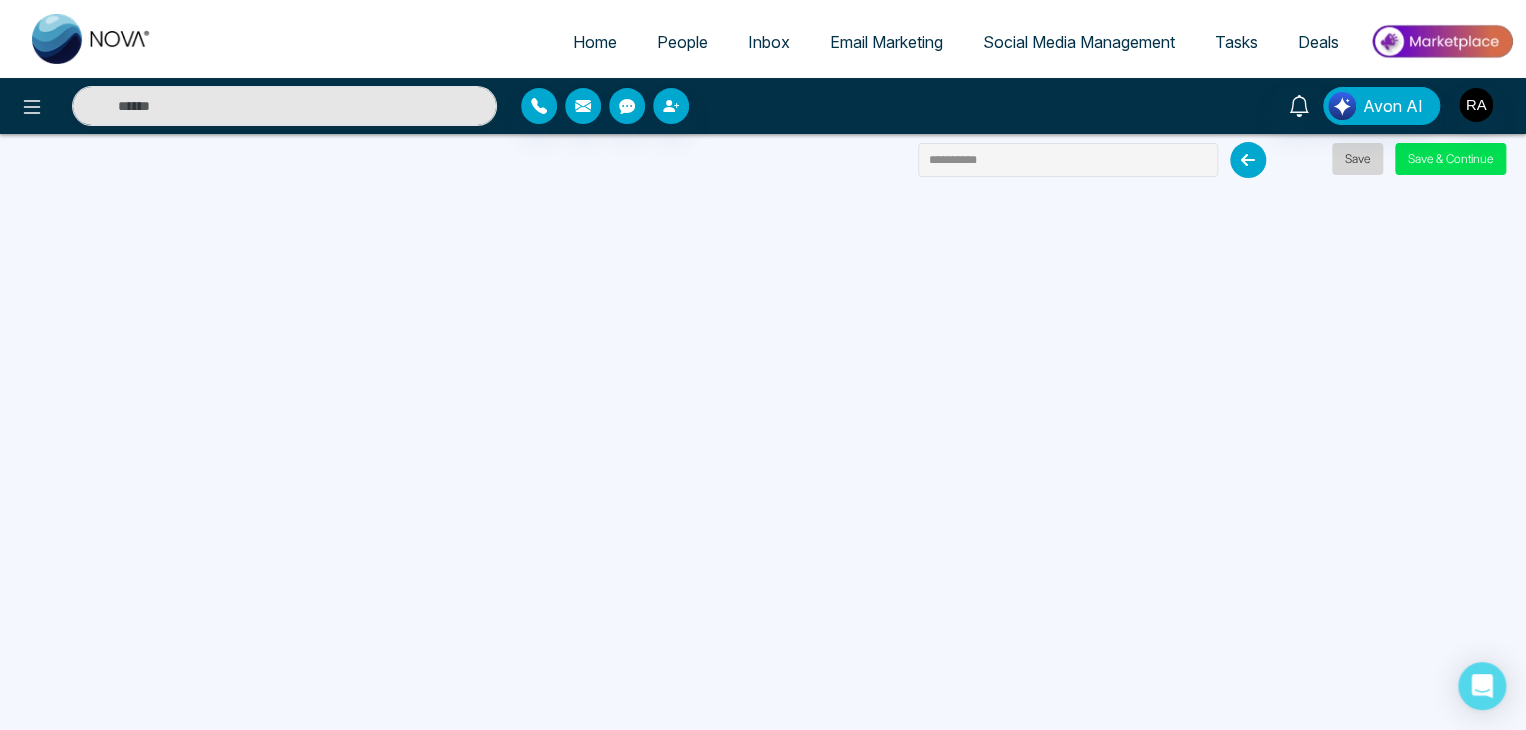 click on "Save" at bounding box center (1357, 159) 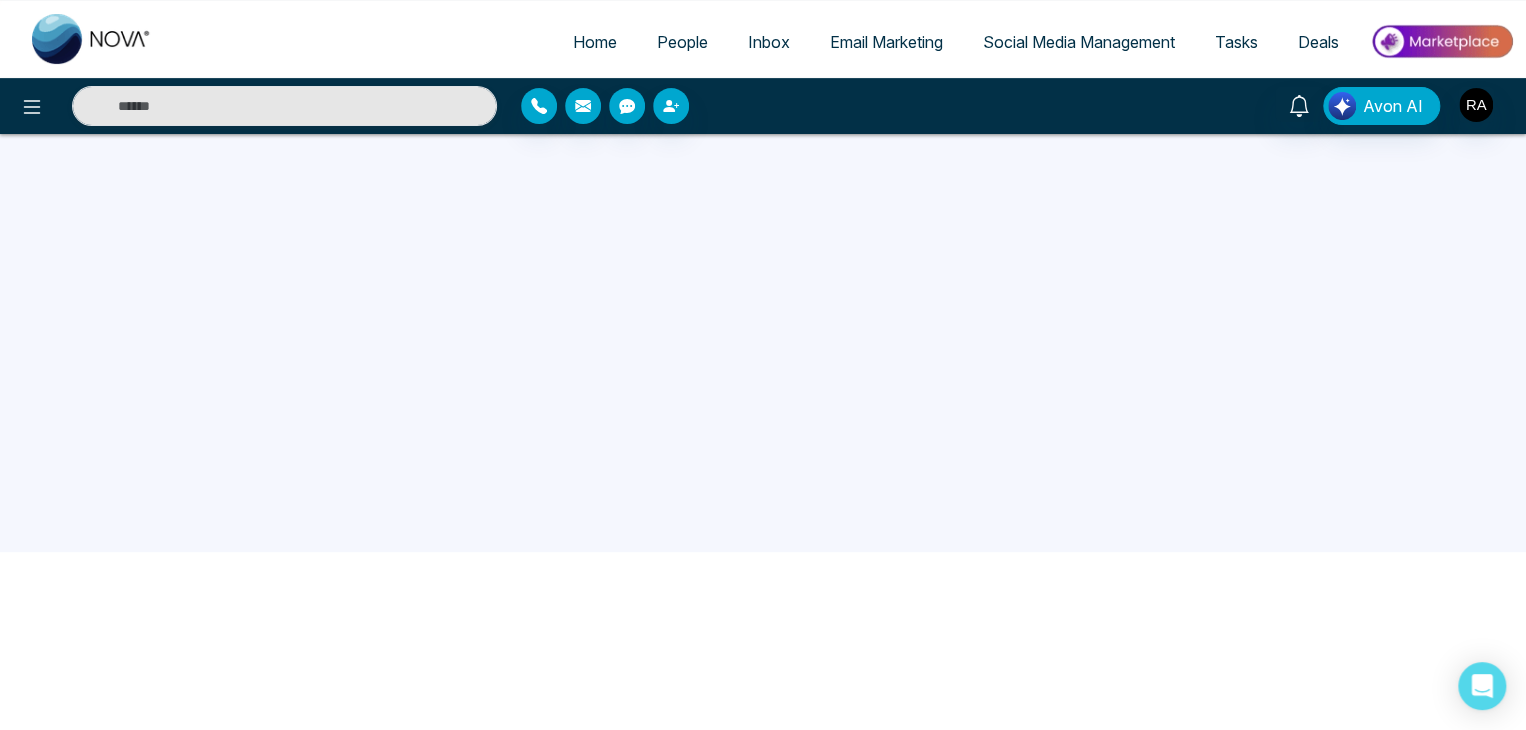 scroll, scrollTop: 190, scrollLeft: 0, axis: vertical 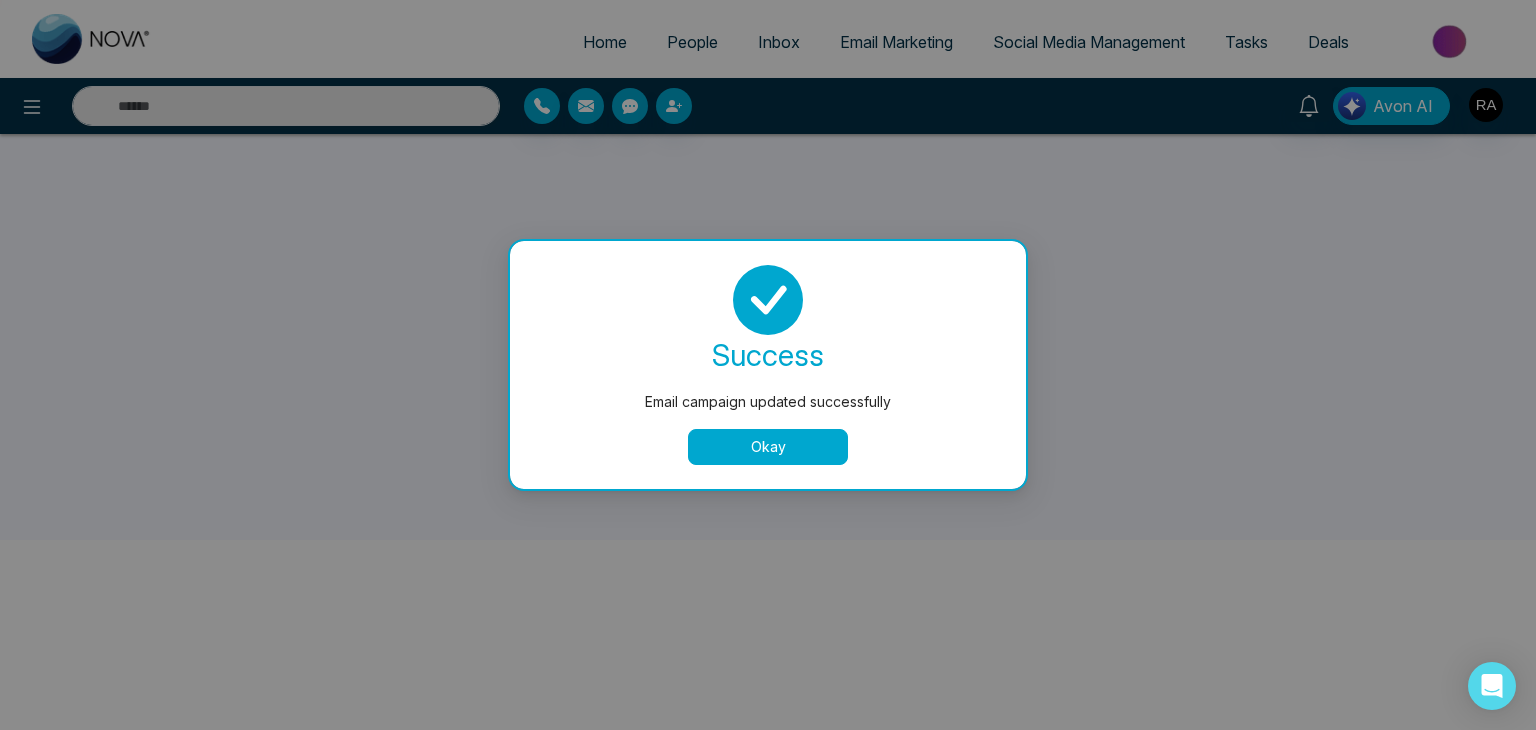 click on "Okay" at bounding box center [768, 447] 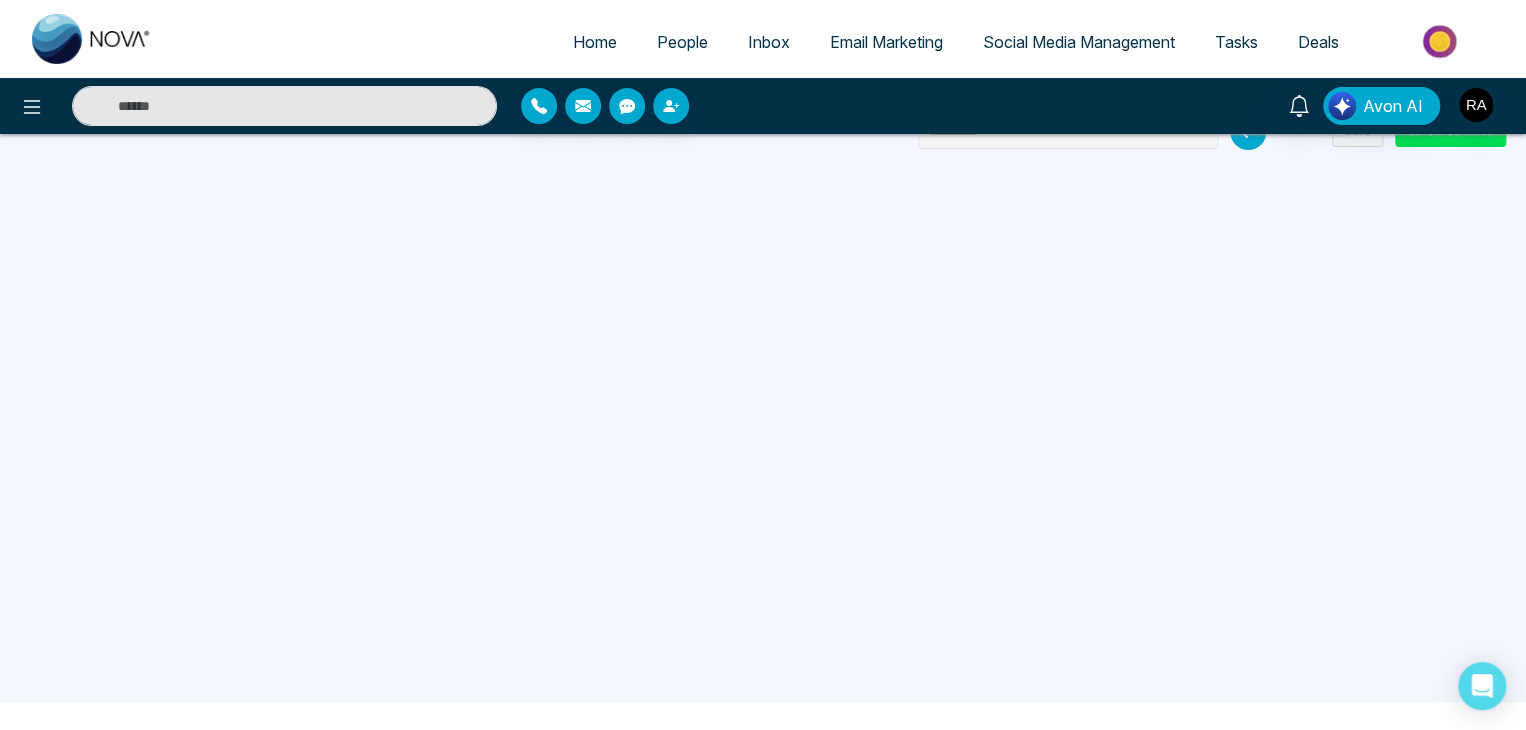 scroll, scrollTop: 0, scrollLeft: 0, axis: both 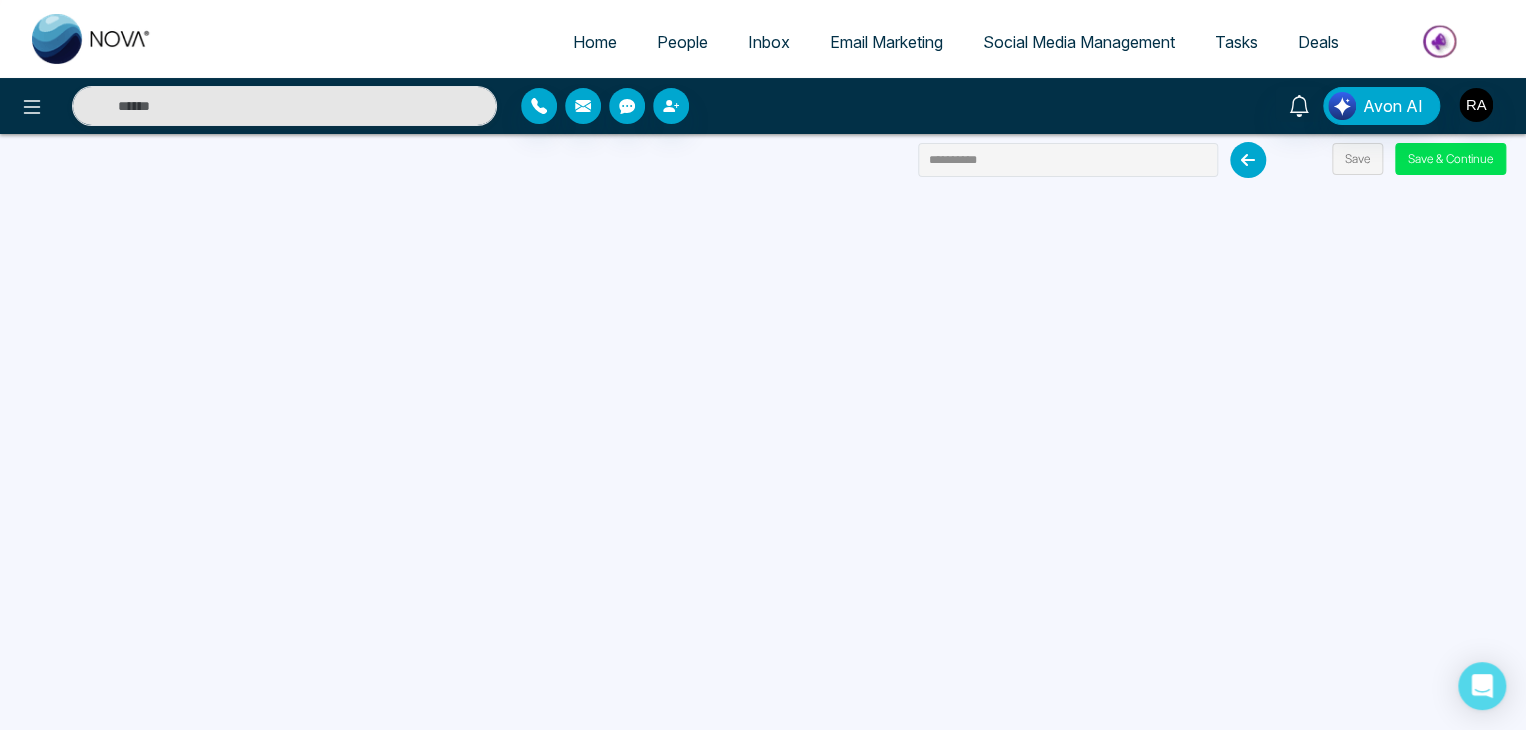 drag, startPoint x: 1351, startPoint y: 163, endPoint x: 1336, endPoint y: 191, distance: 31.764761 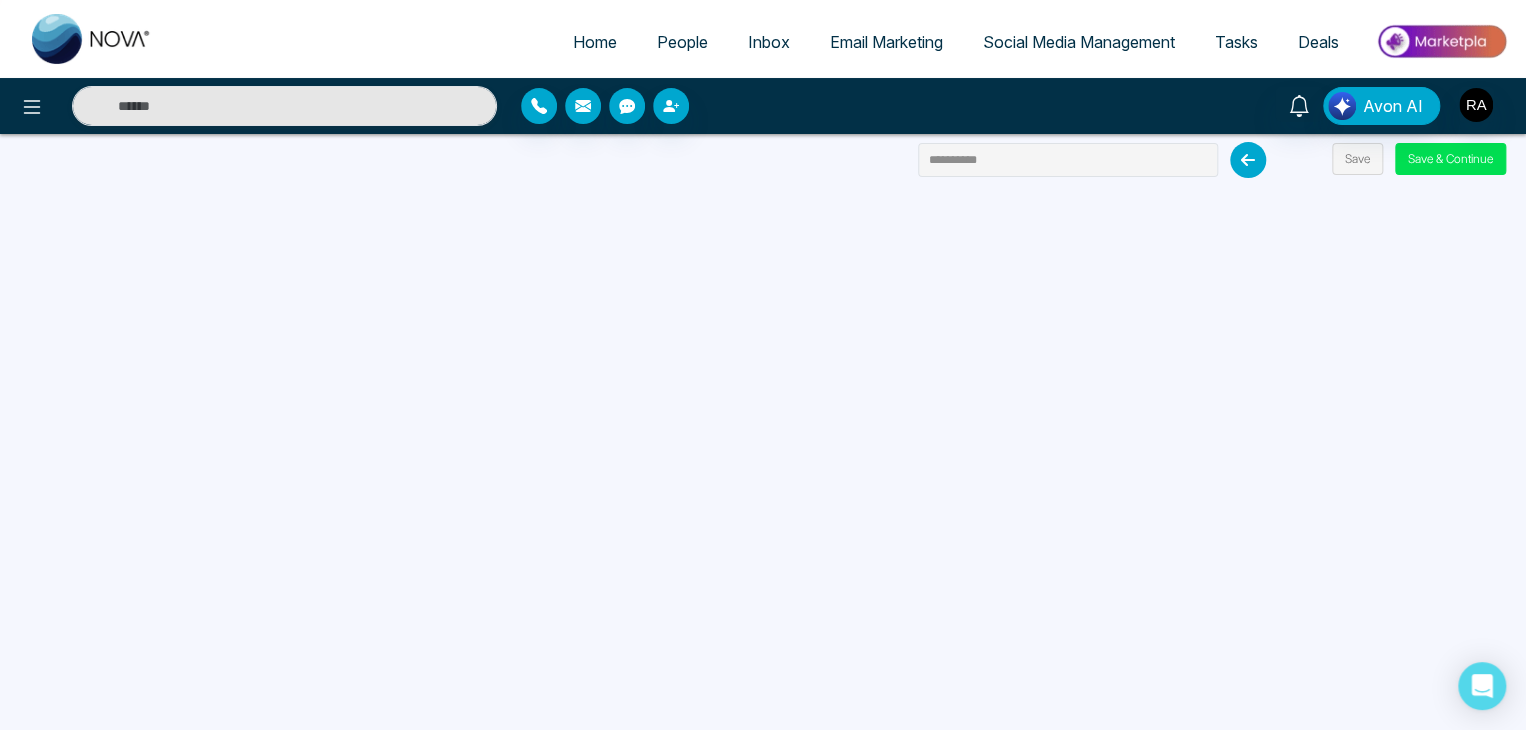 click on "Save" at bounding box center (1357, 159) 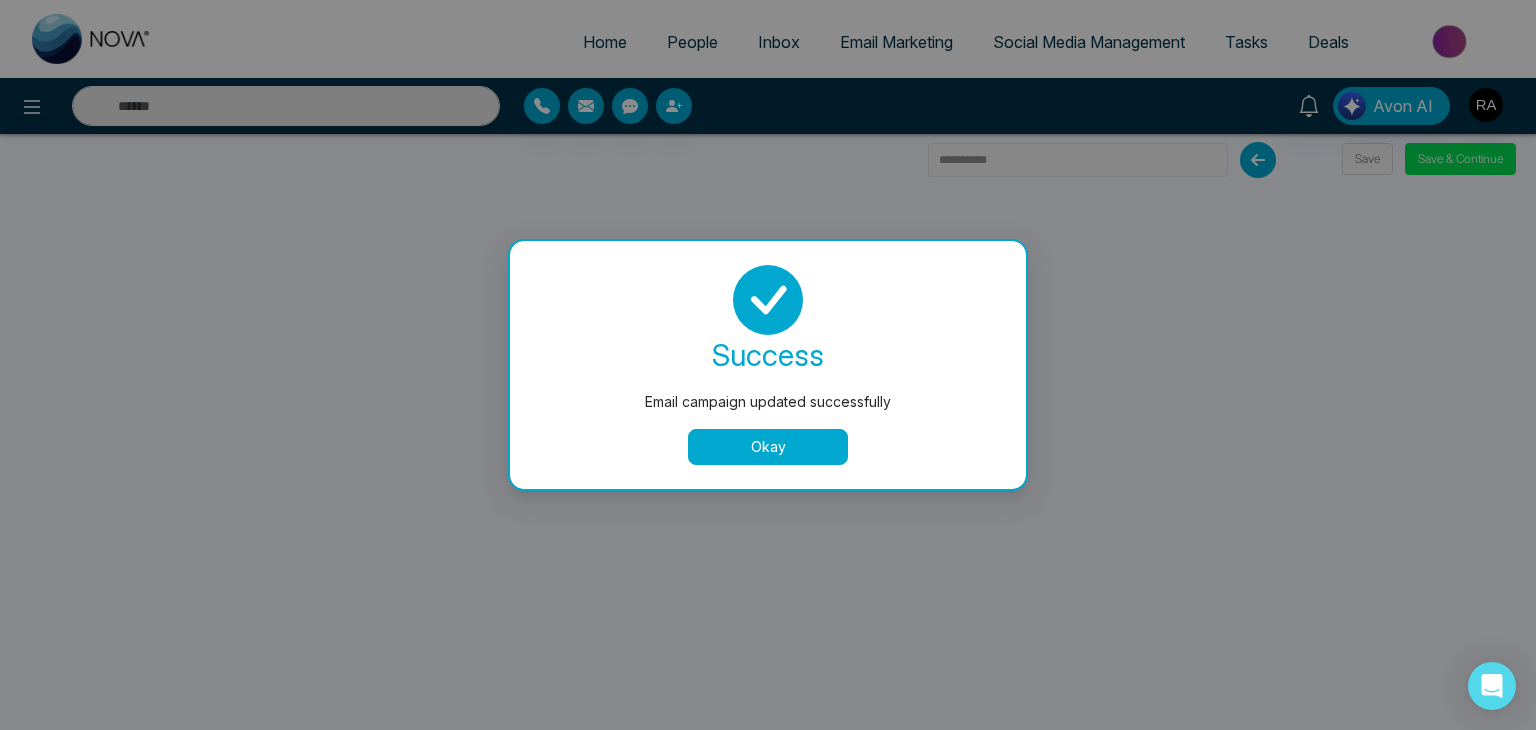 click on "Okay" at bounding box center (768, 447) 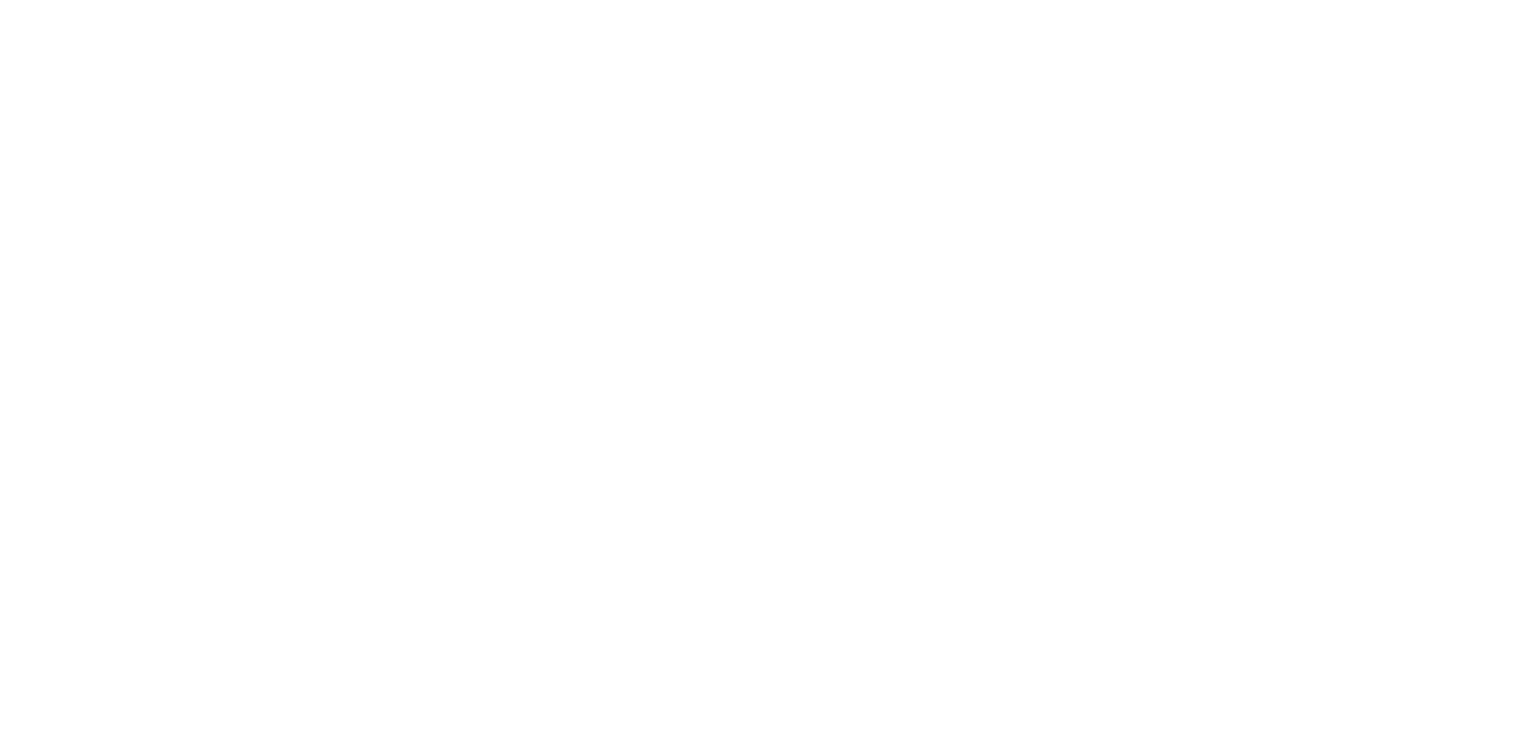 select on "*" 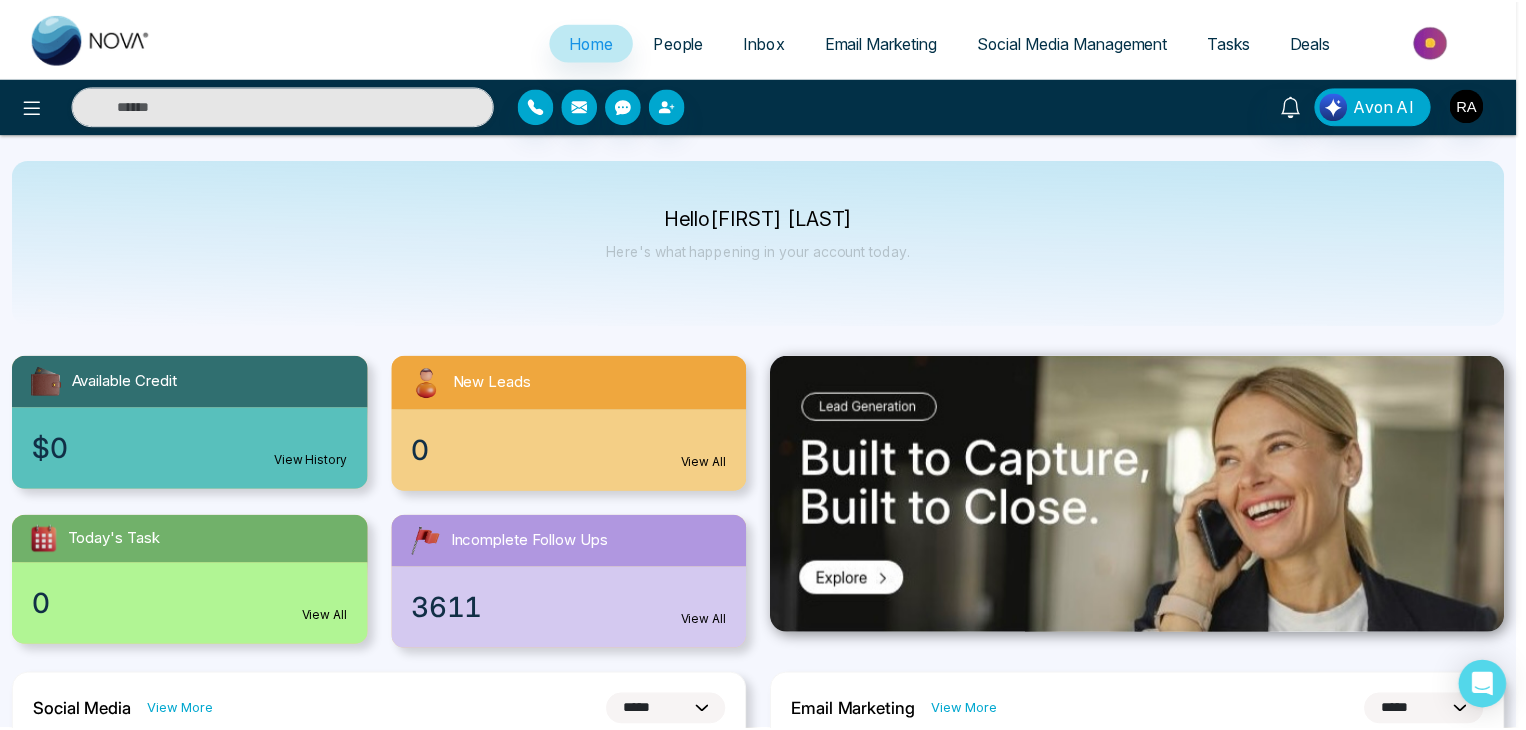 scroll, scrollTop: 0, scrollLeft: 0, axis: both 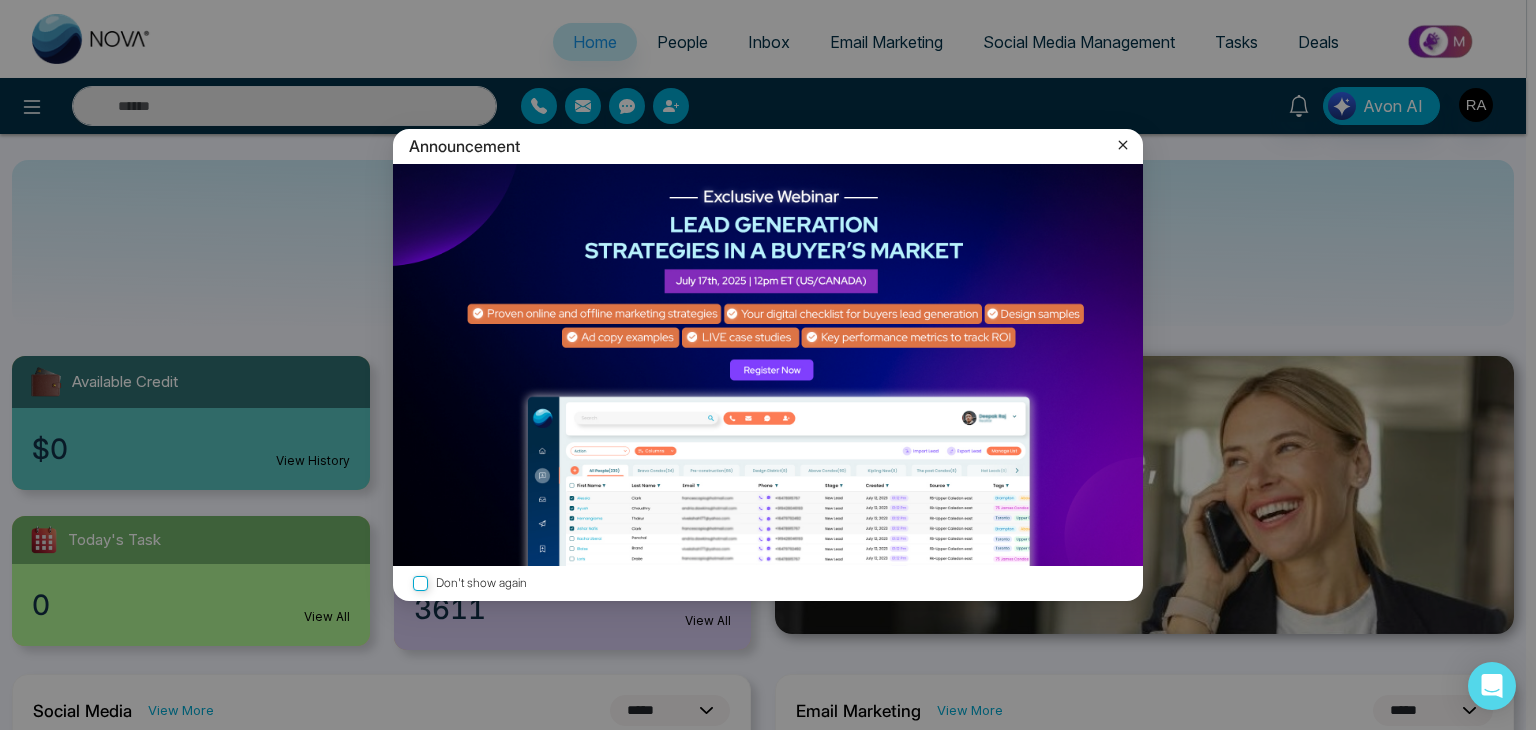 click 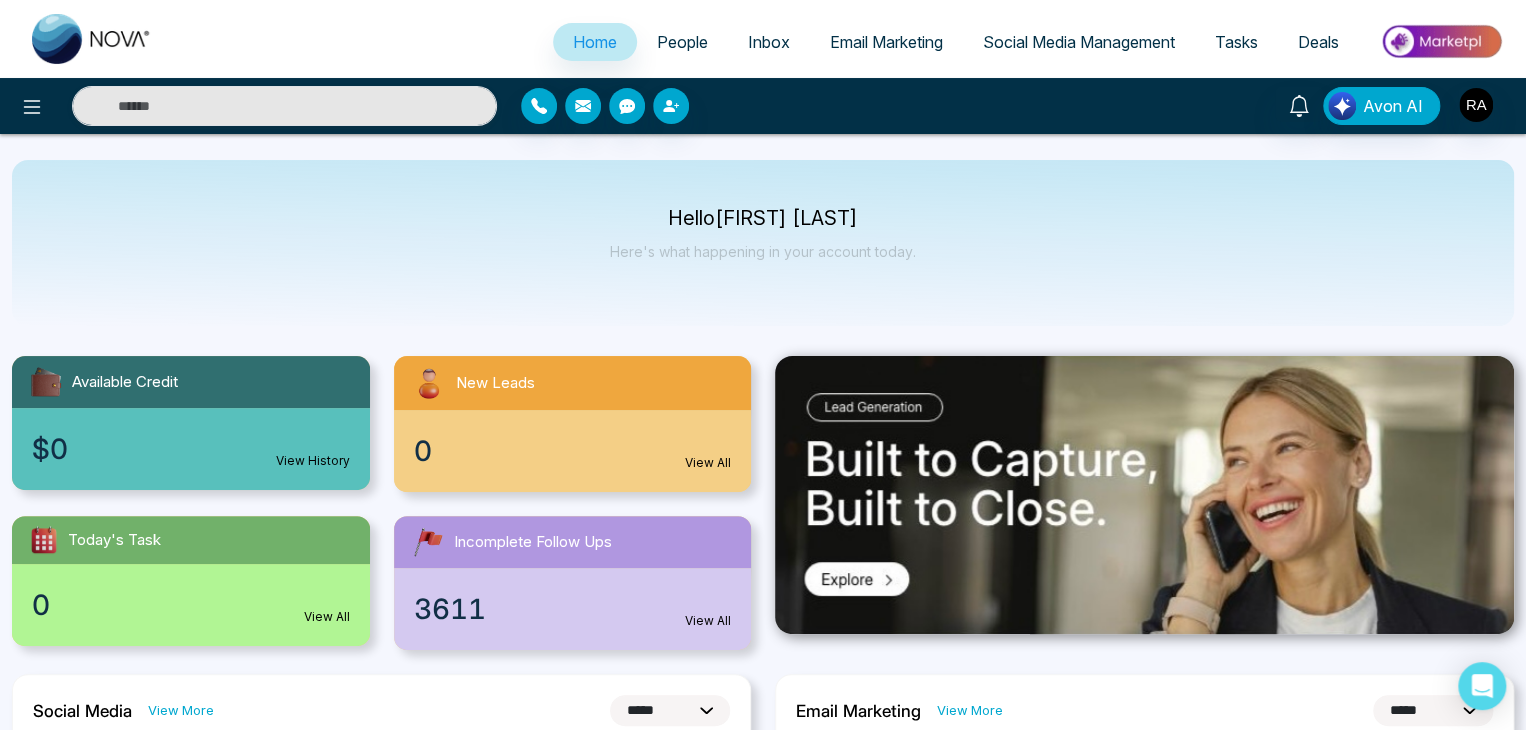 click on "Email Marketing" at bounding box center [886, 42] 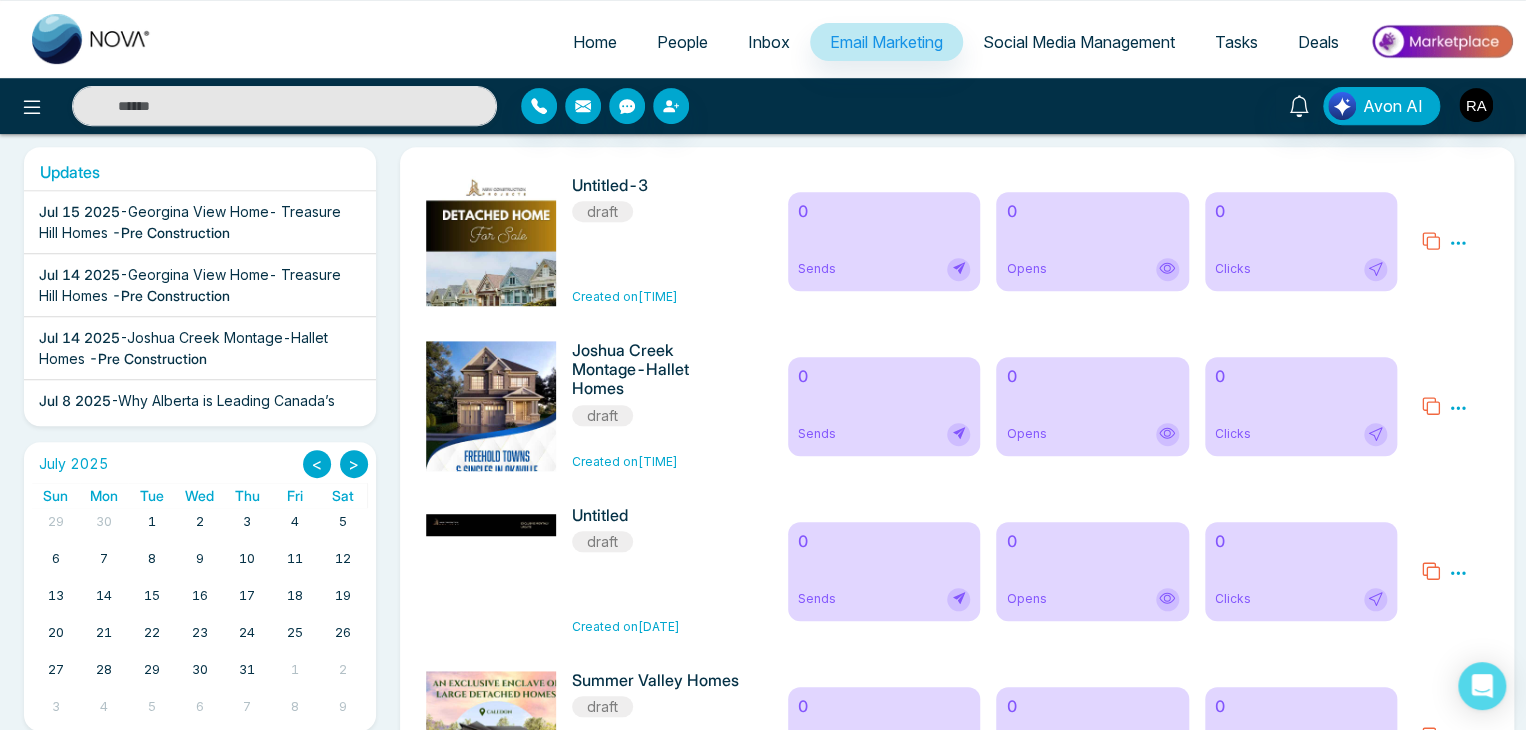 scroll, scrollTop: 400, scrollLeft: 0, axis: vertical 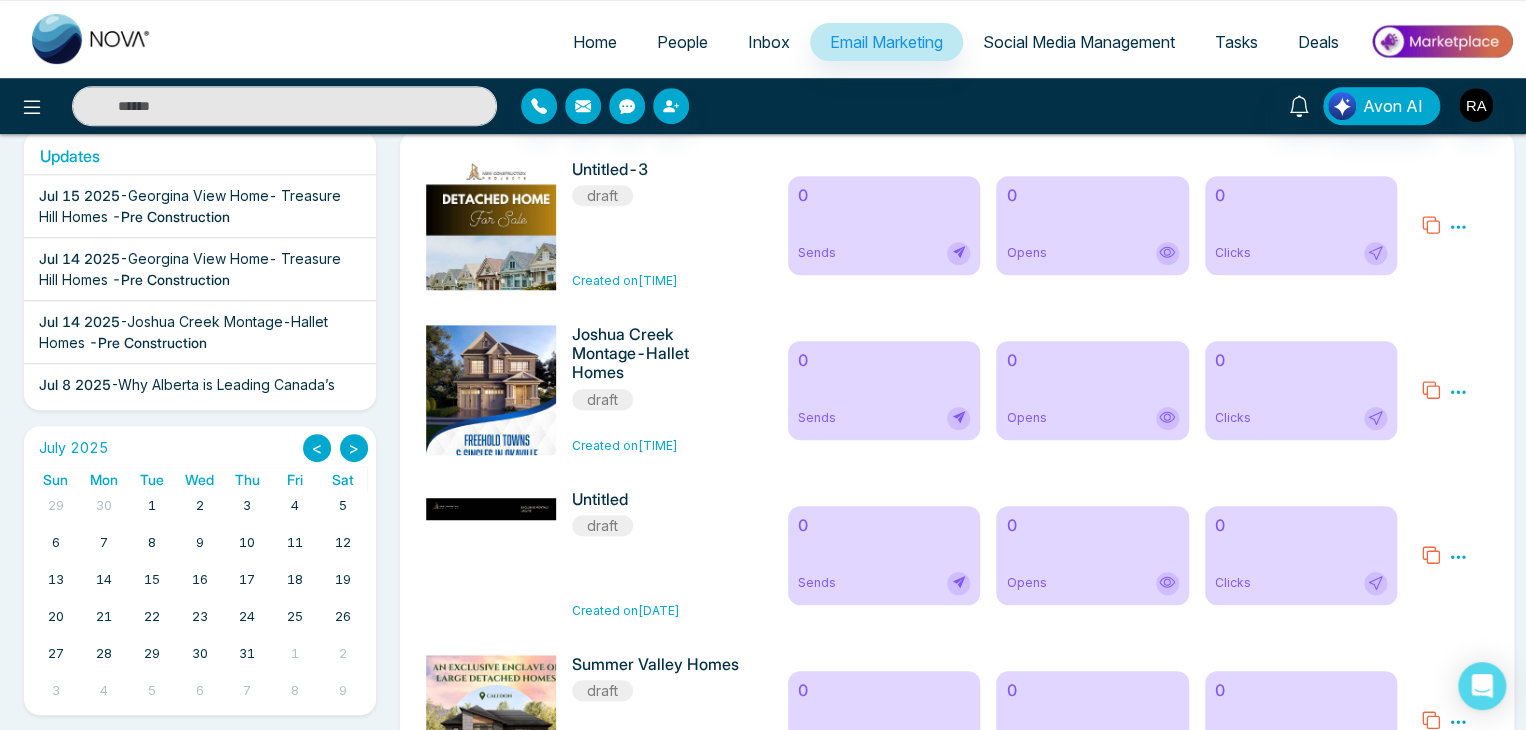 click 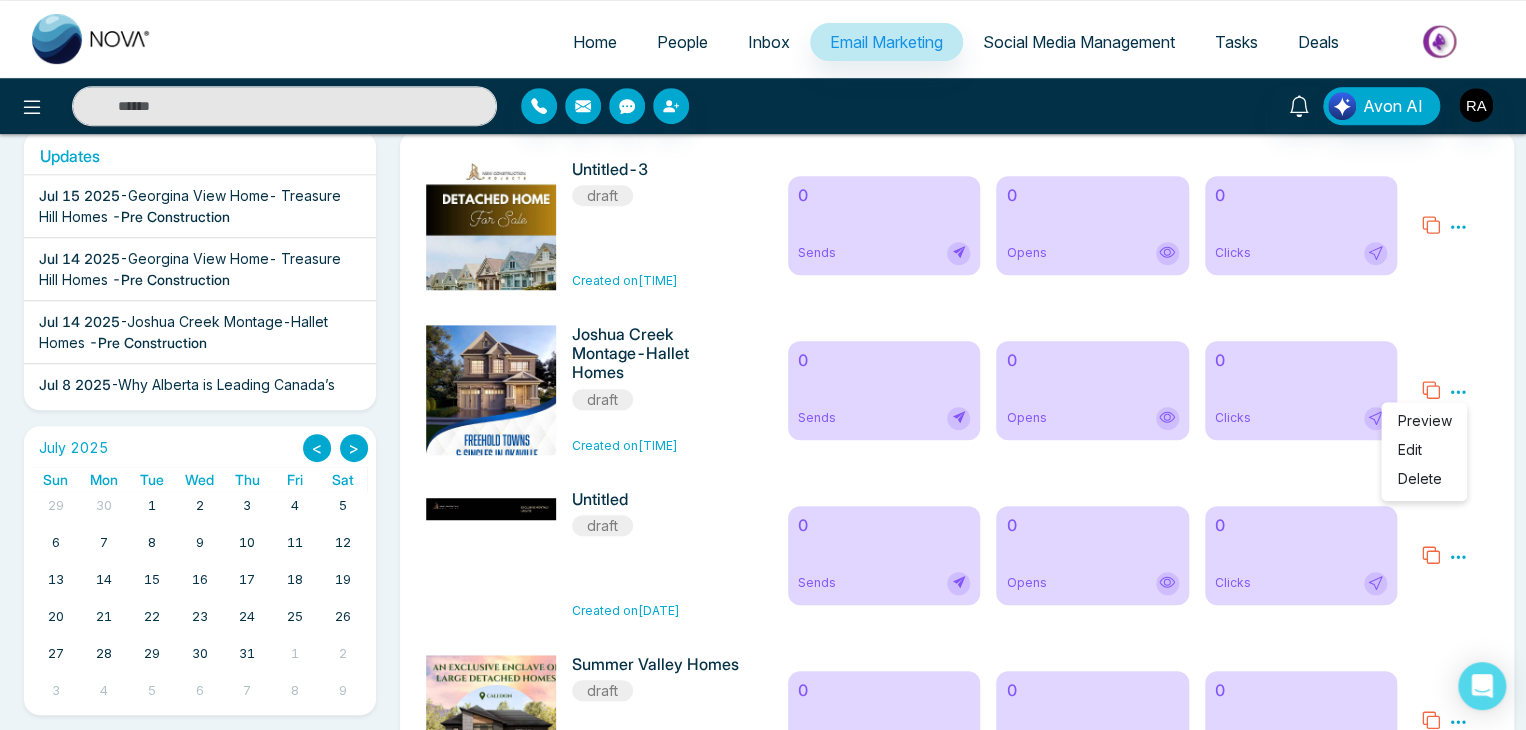 click on "Delete" at bounding box center (1419, 478) 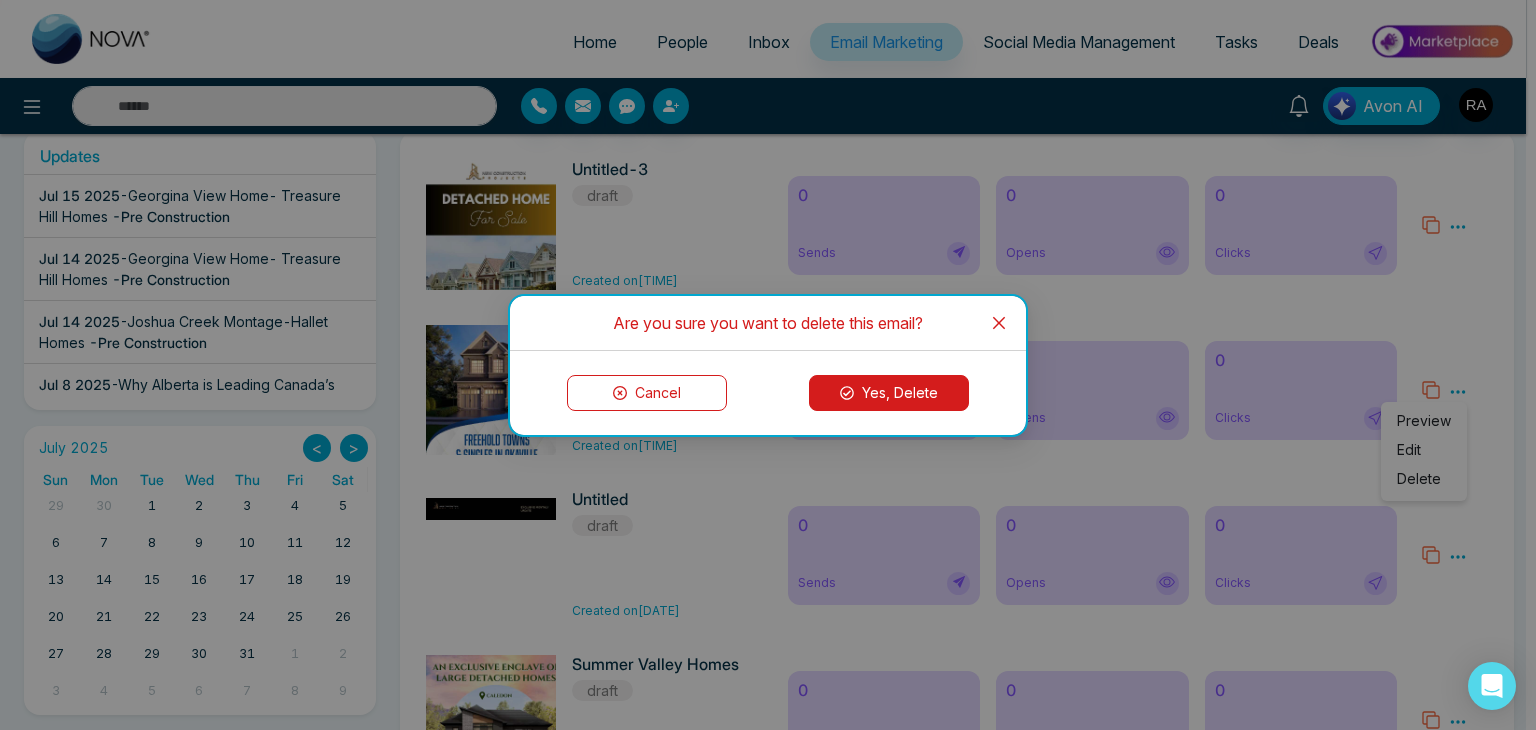 click on "Yes, Delete" at bounding box center (889, 393) 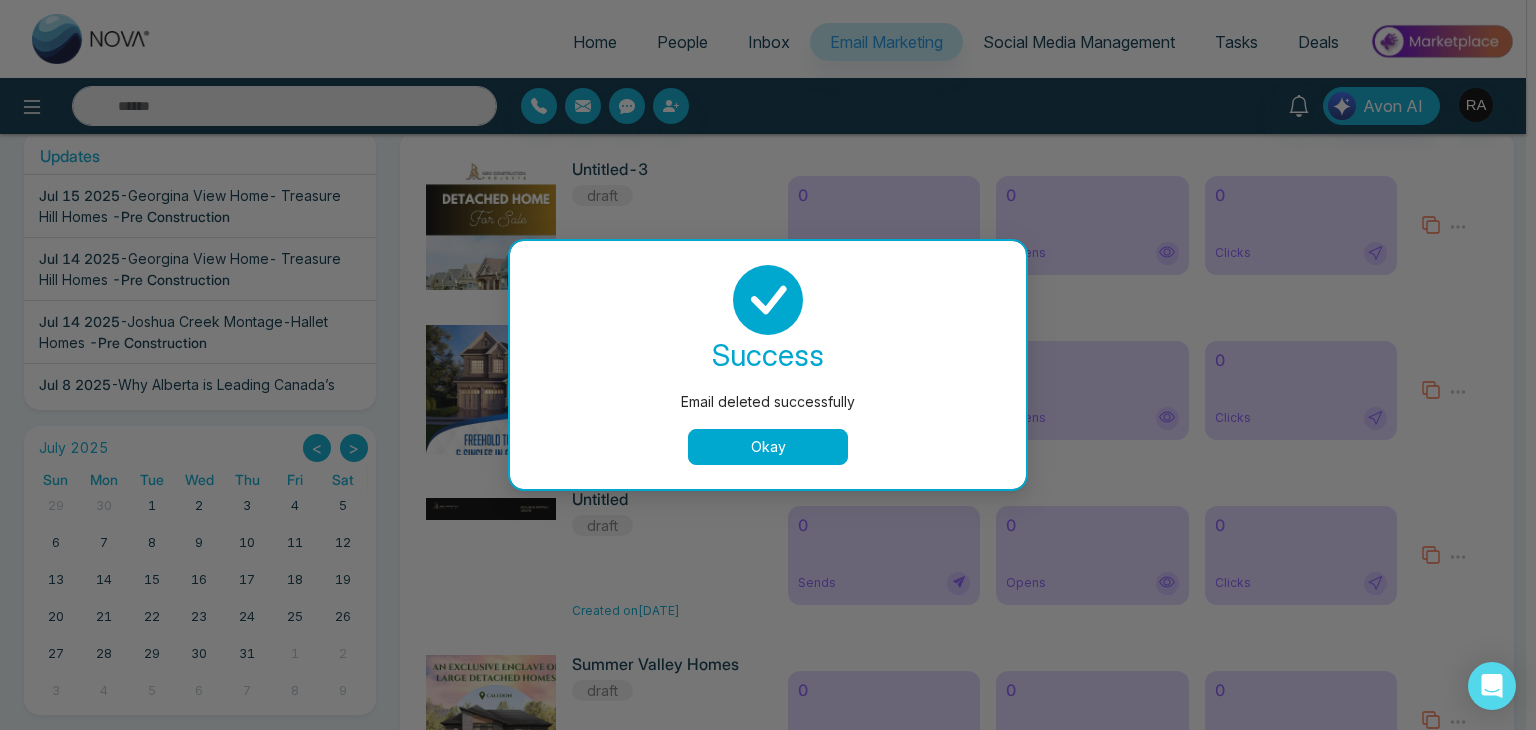 click on "Okay" at bounding box center (768, 447) 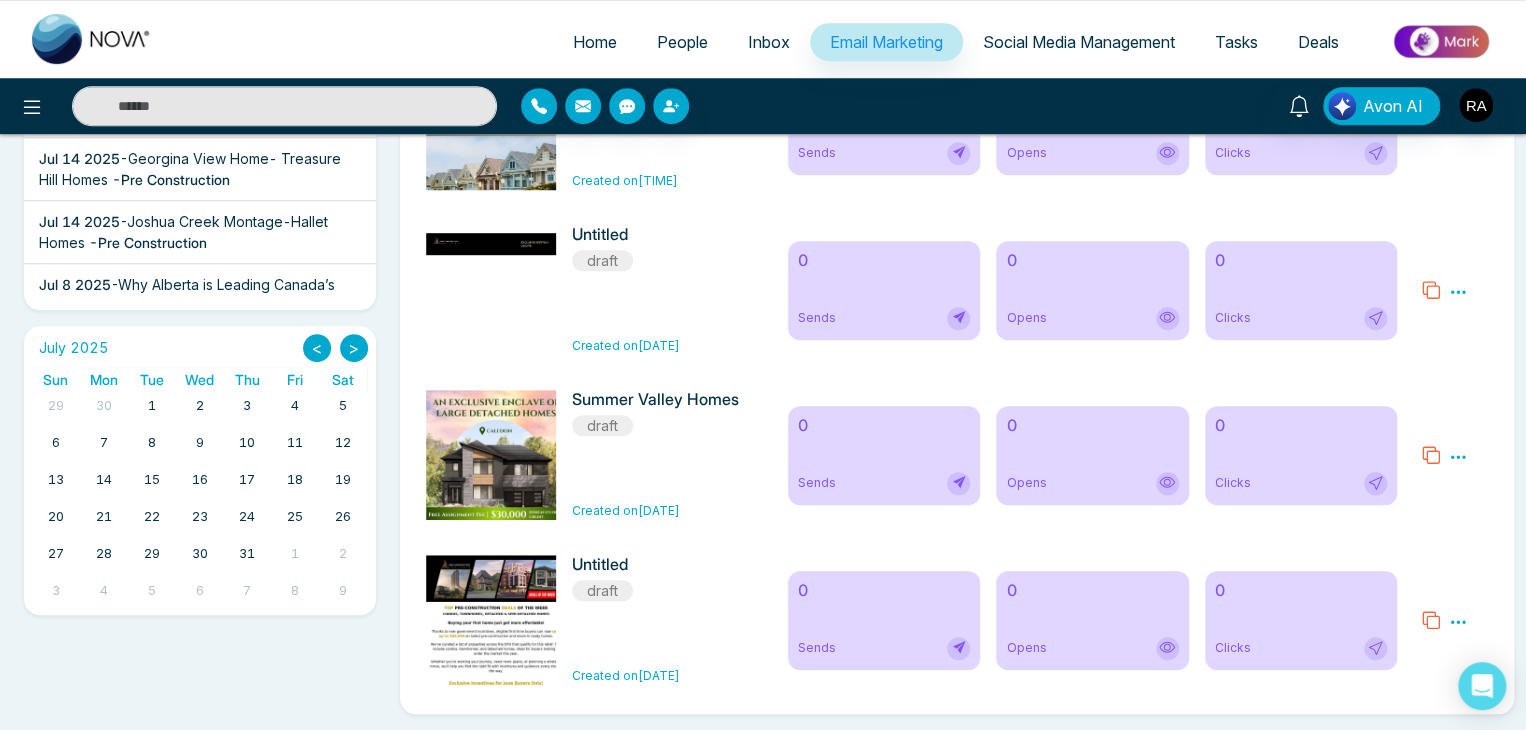 scroll, scrollTop: 515, scrollLeft: 0, axis: vertical 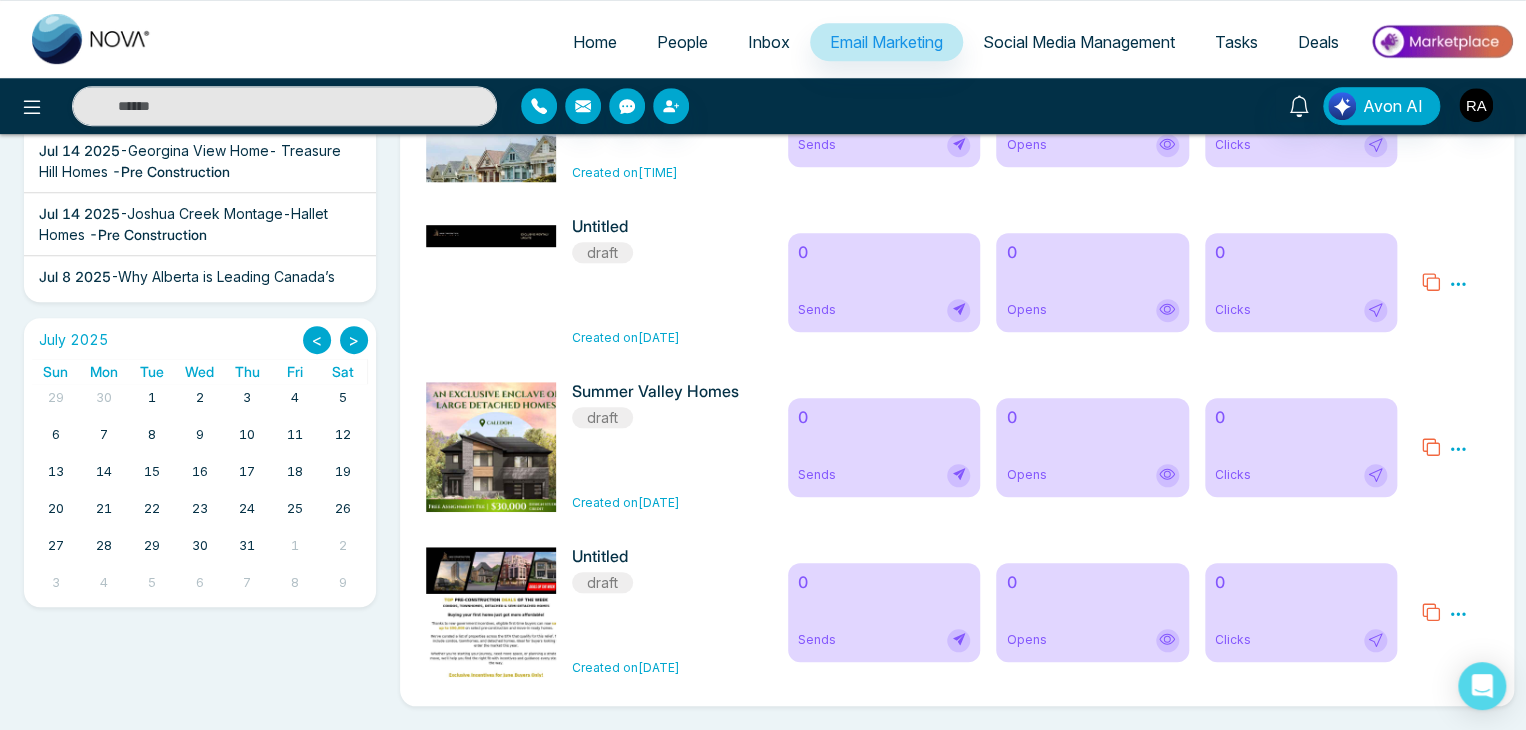 click 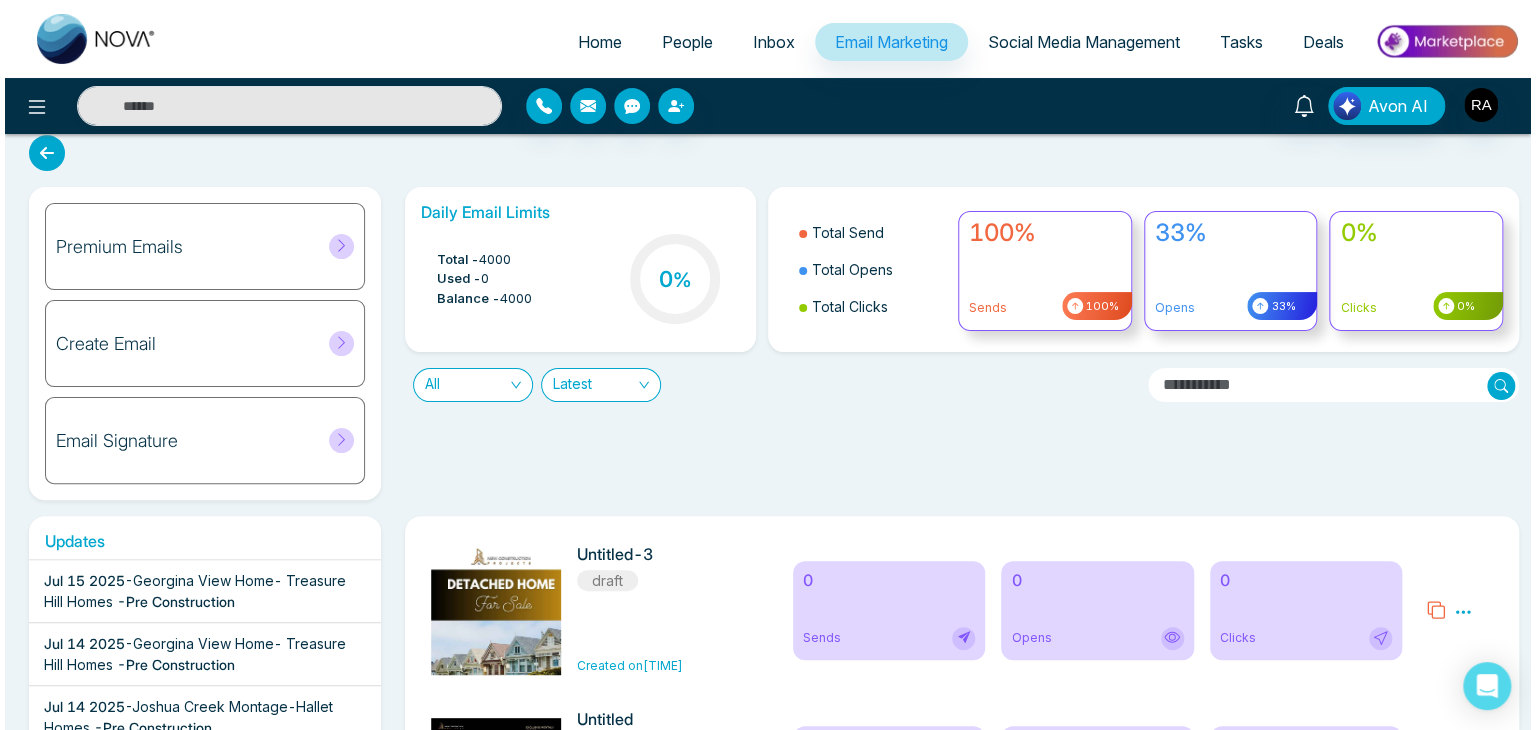 scroll, scrollTop: 515, scrollLeft: 0, axis: vertical 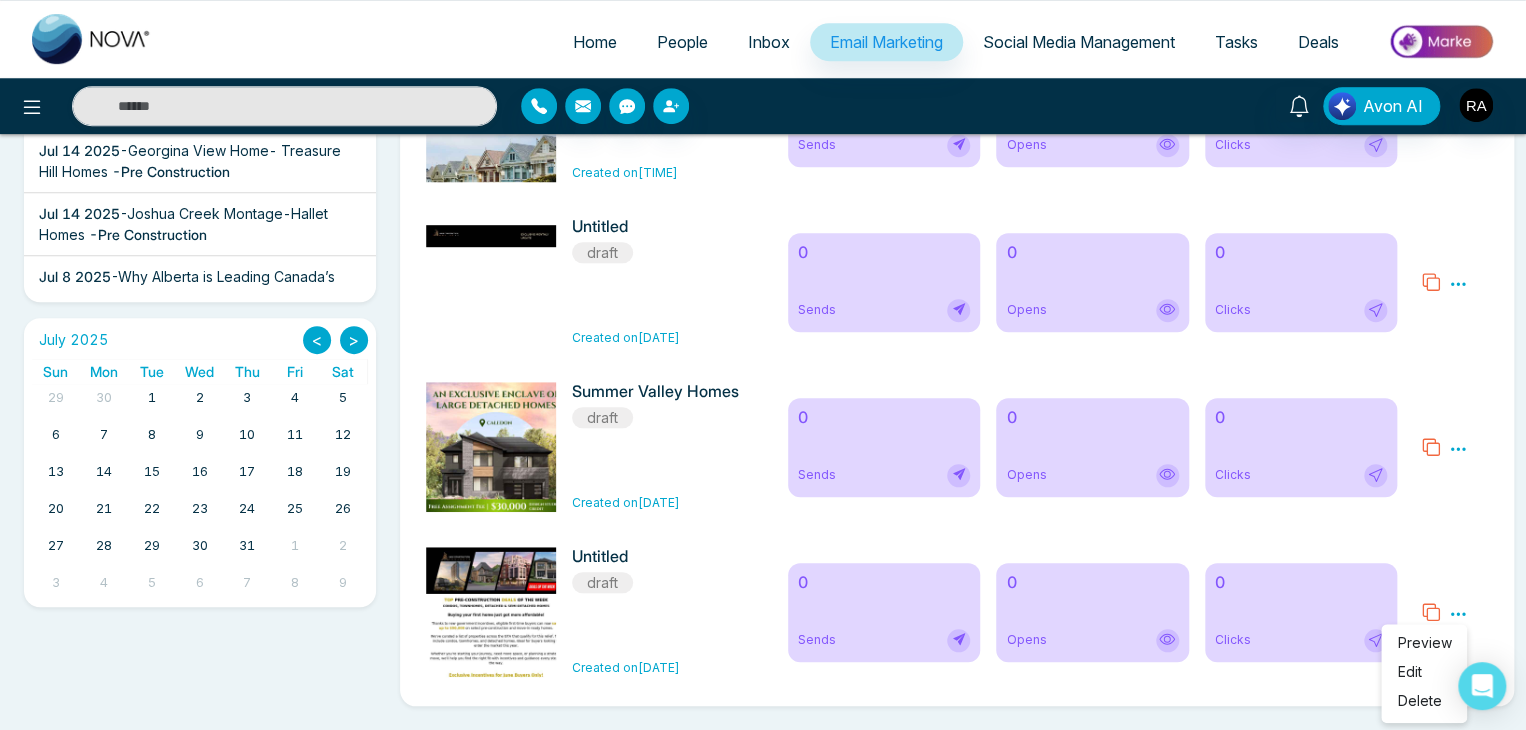 click on "Preview" at bounding box center (1424, 642) 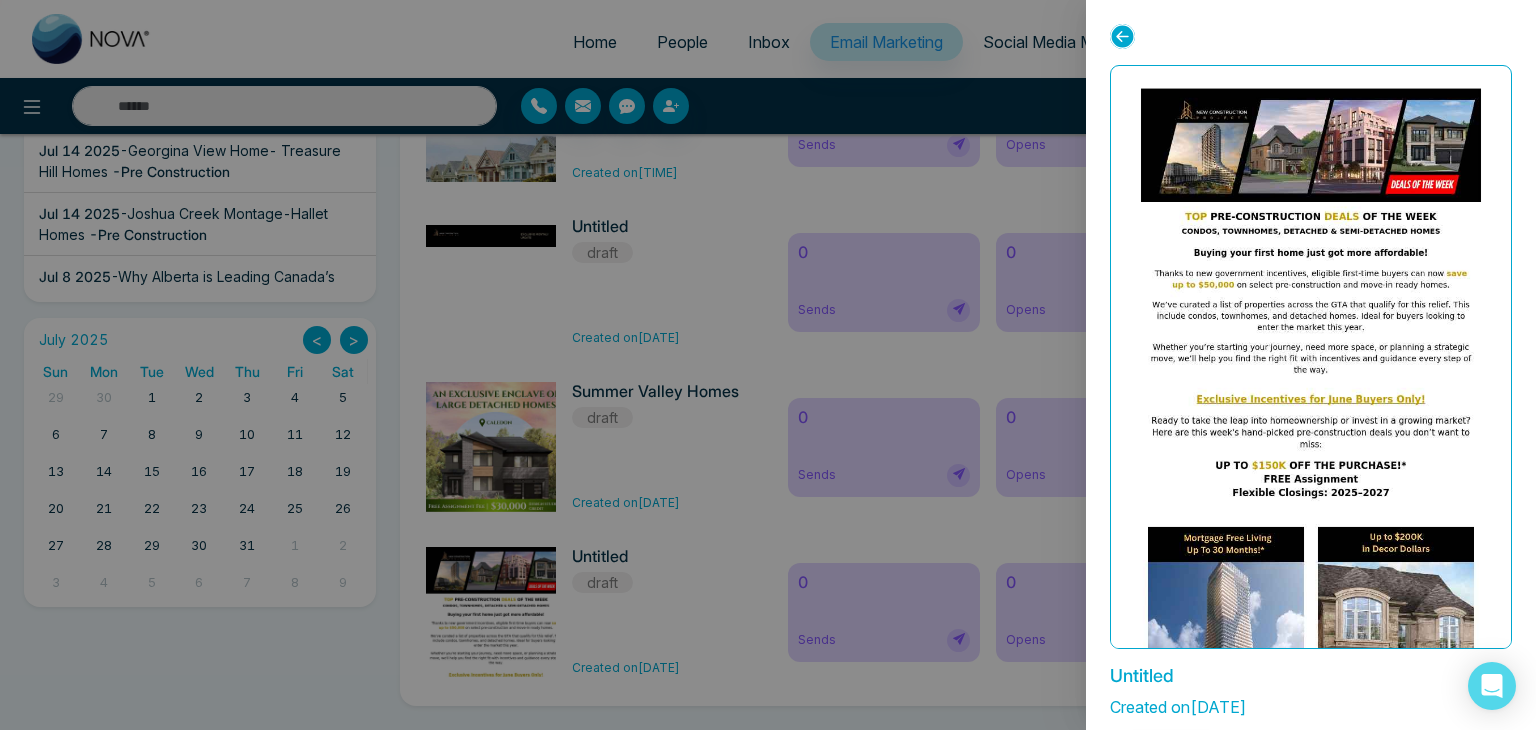 scroll, scrollTop: 0, scrollLeft: 0, axis: both 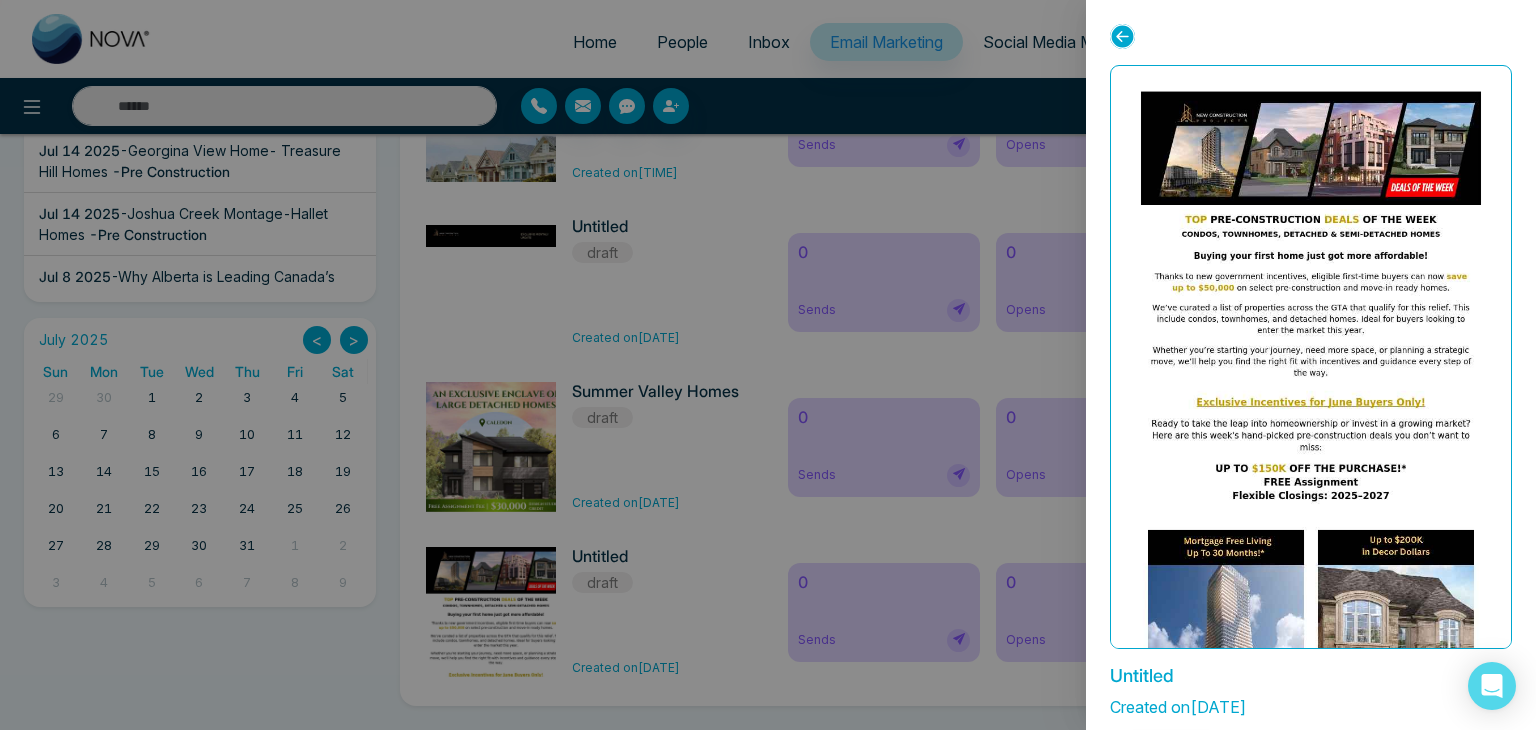 click 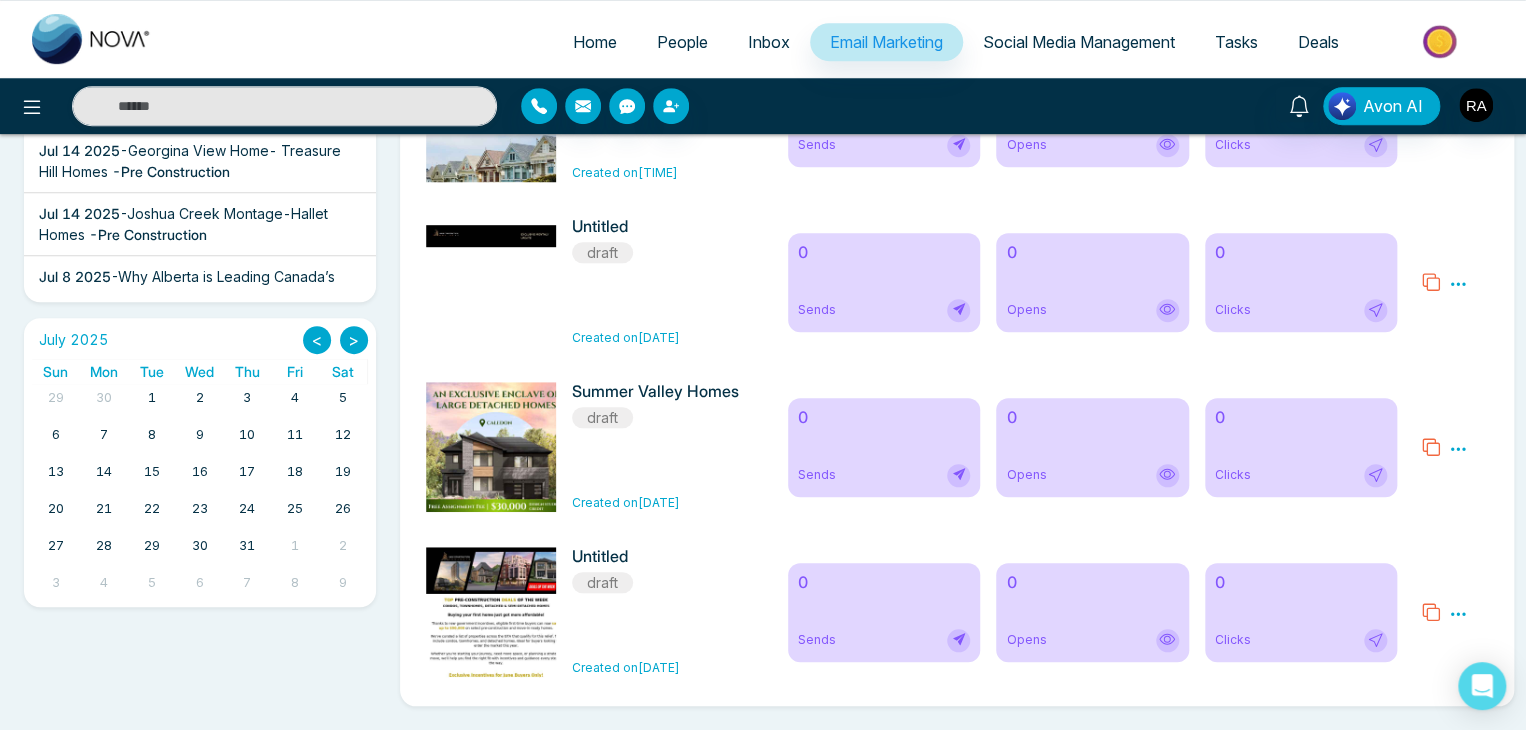click 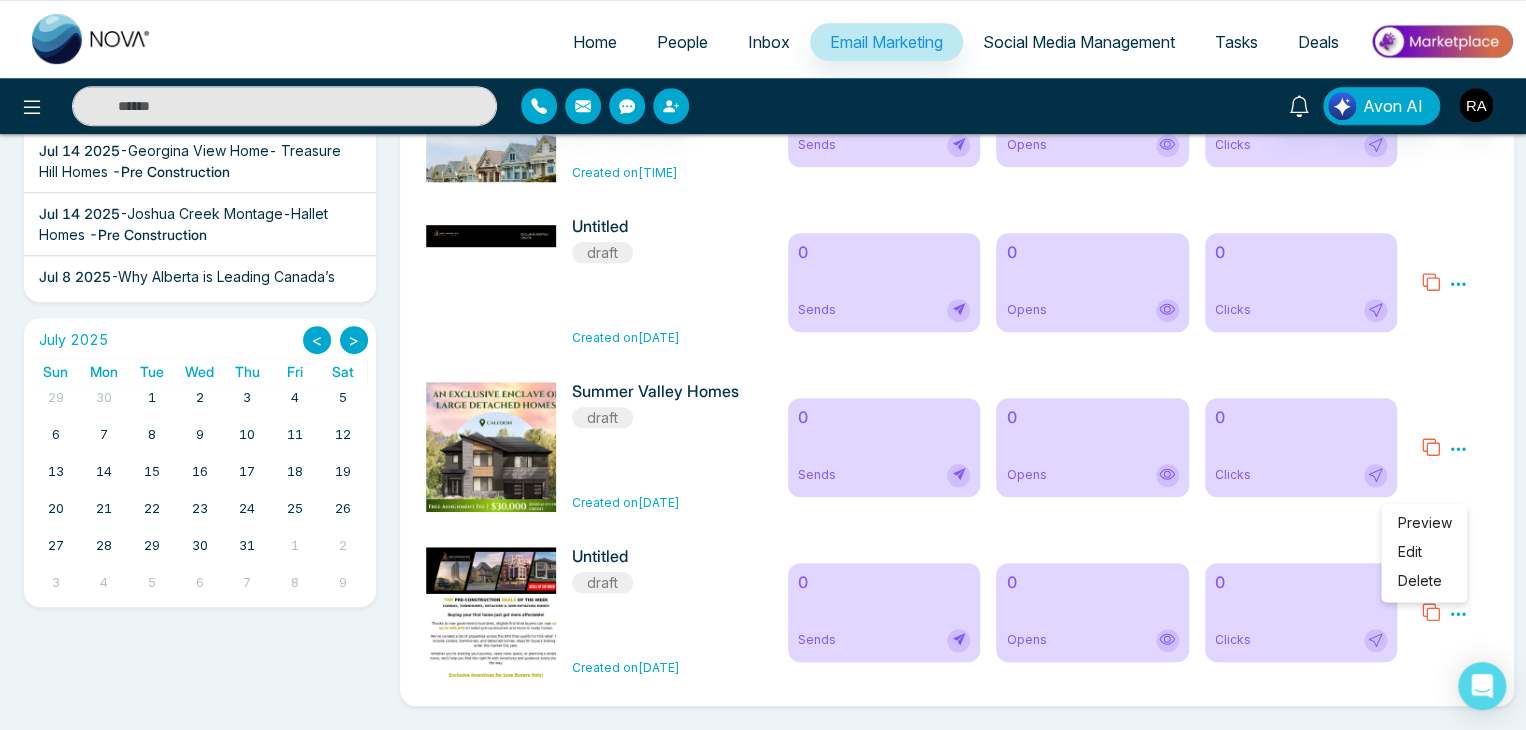 click on "Preview" at bounding box center (1424, 521) 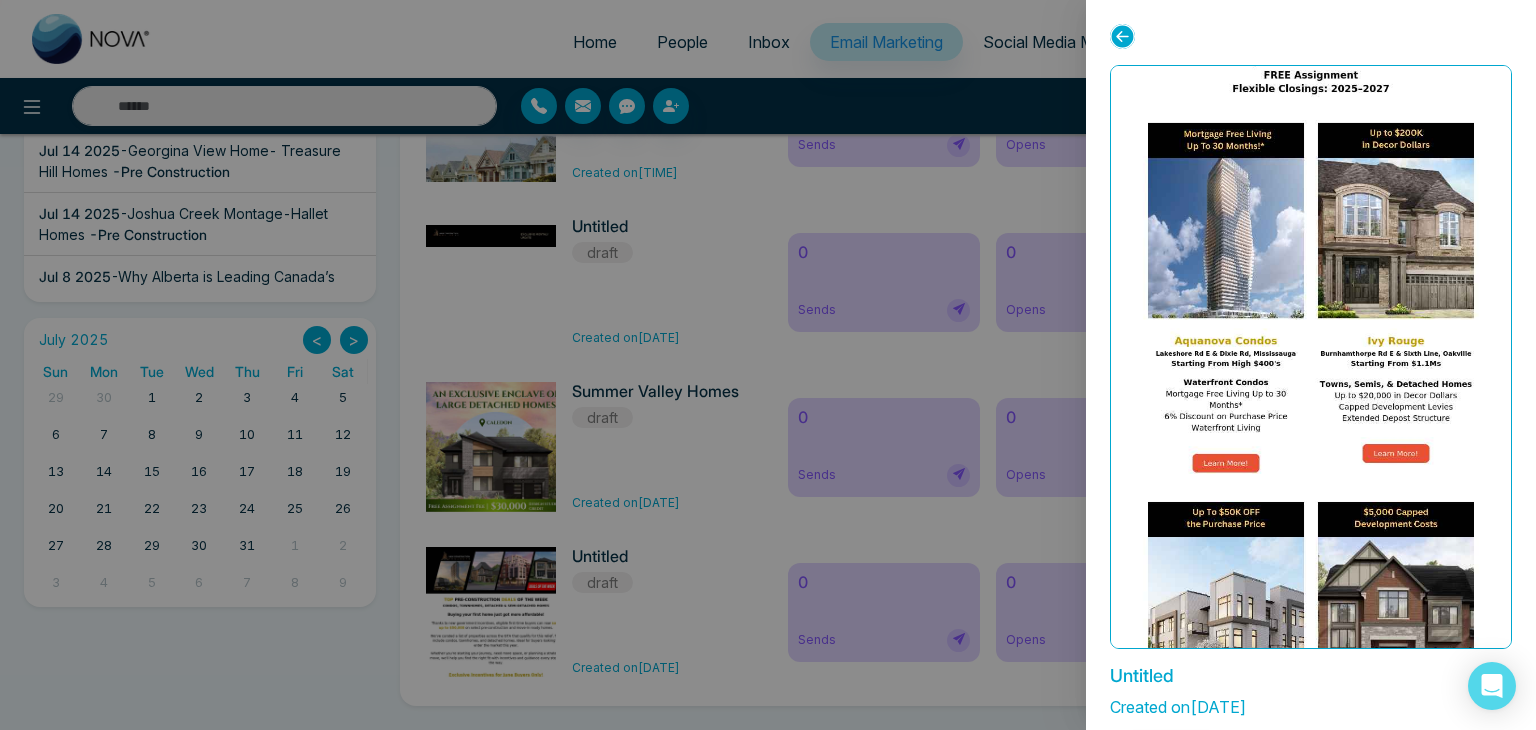 scroll, scrollTop: 700, scrollLeft: 0, axis: vertical 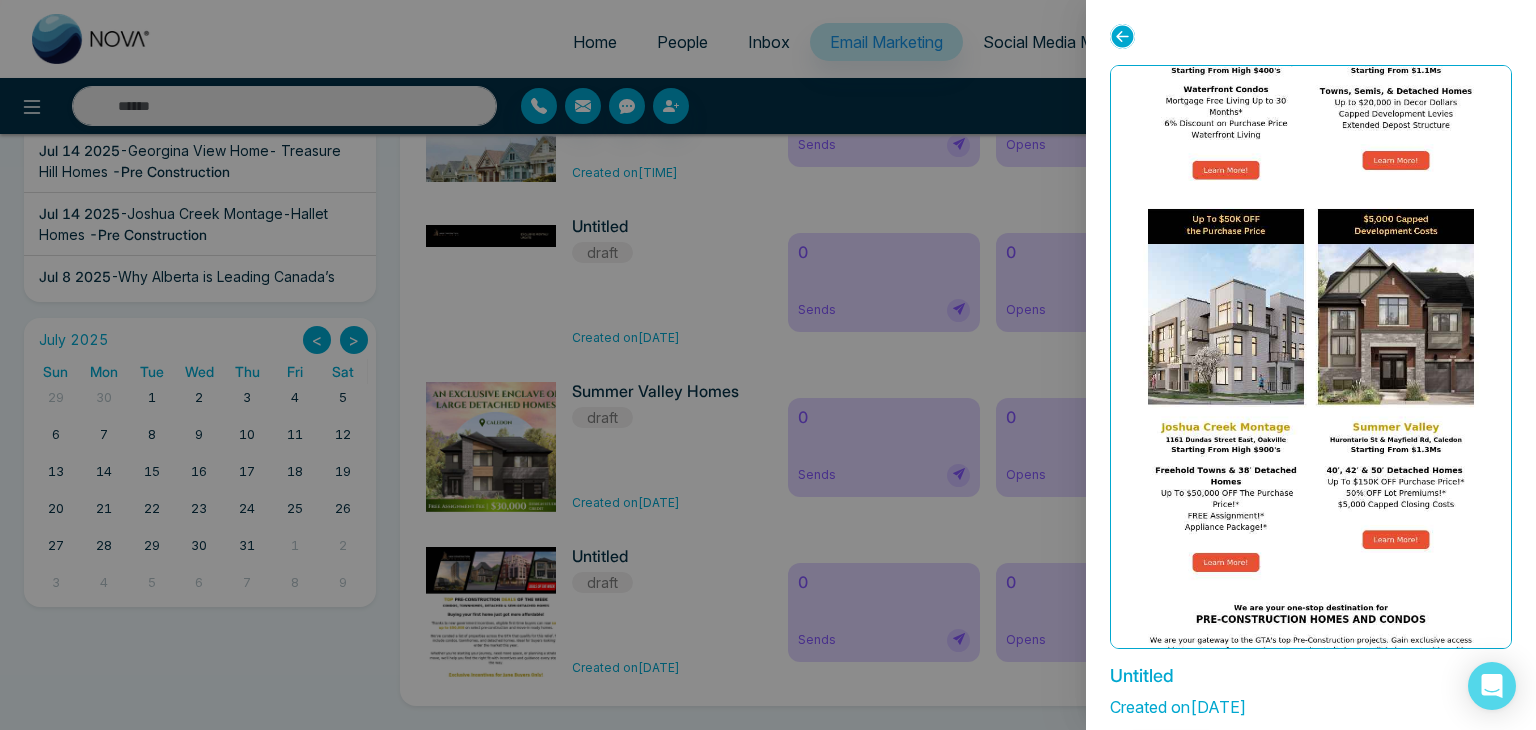 click at bounding box center [1311, 298] 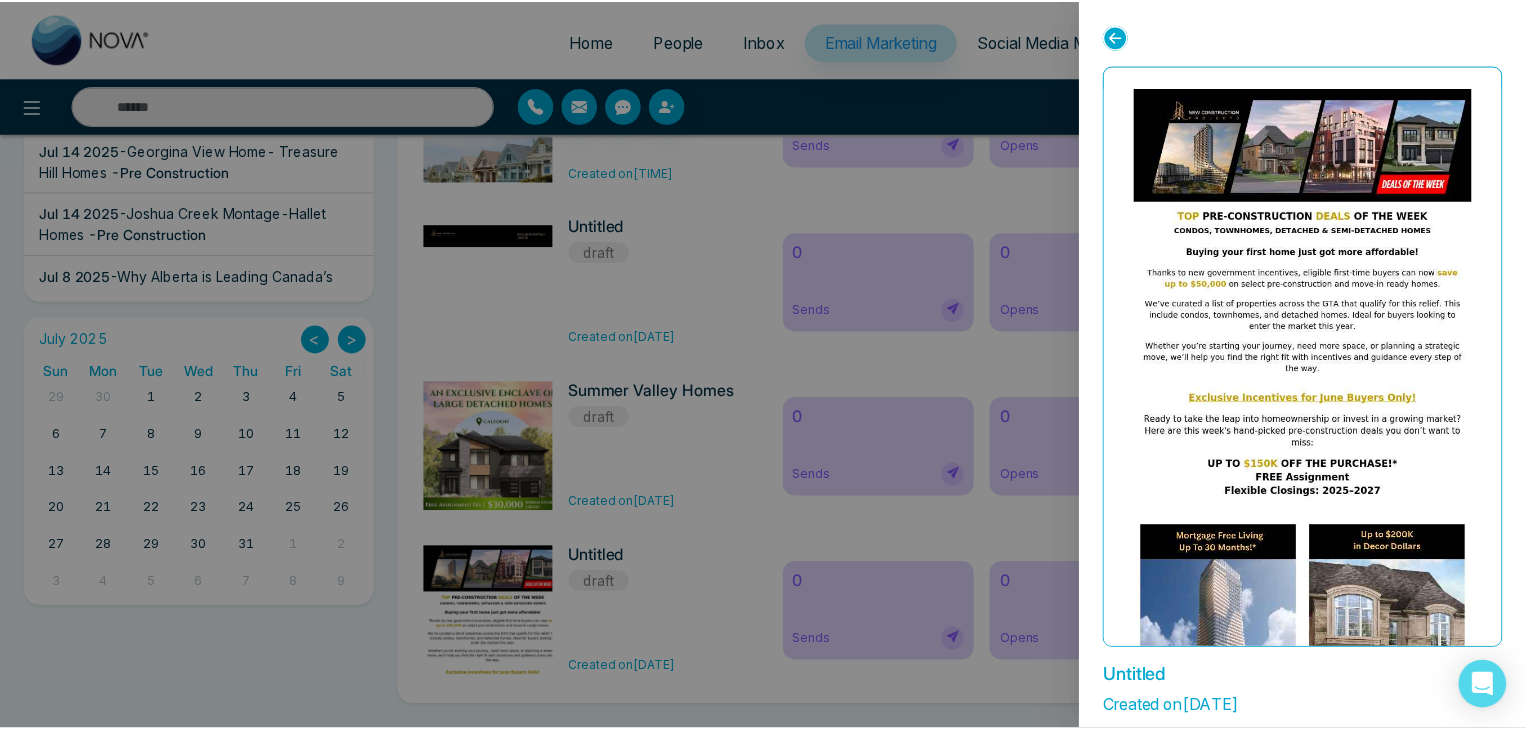 scroll, scrollTop: 0, scrollLeft: 0, axis: both 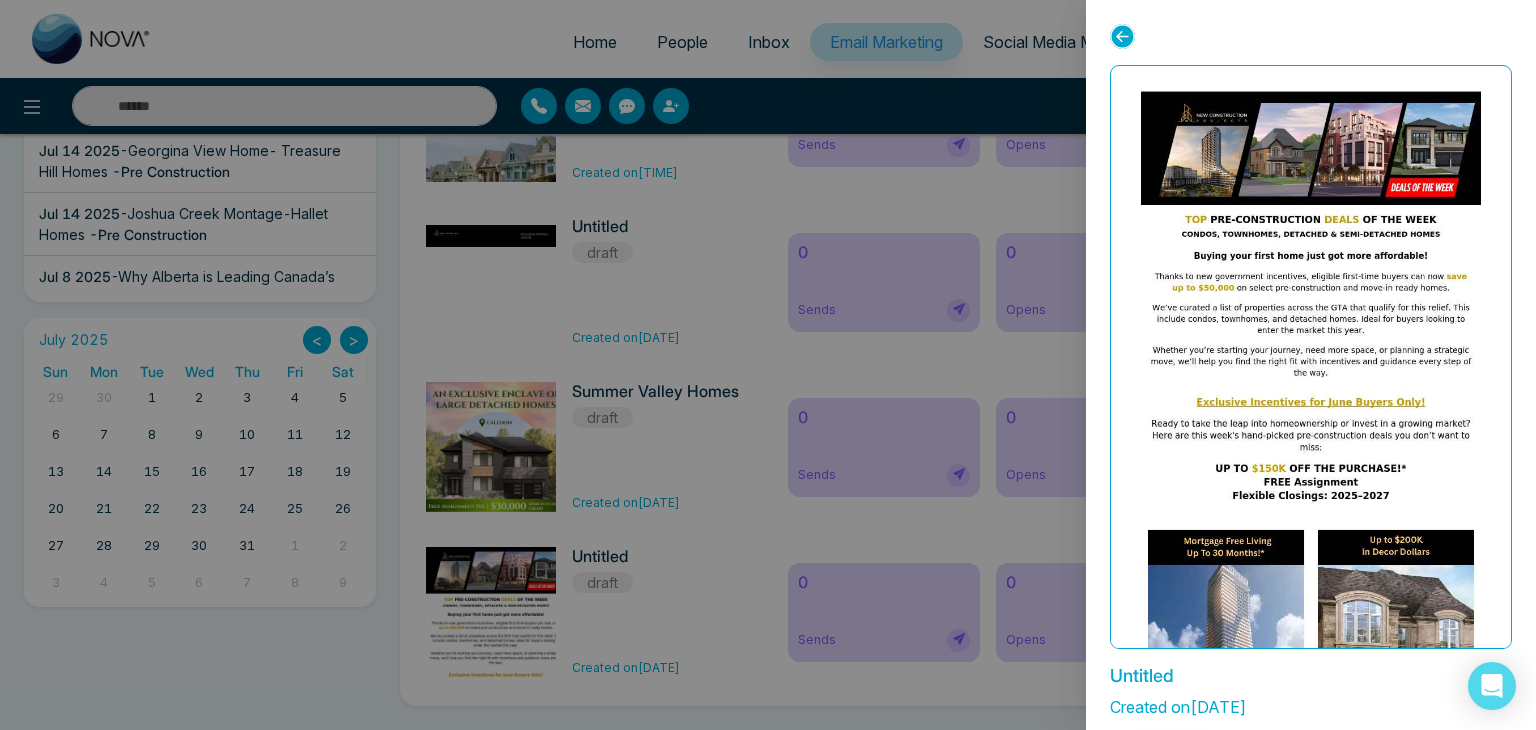 click 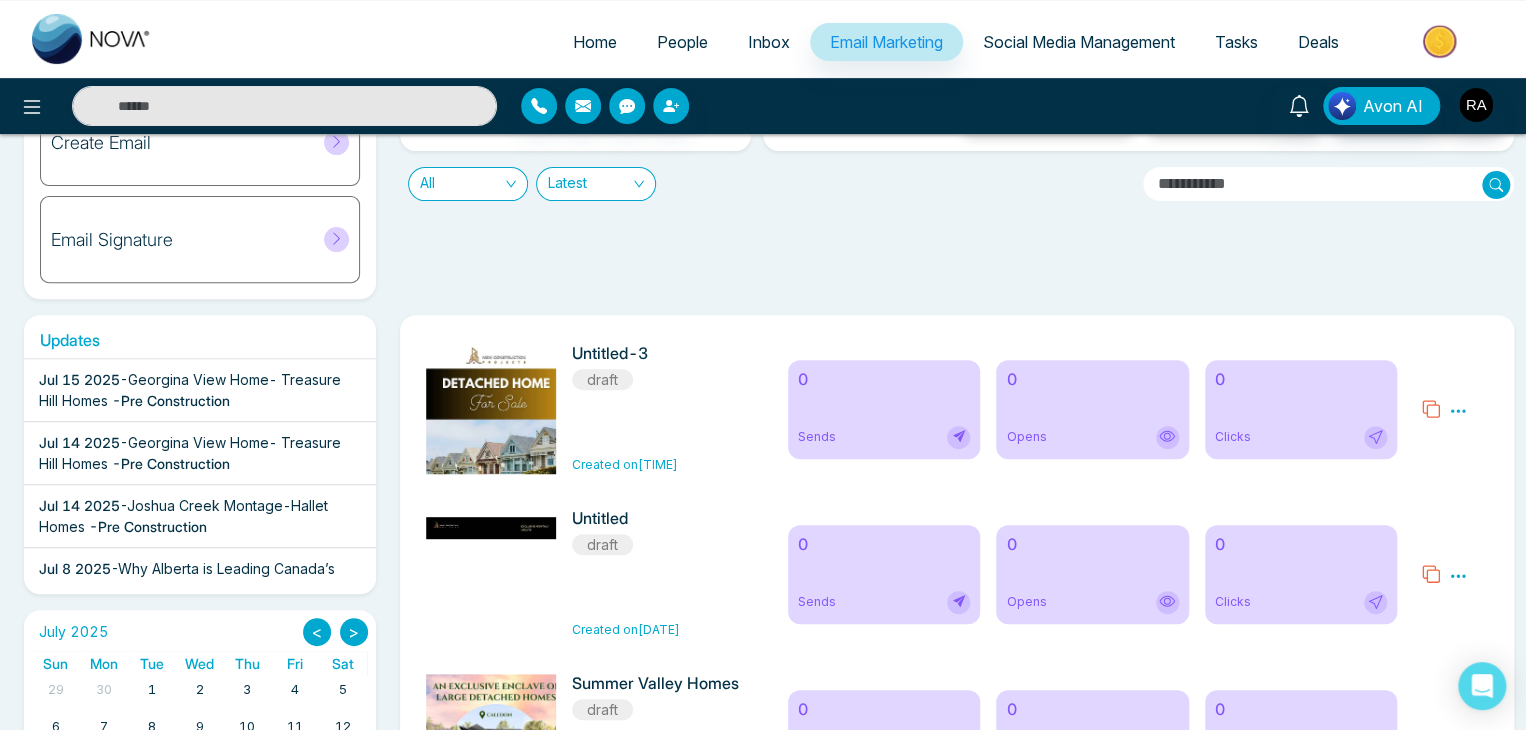 scroll, scrollTop: 215, scrollLeft: 0, axis: vertical 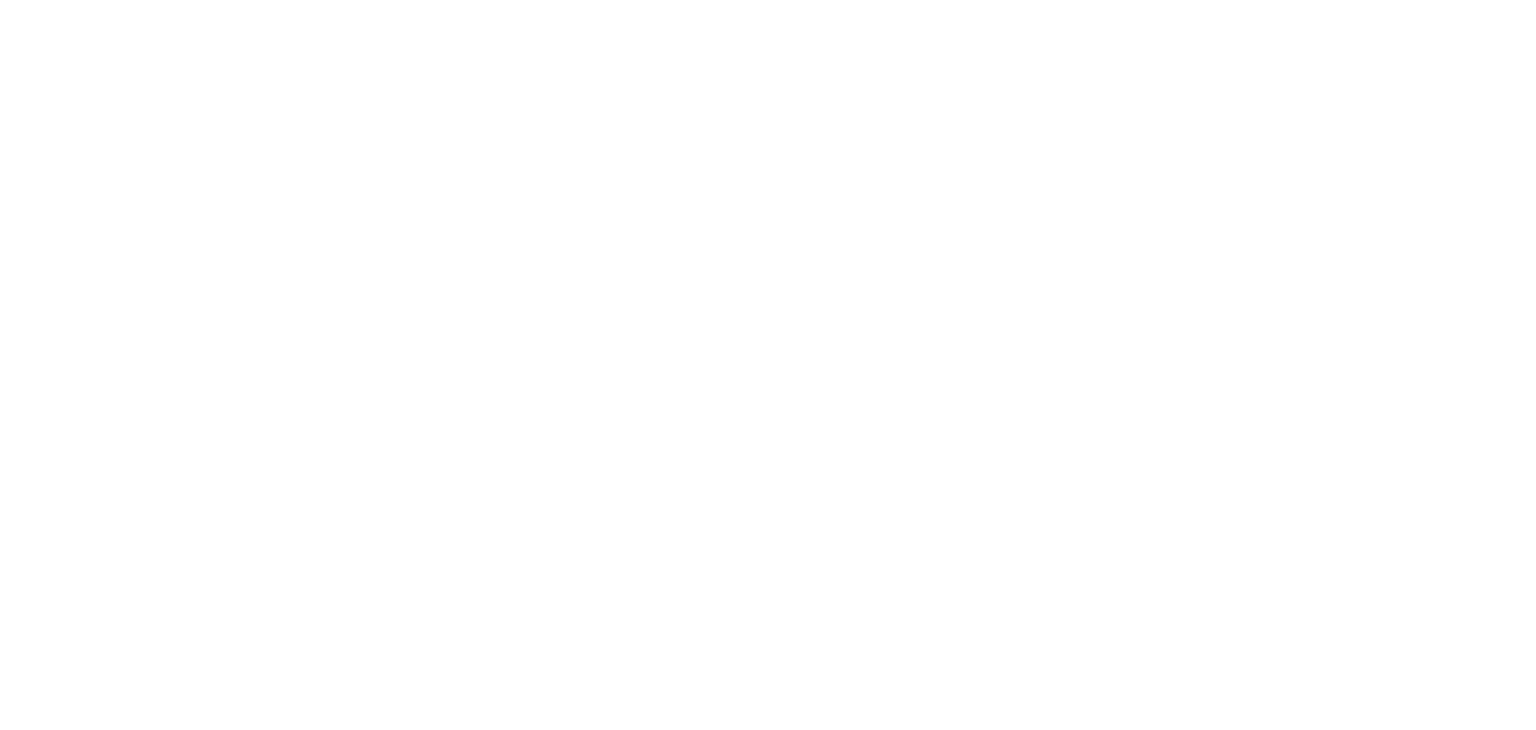select on "*" 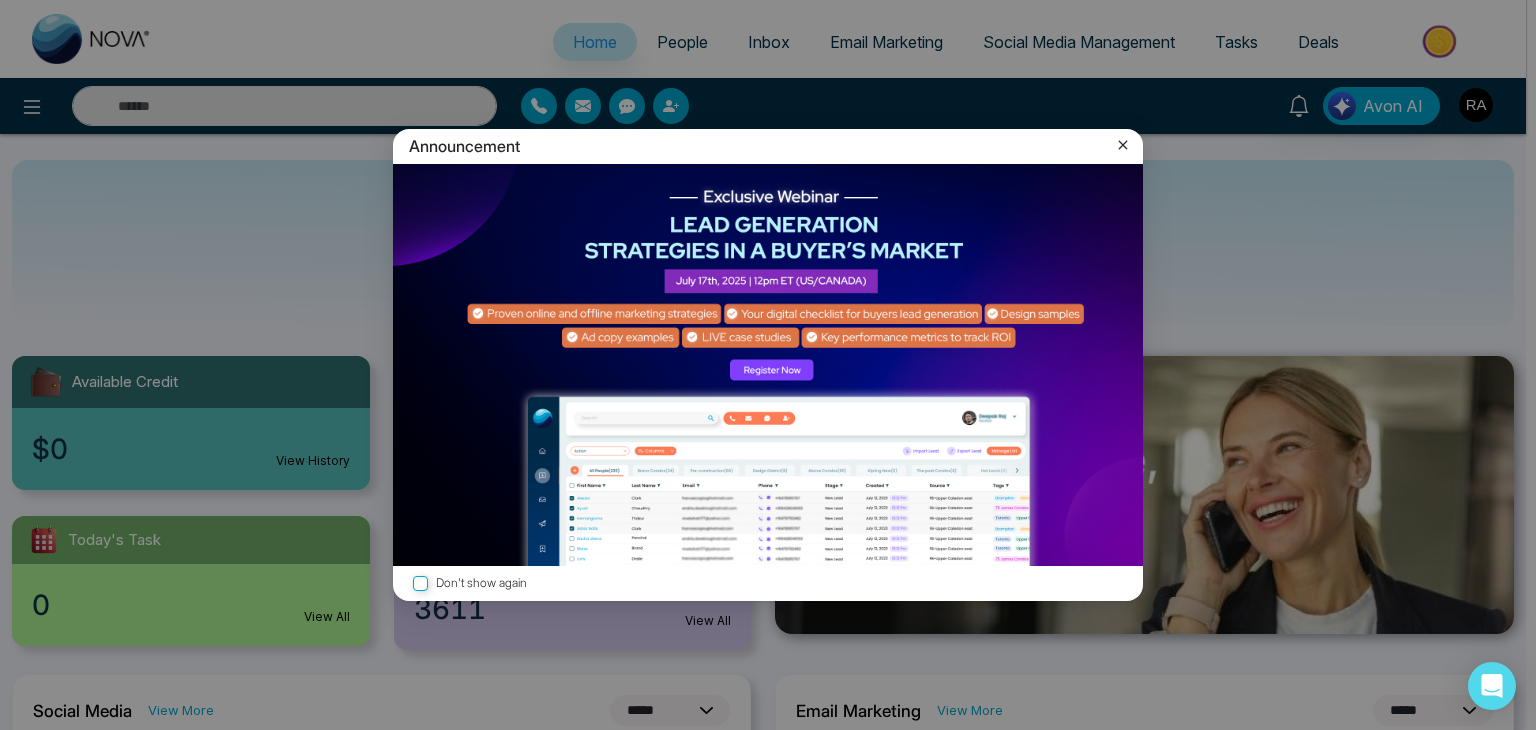 click 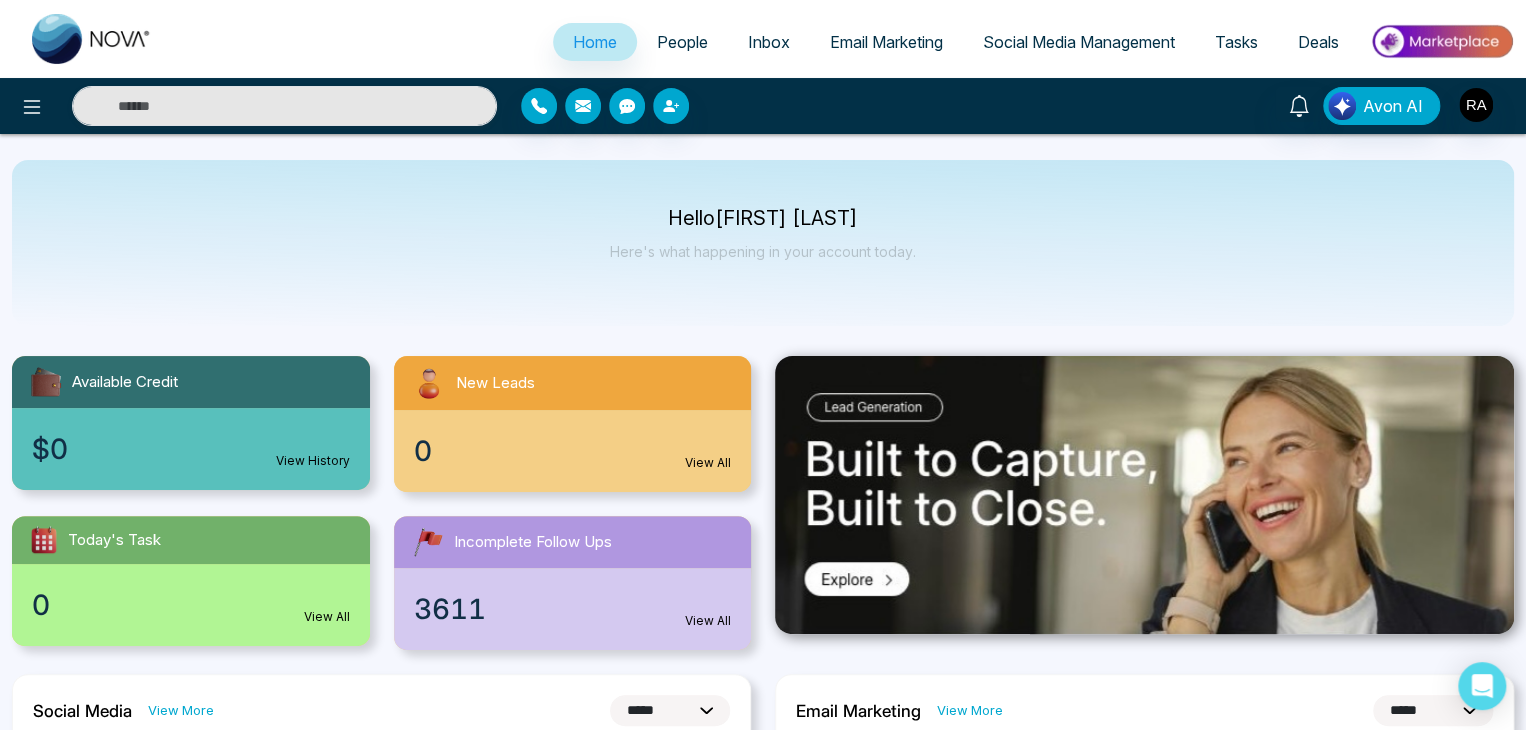 click on "Email Marketing" at bounding box center (886, 42) 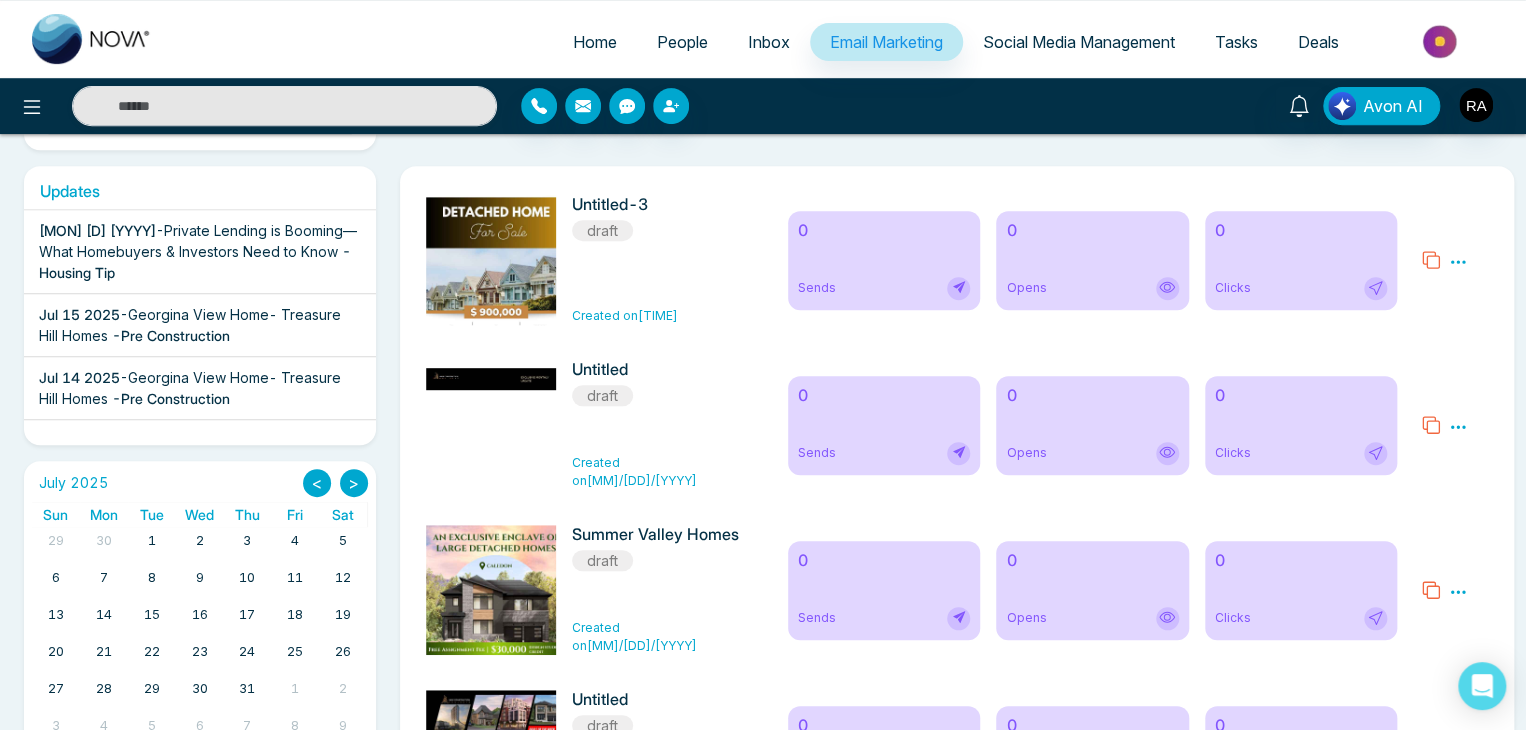 scroll, scrollTop: 415, scrollLeft: 0, axis: vertical 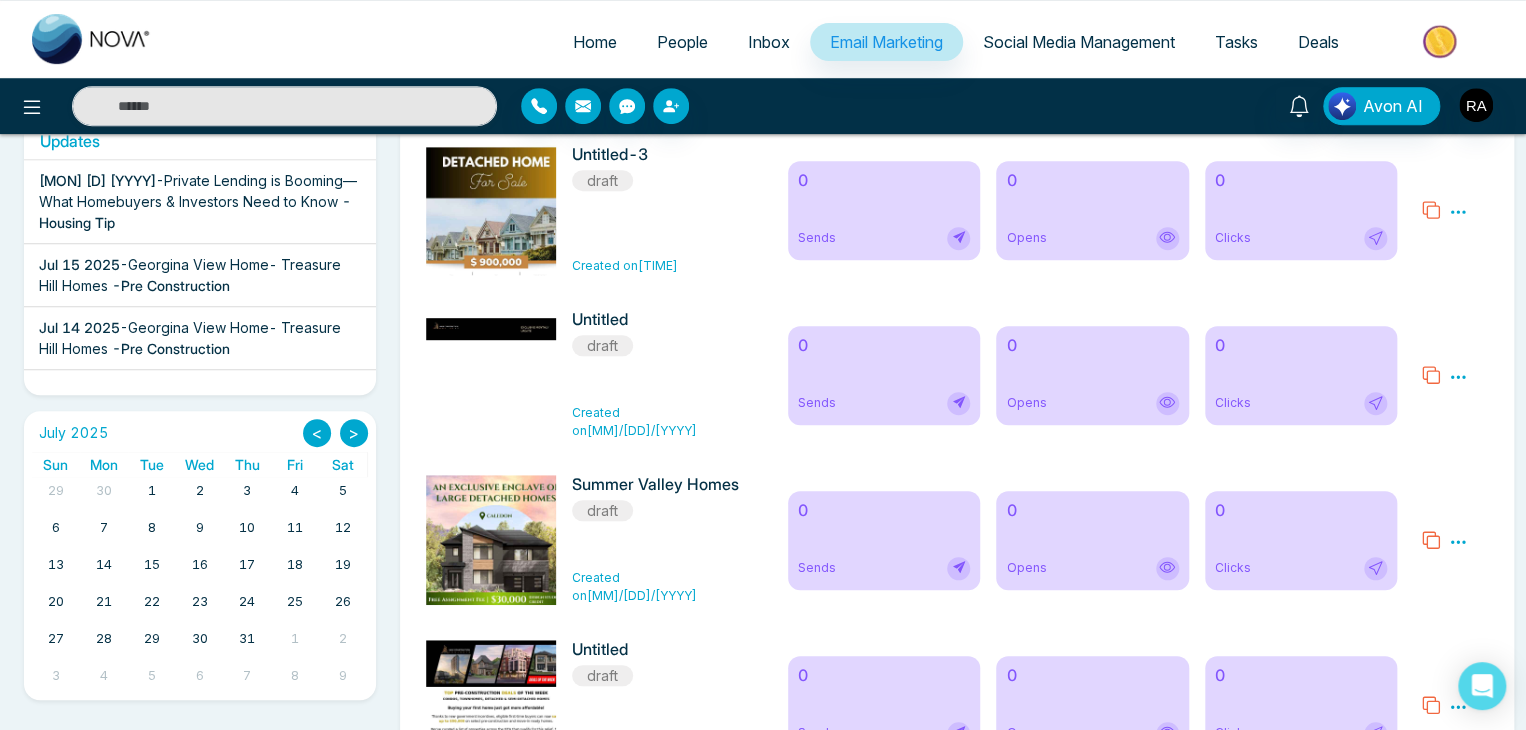 click 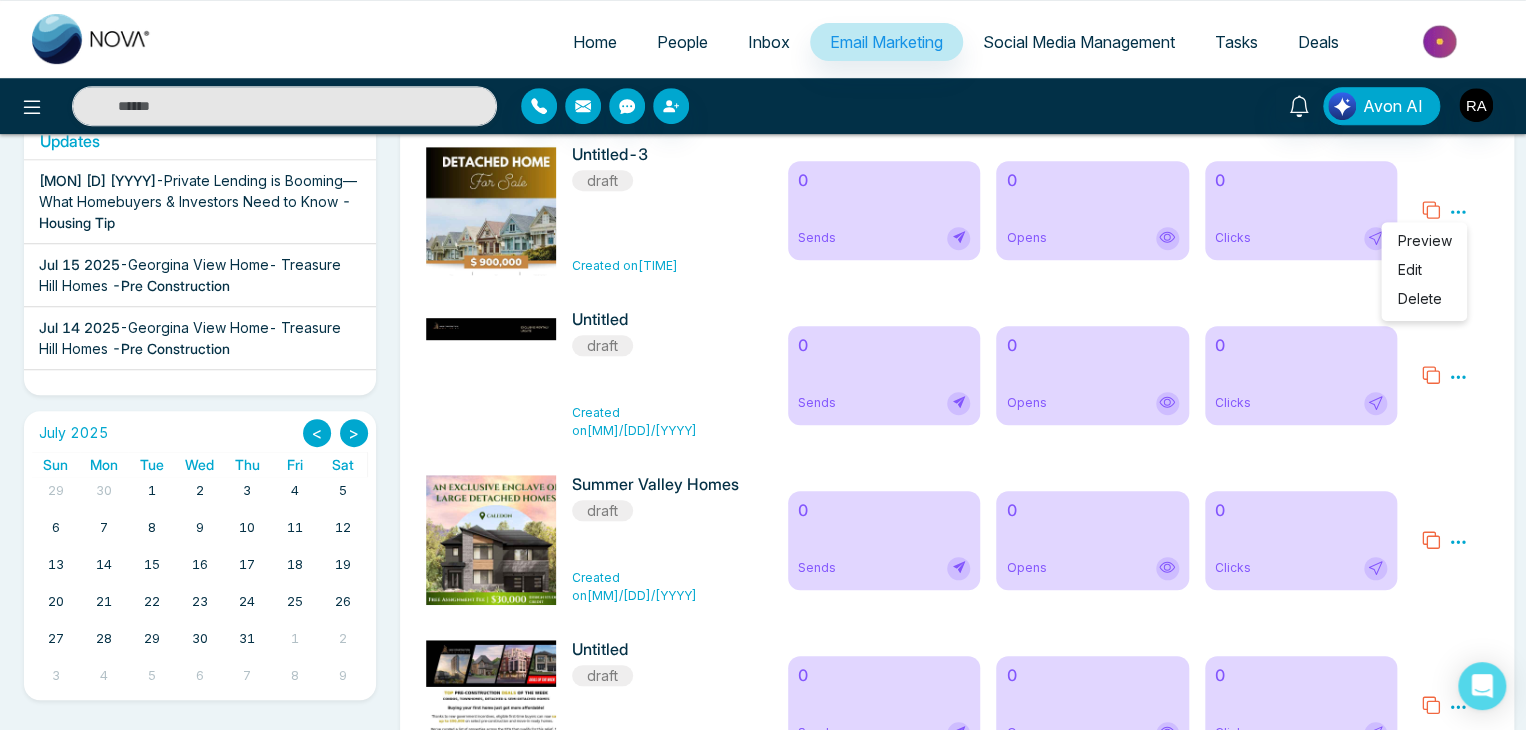 click on "Edit" at bounding box center (1424, 273) 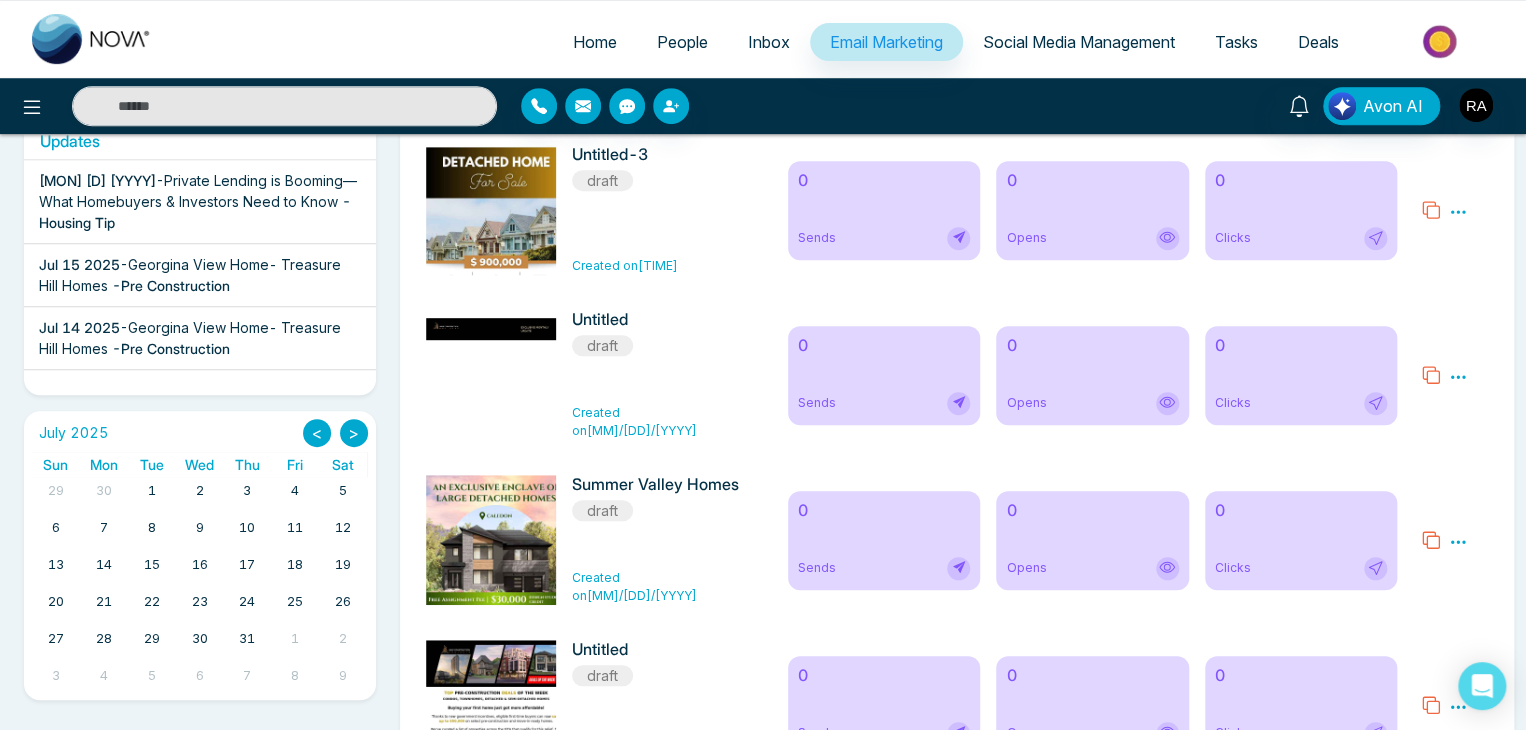 click 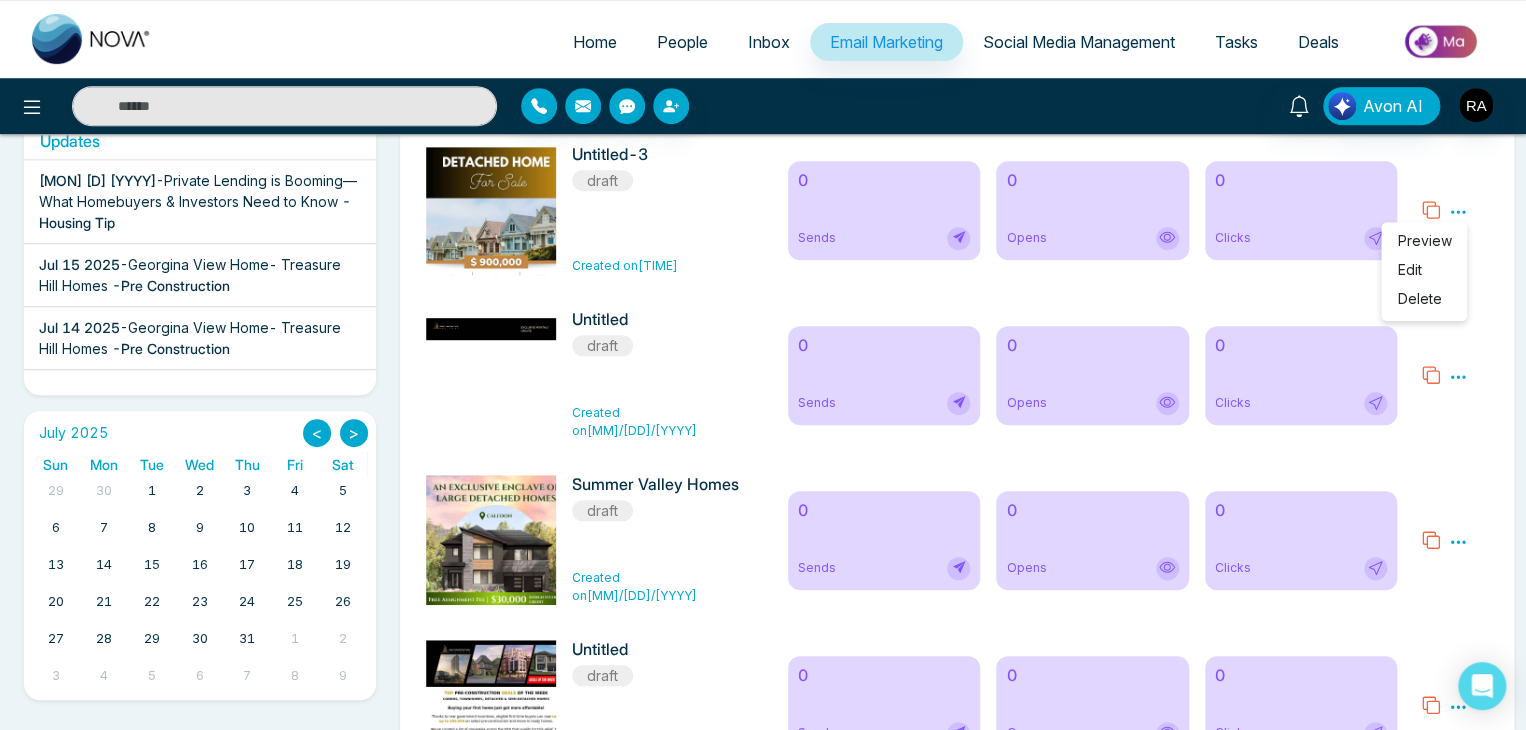 click on "Edit" at bounding box center [1409, 269] 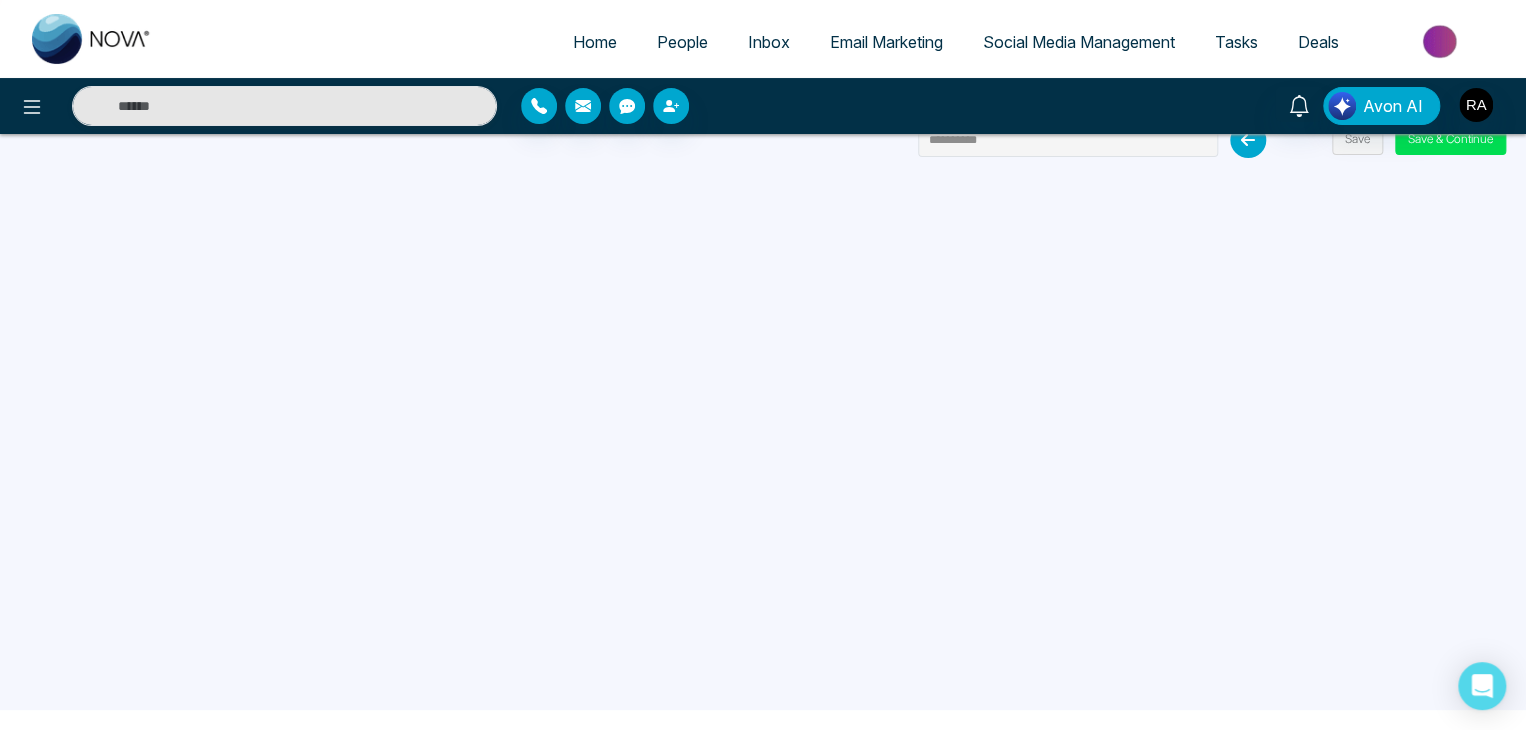 scroll, scrollTop: 0, scrollLeft: 0, axis: both 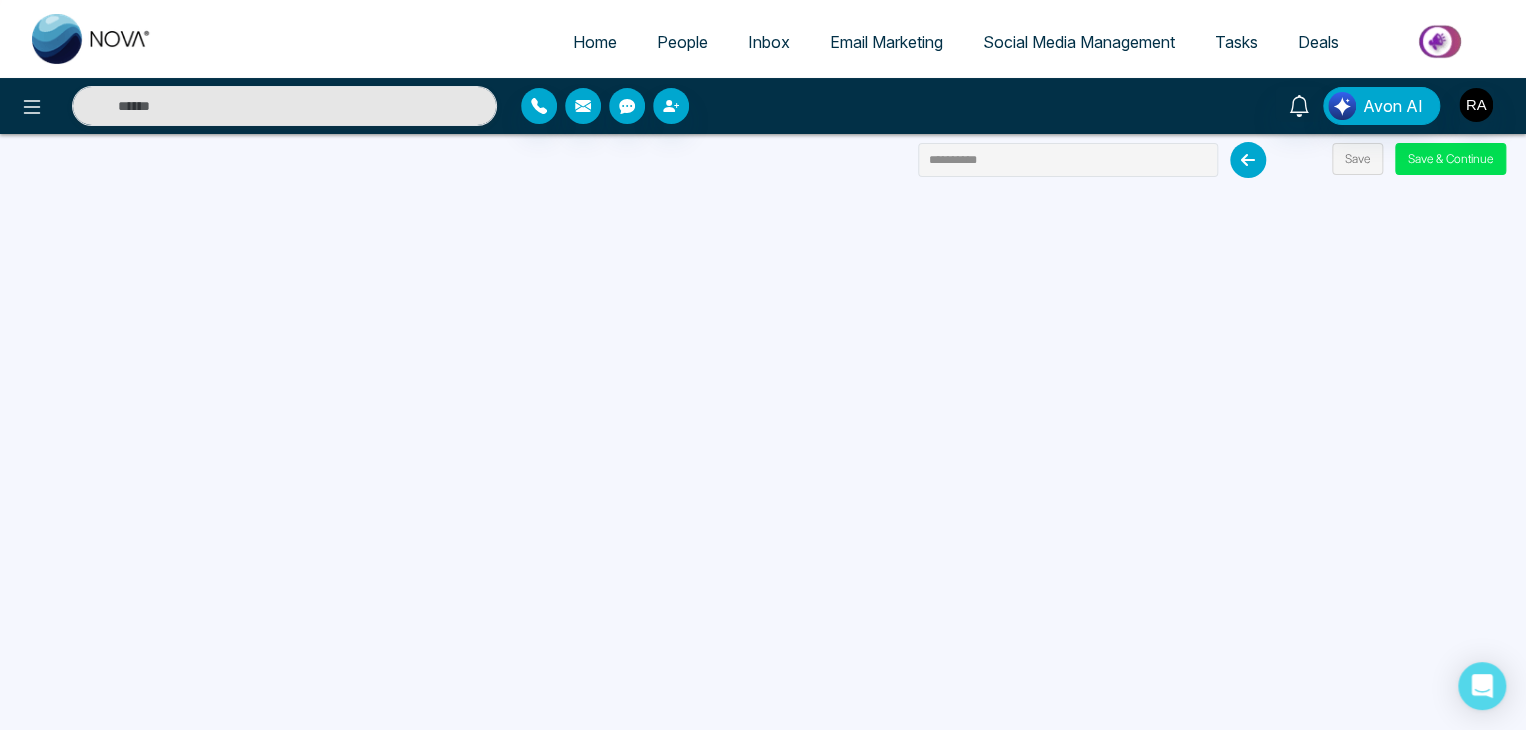 drag, startPoint x: 1352, startPoint y: 169, endPoint x: 1328, endPoint y: 188, distance: 30.610456 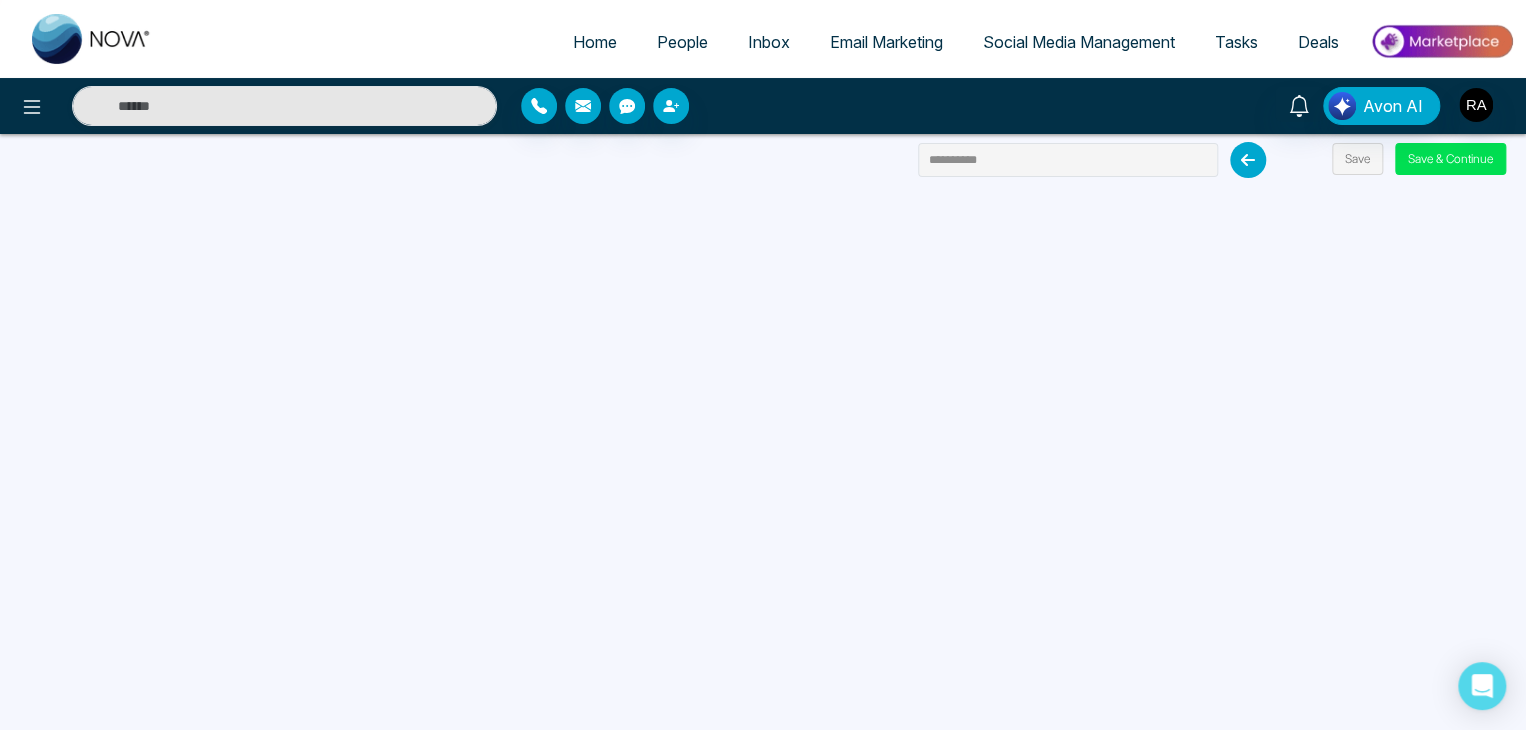 click on "Save" at bounding box center [1357, 159] 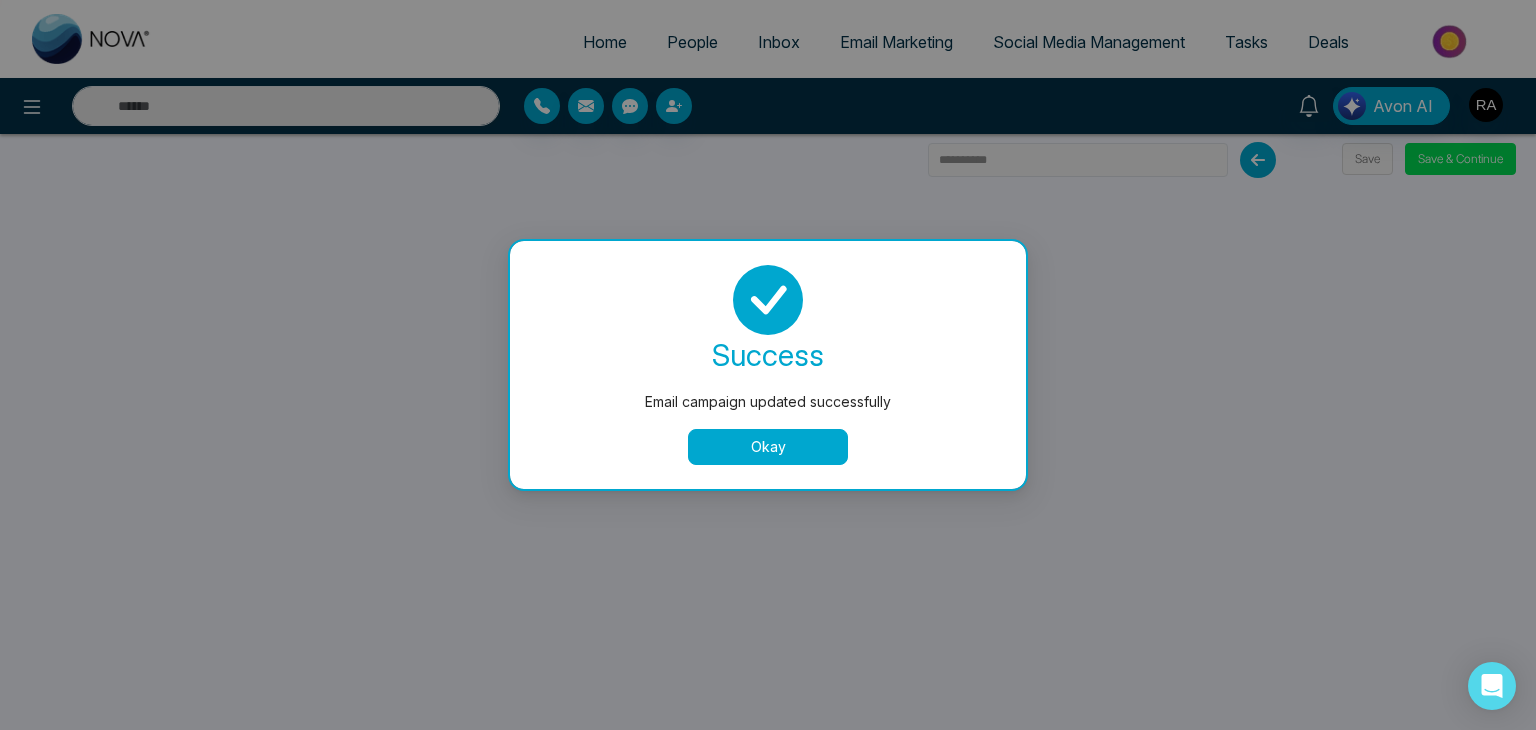 click on "Okay" at bounding box center [768, 447] 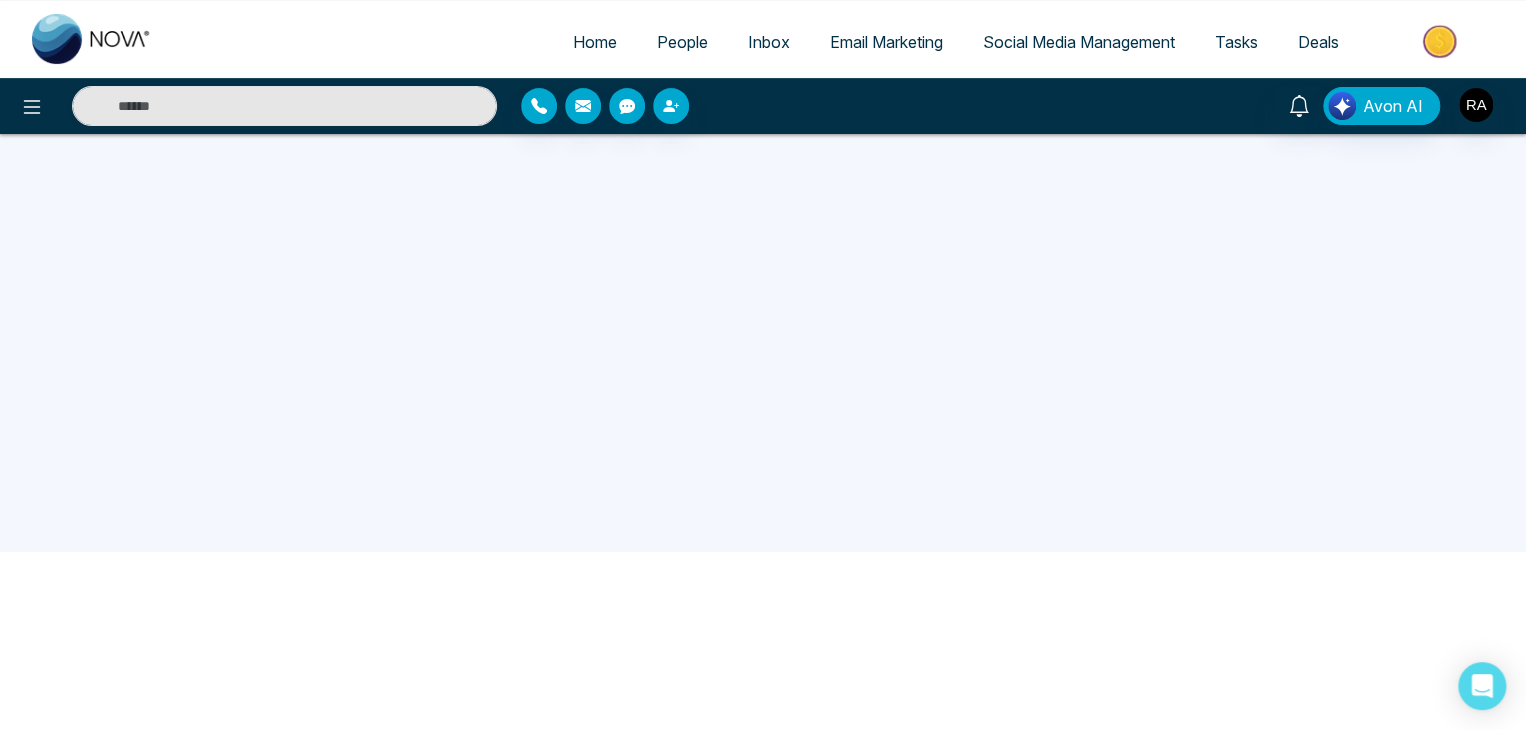 scroll, scrollTop: 190, scrollLeft: 0, axis: vertical 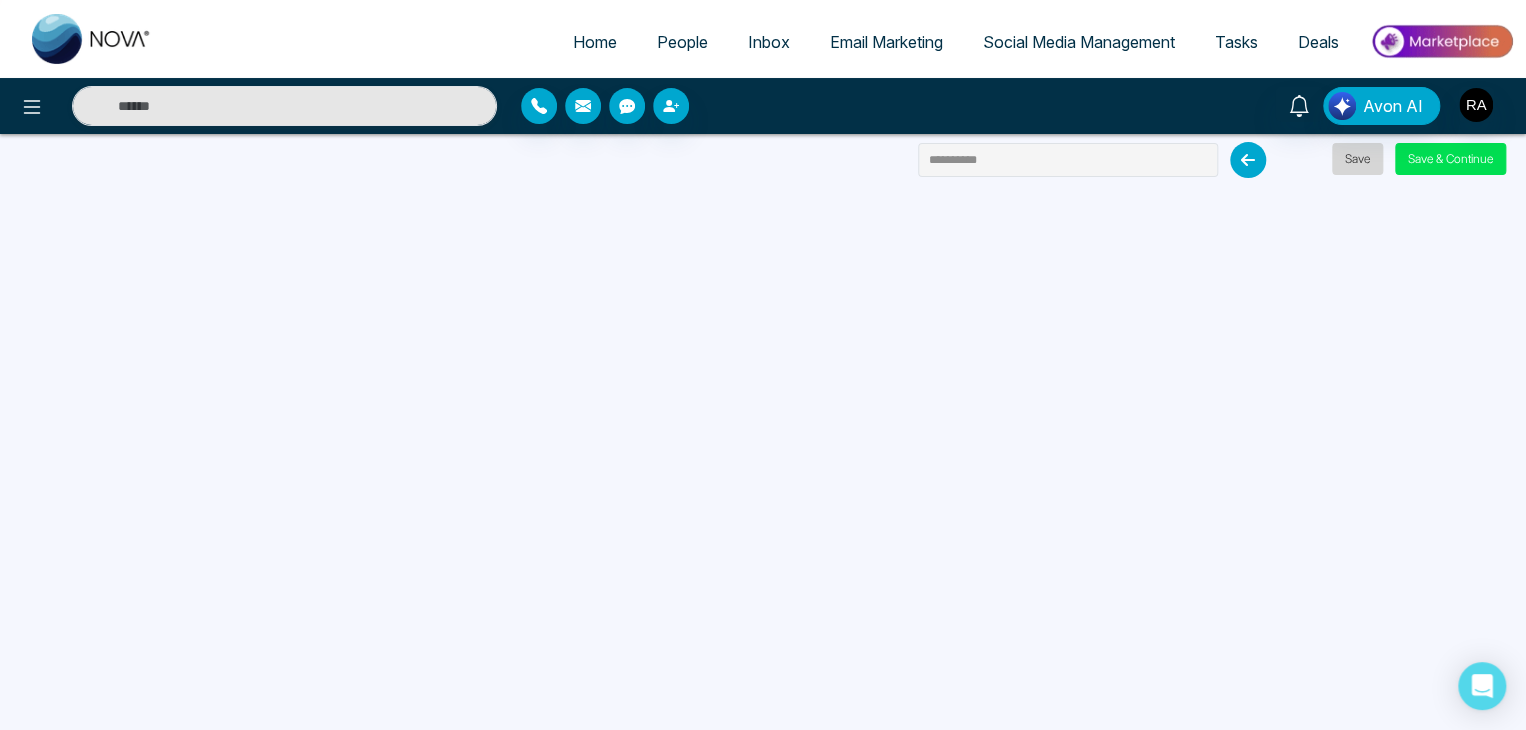 click on "Save" at bounding box center [1357, 159] 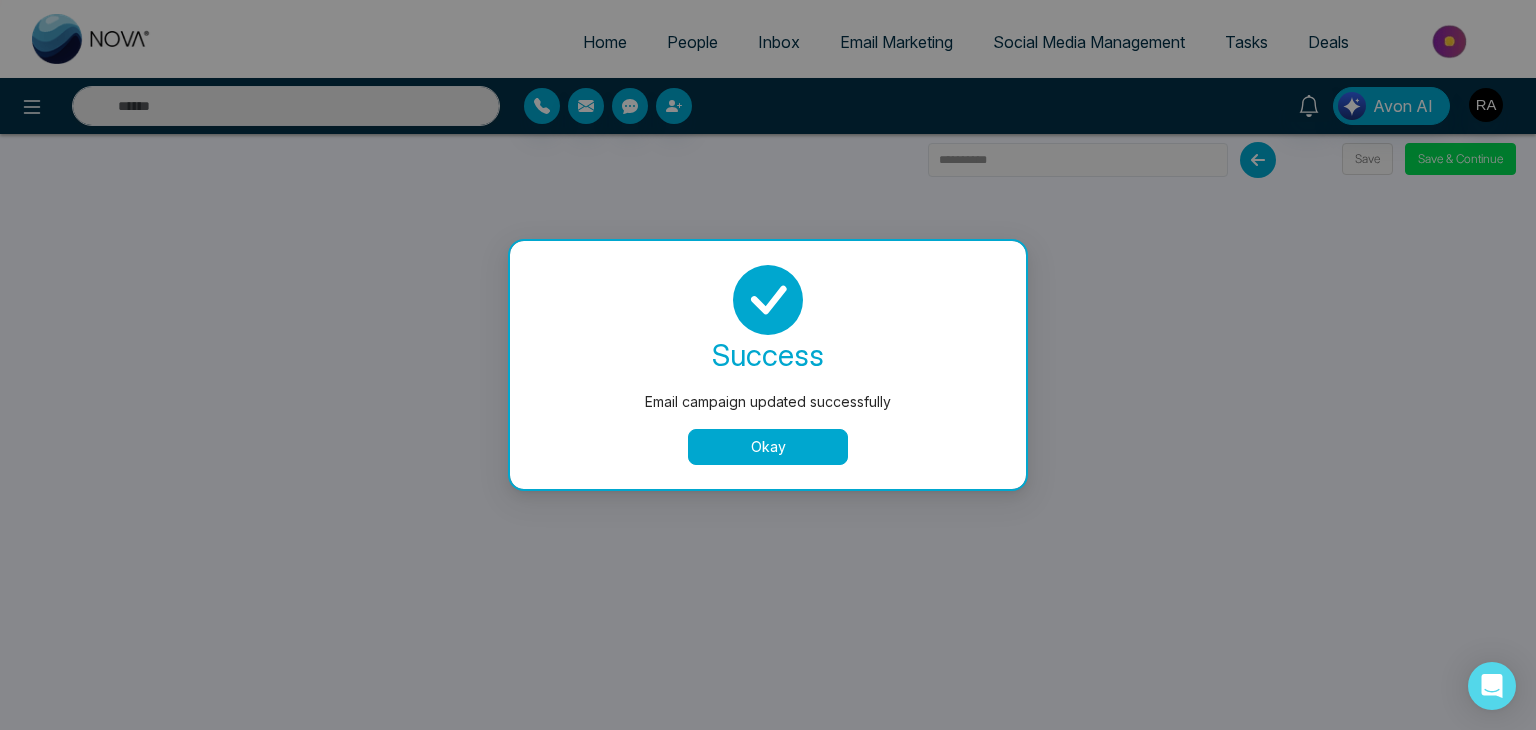 click on "Okay" at bounding box center (768, 447) 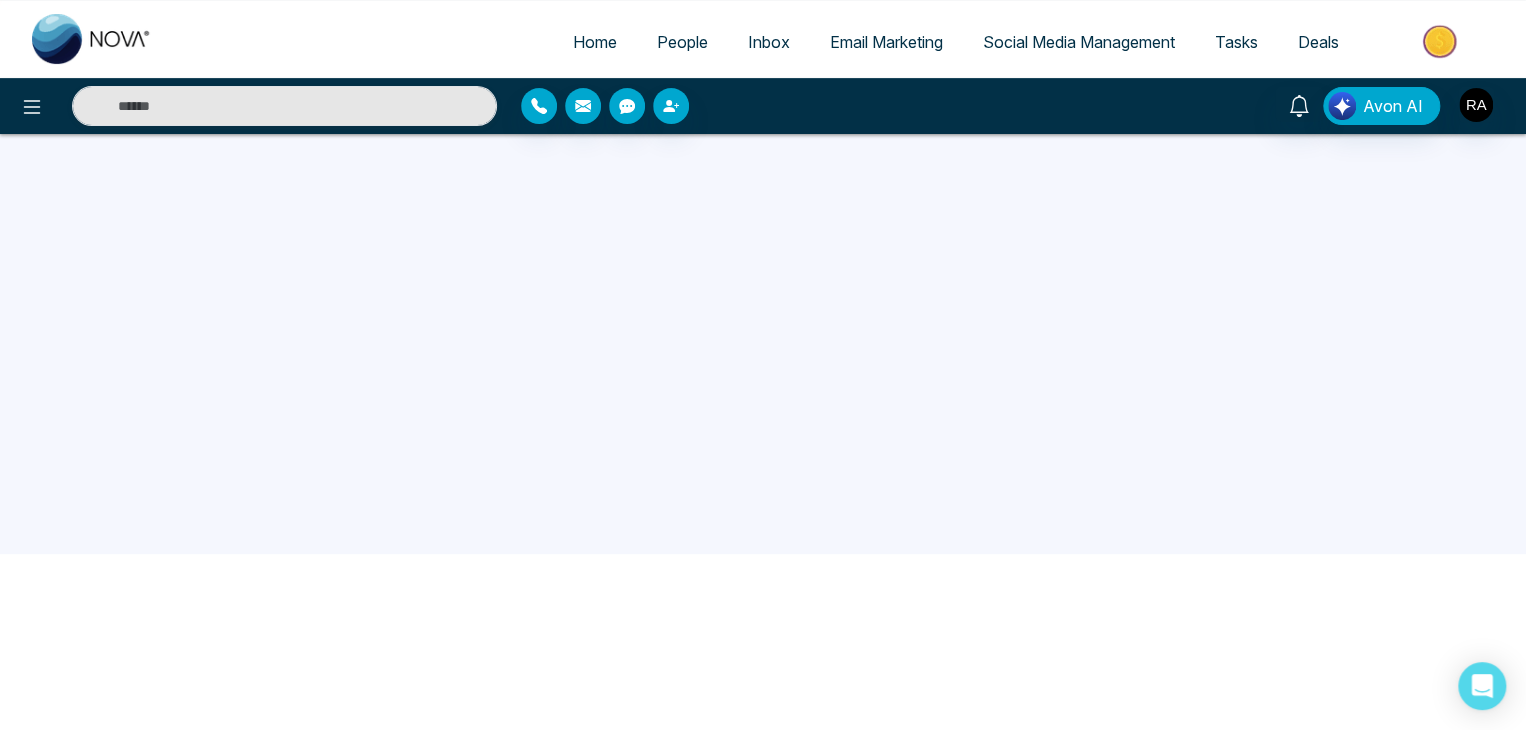 scroll, scrollTop: 190, scrollLeft: 0, axis: vertical 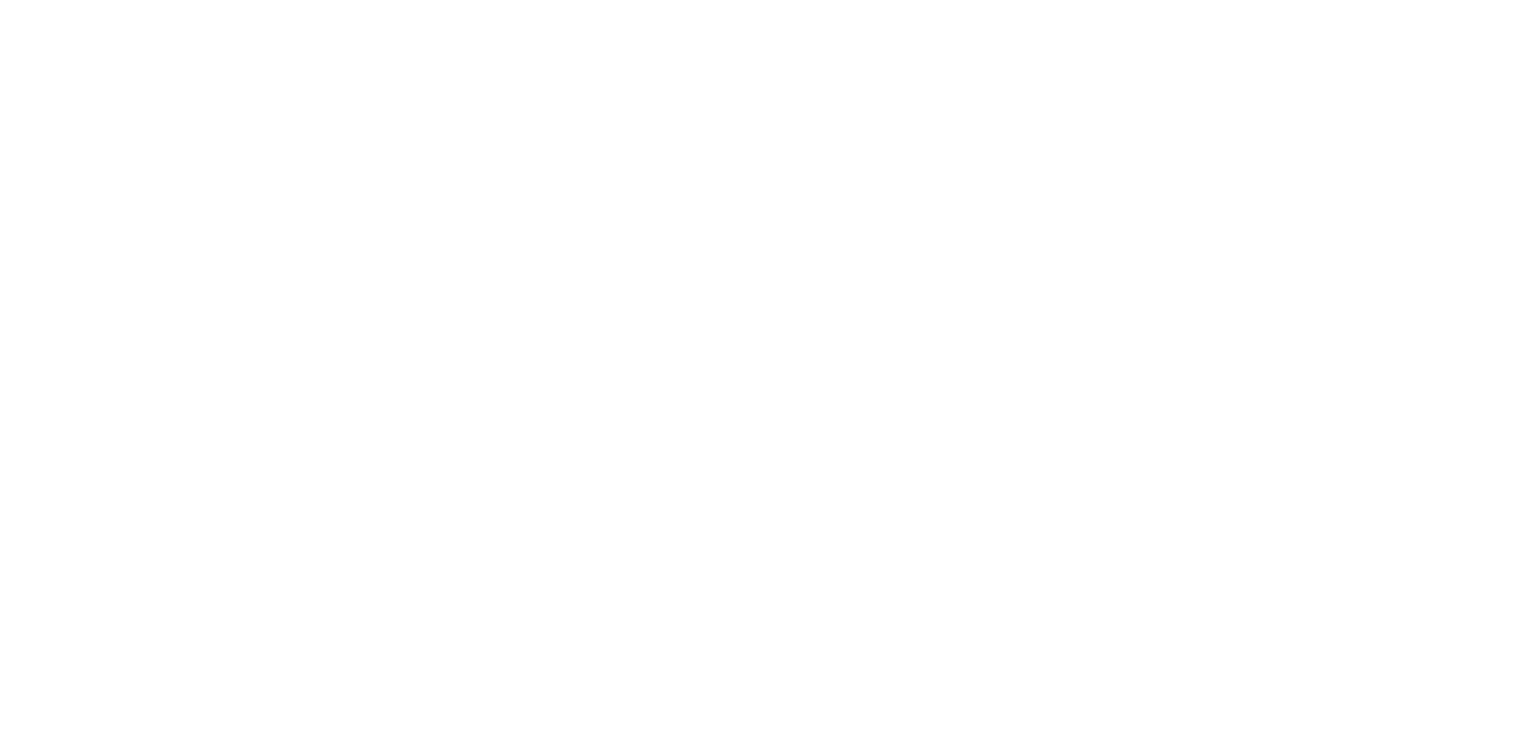 select on "*" 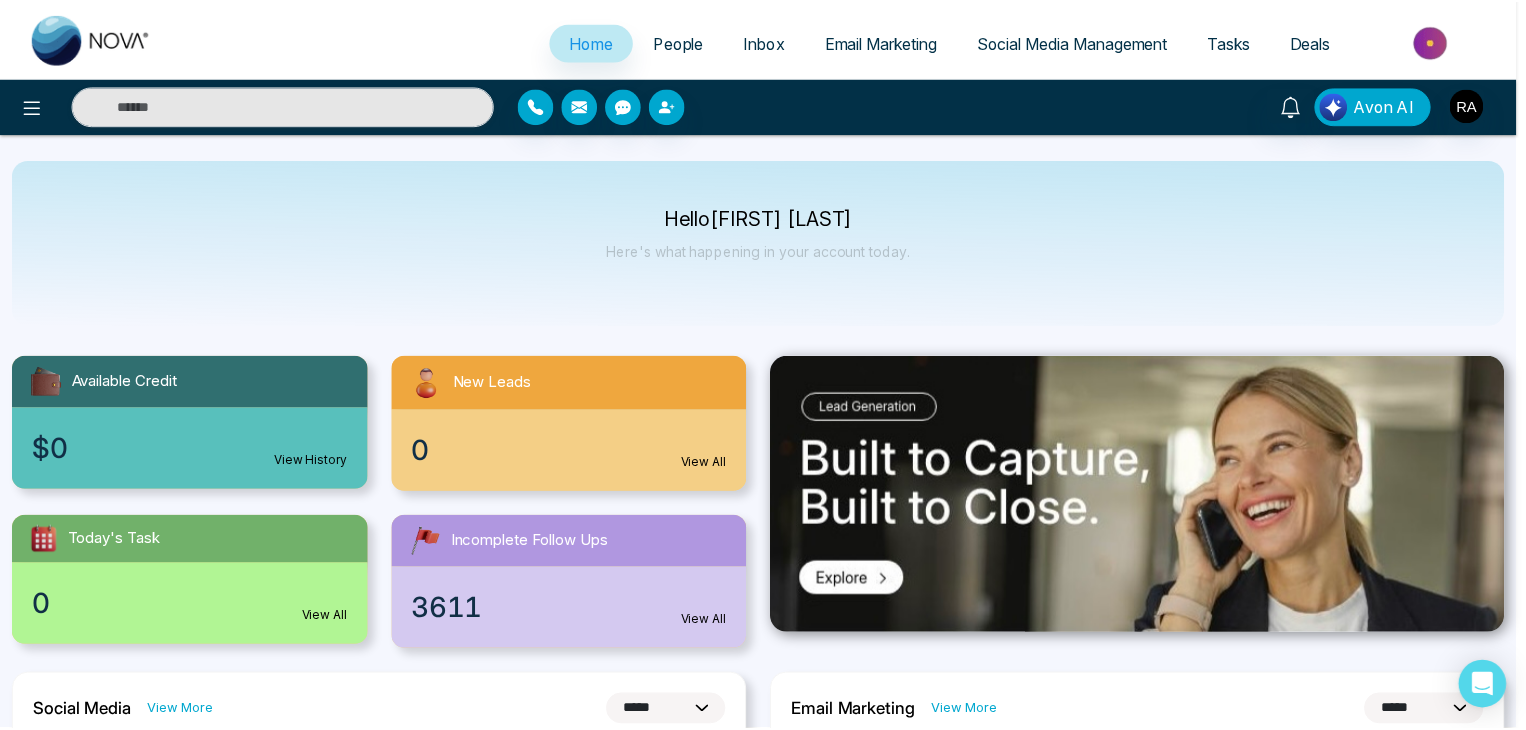 scroll, scrollTop: 0, scrollLeft: 0, axis: both 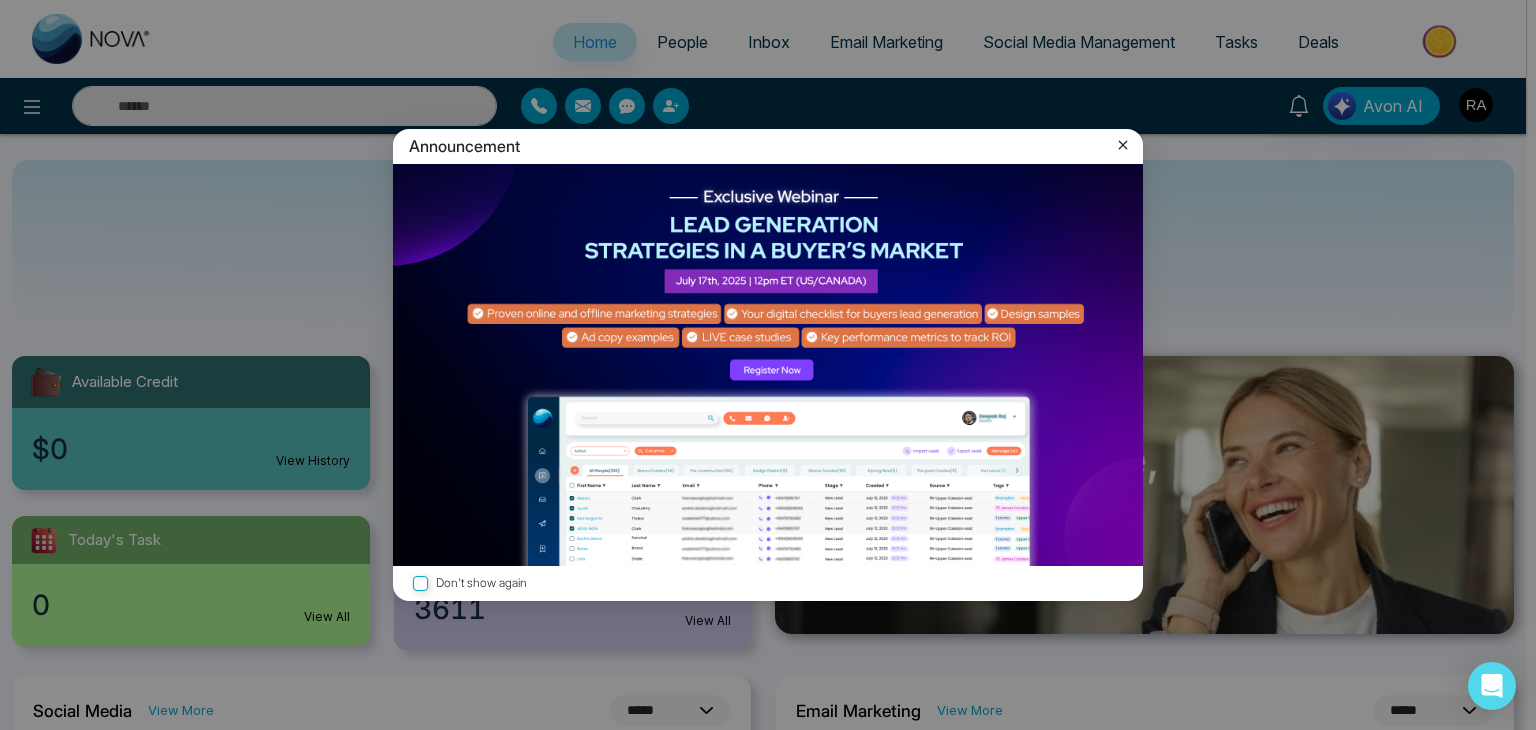 click 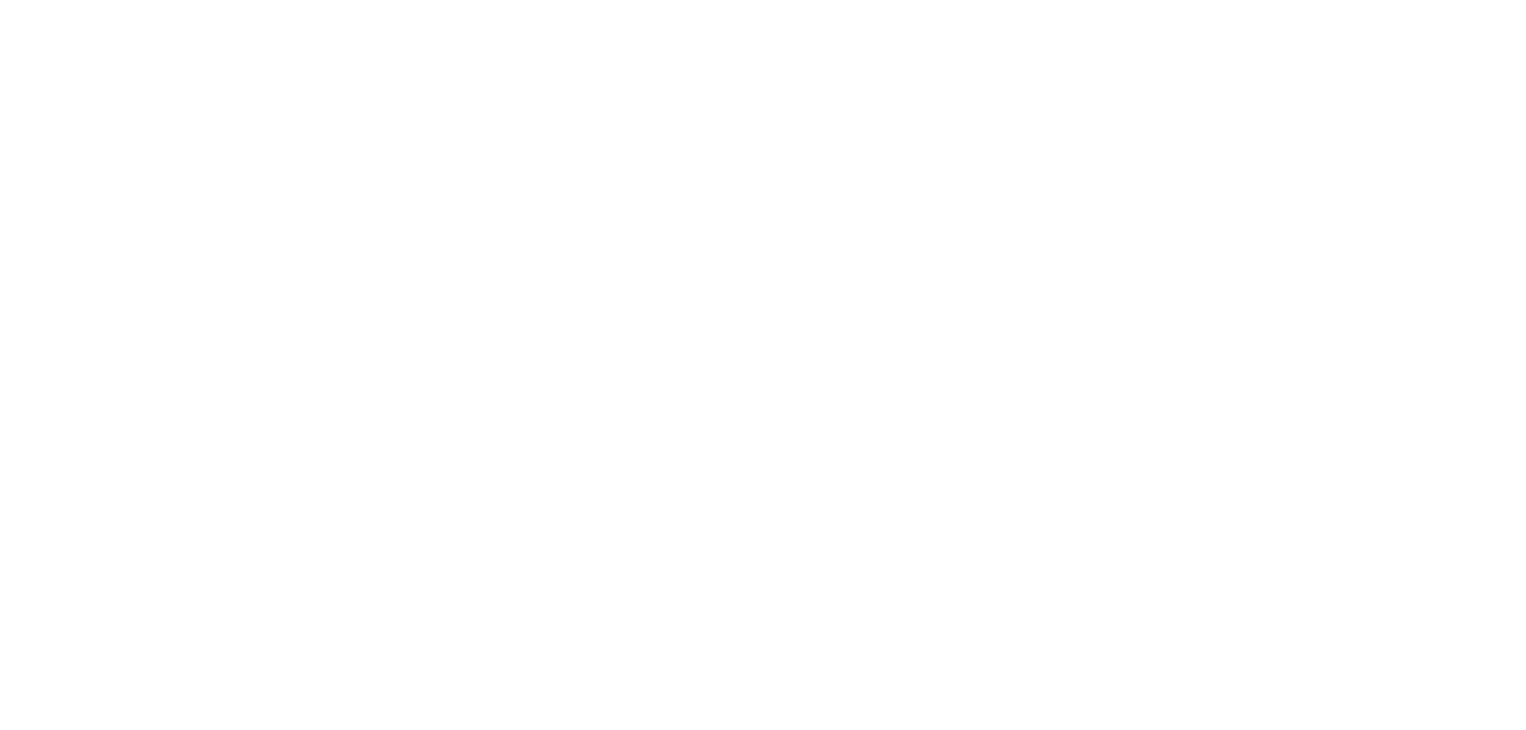 scroll, scrollTop: 0, scrollLeft: 0, axis: both 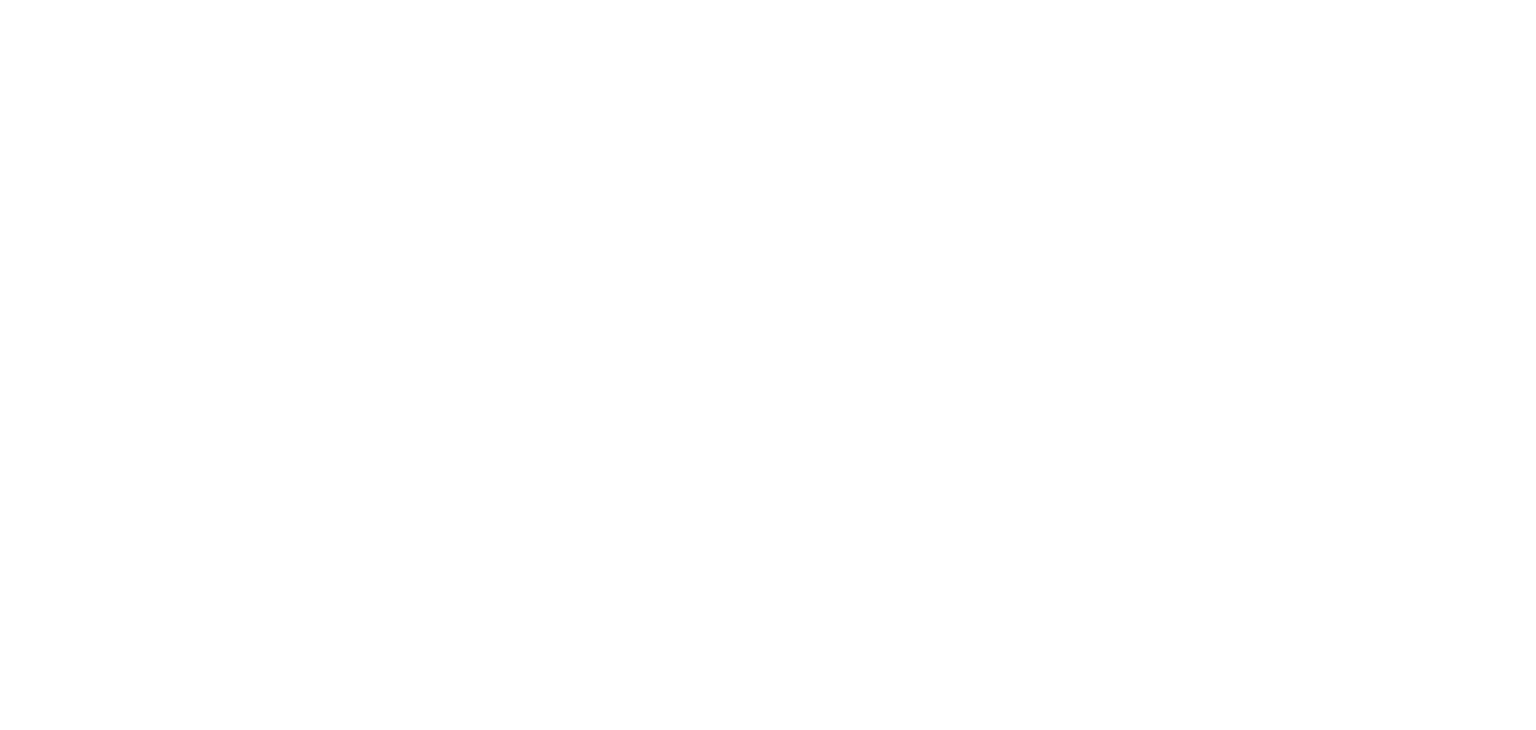 select on "*" 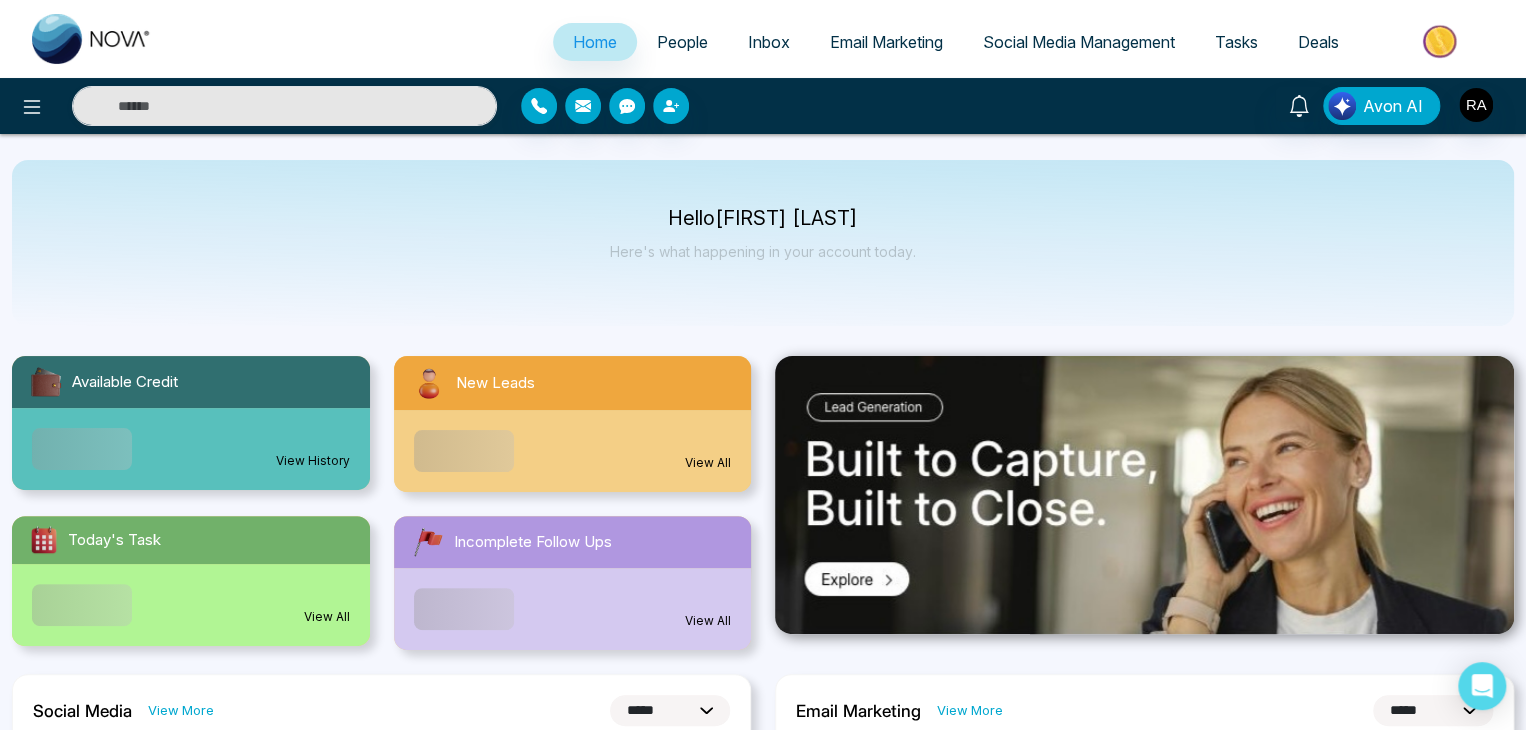 click on "Email Marketing" at bounding box center (886, 42) 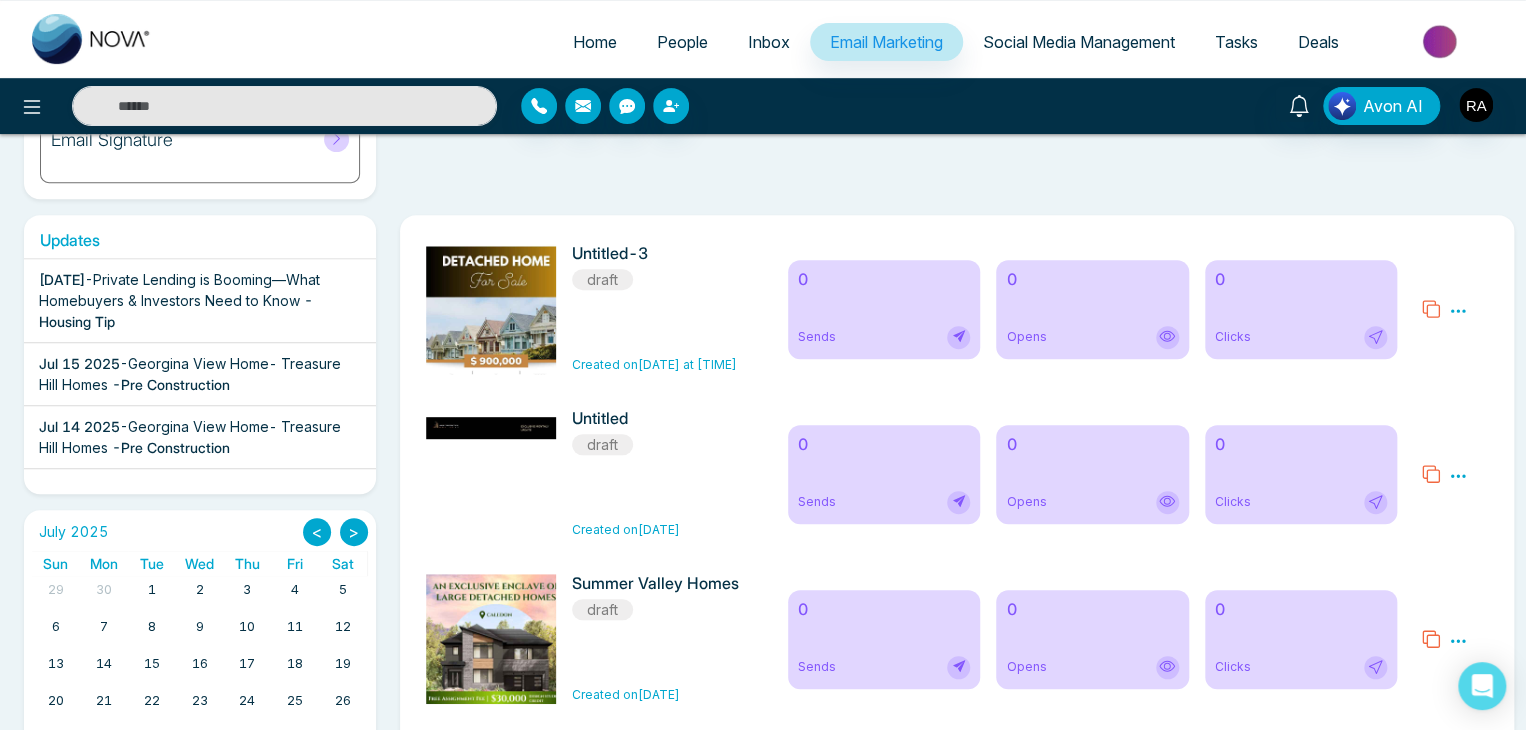scroll, scrollTop: 215, scrollLeft: 0, axis: vertical 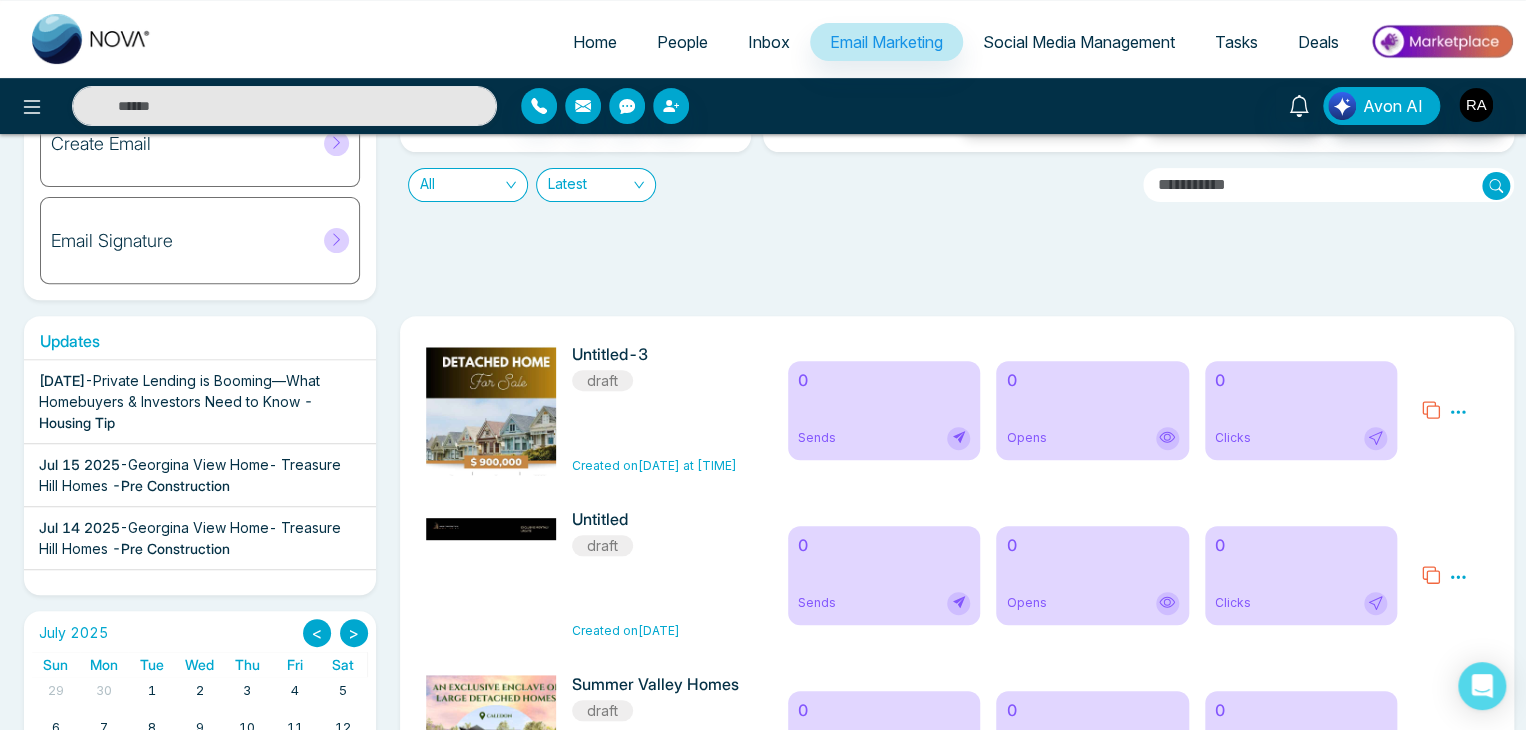 click 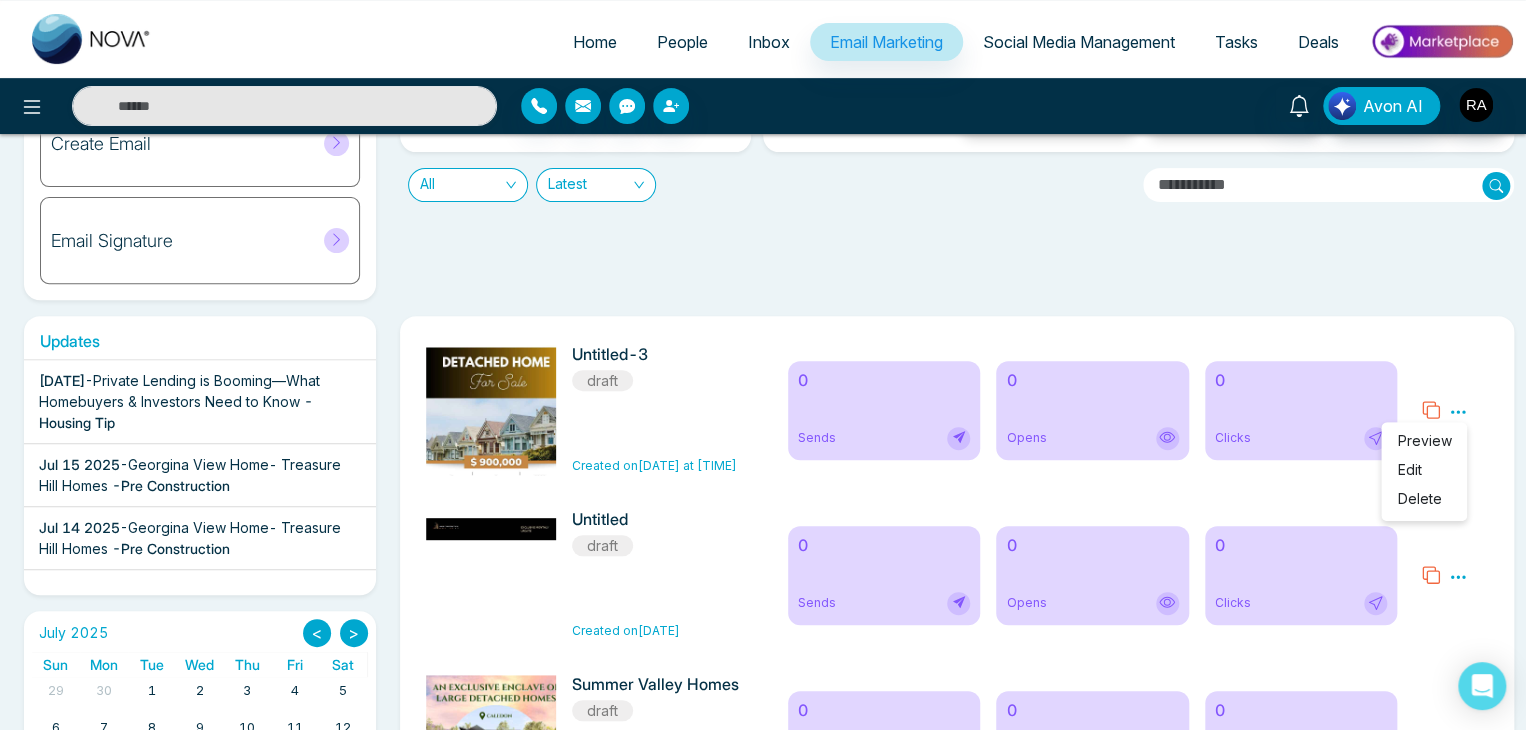 click on "Edit" at bounding box center (1409, 469) 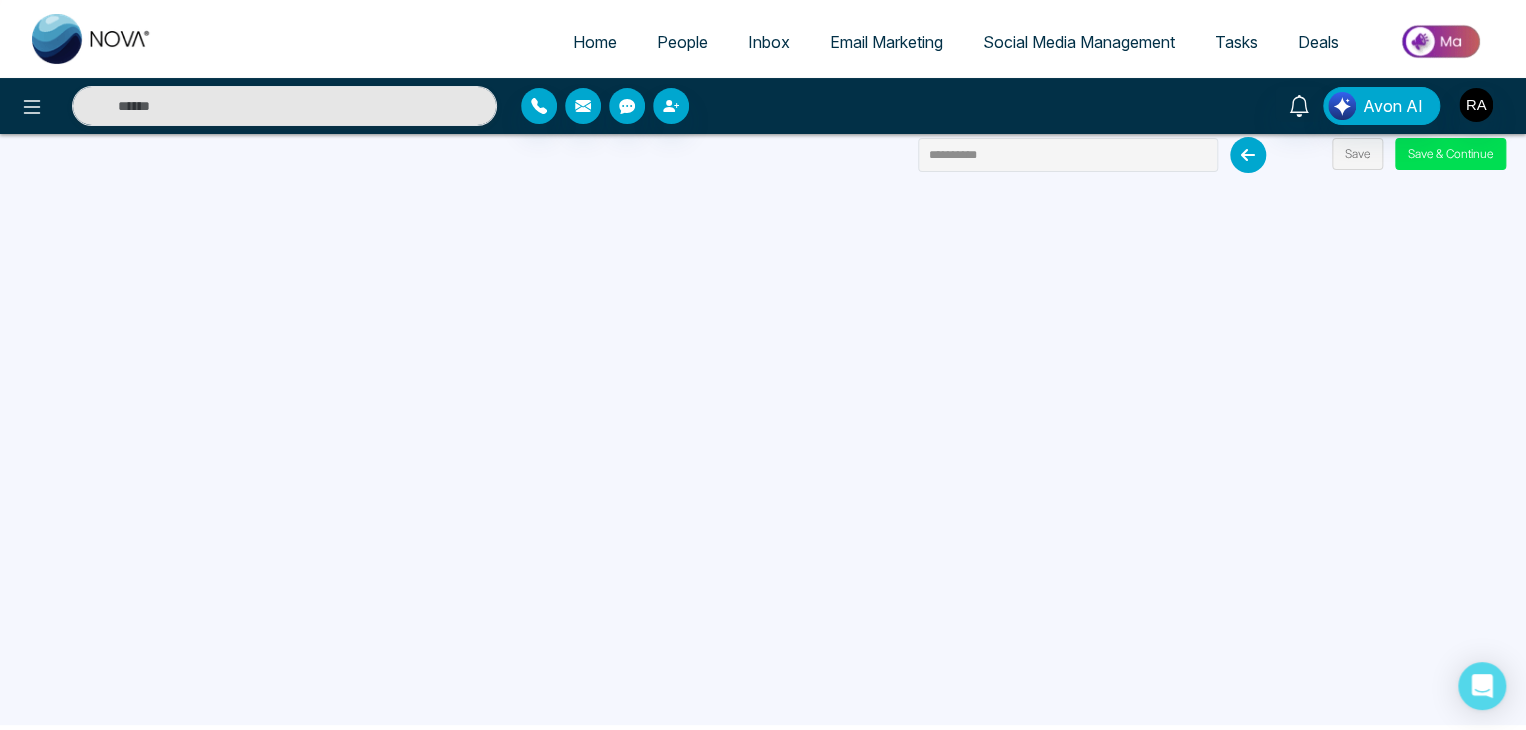 scroll, scrollTop: 0, scrollLeft: 0, axis: both 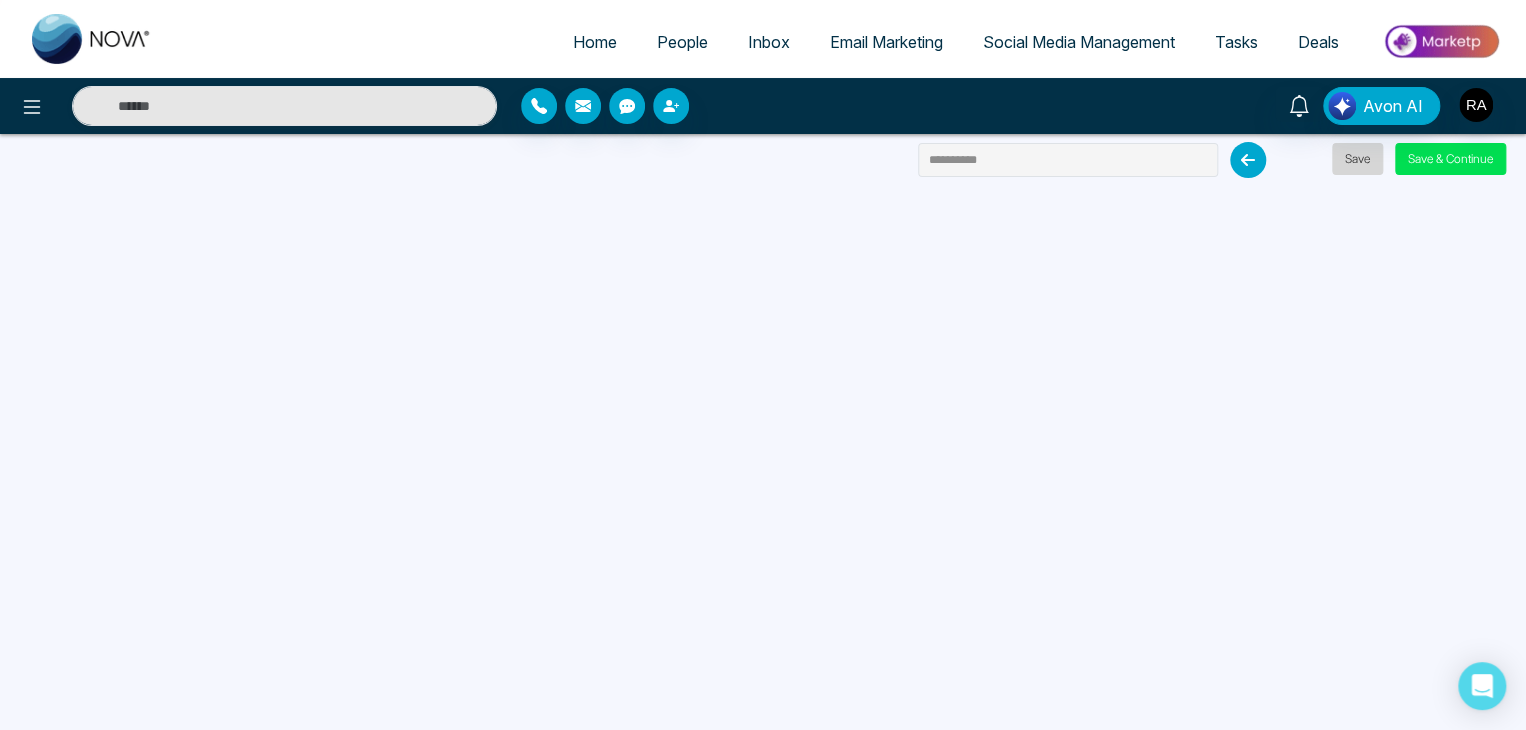 click on "Save" at bounding box center (1357, 159) 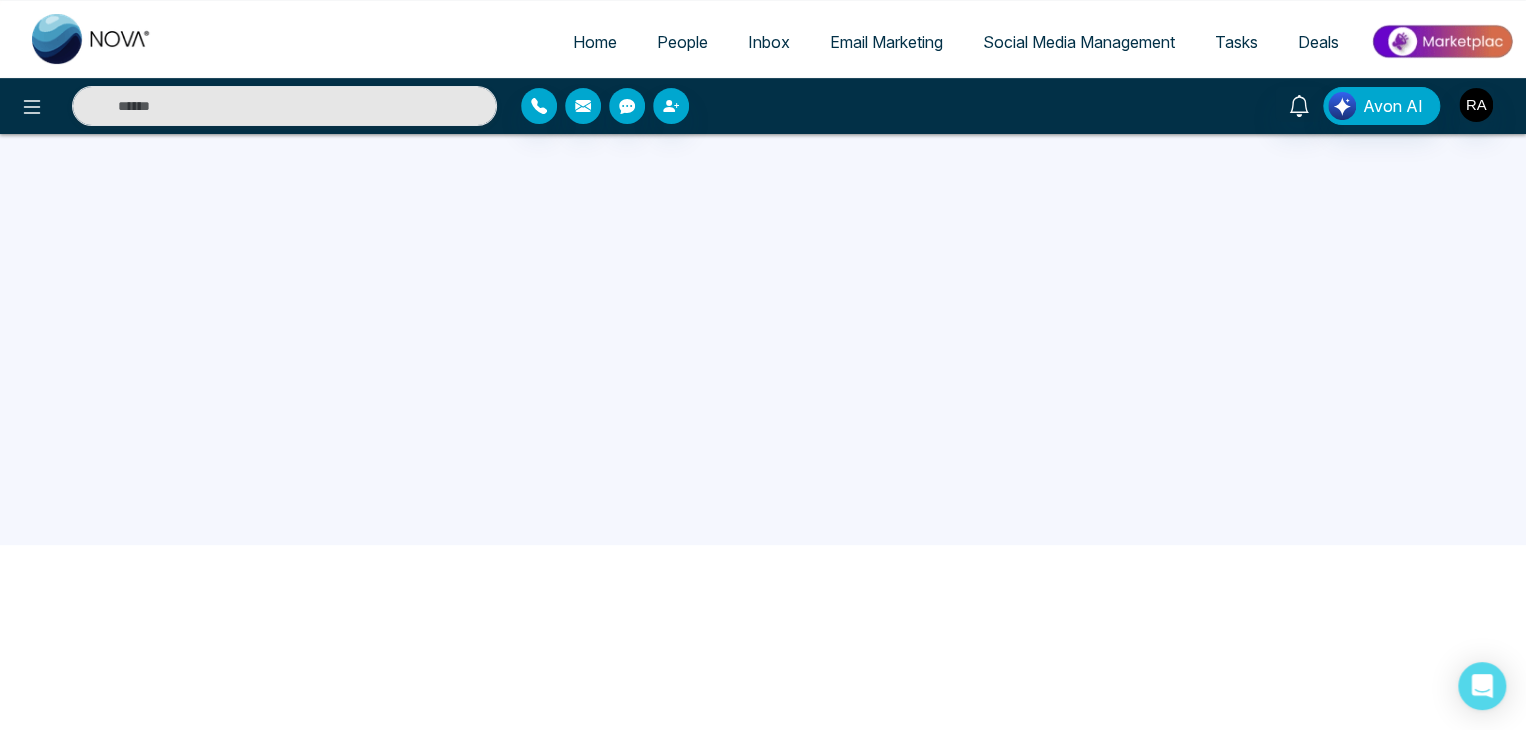 scroll, scrollTop: 190, scrollLeft: 0, axis: vertical 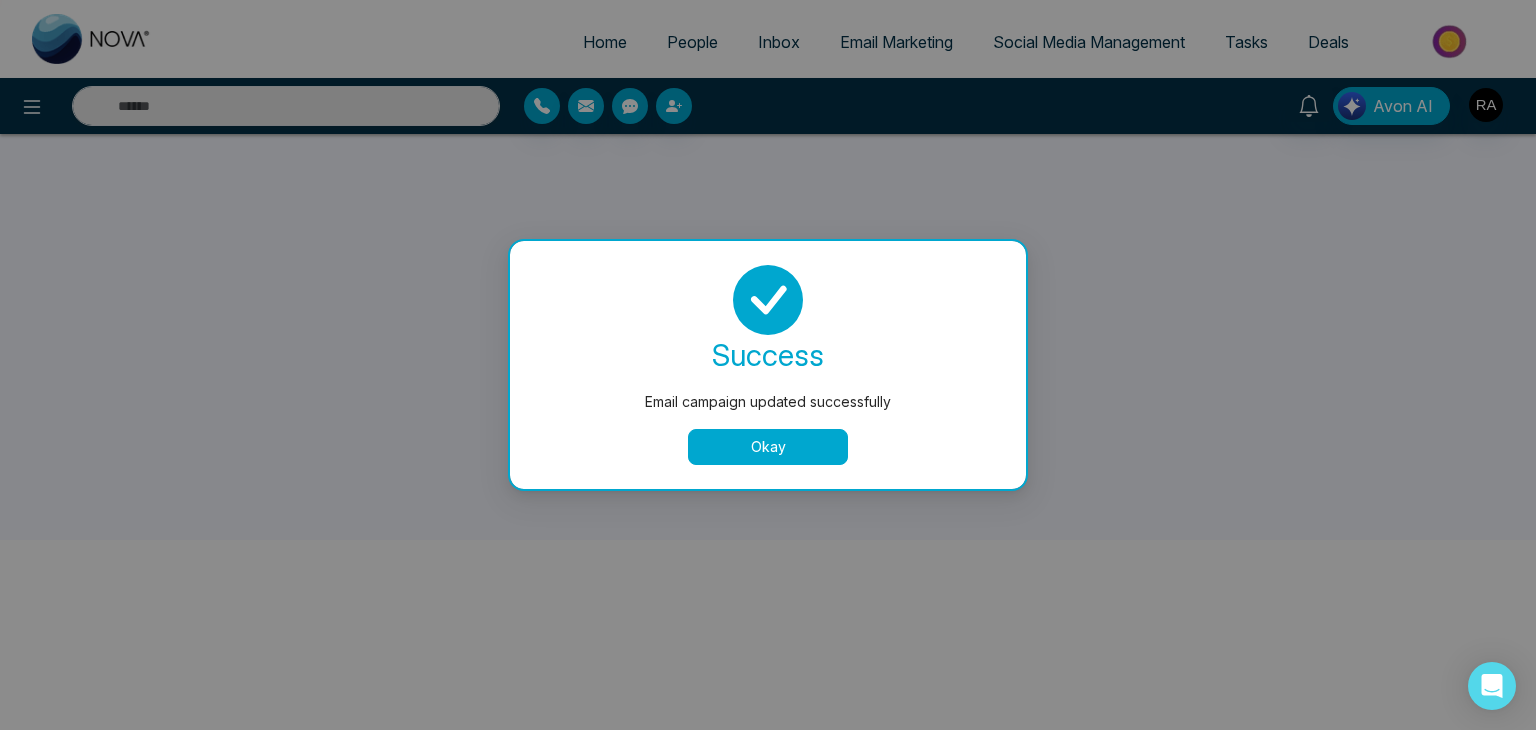 click on "Okay" at bounding box center (768, 447) 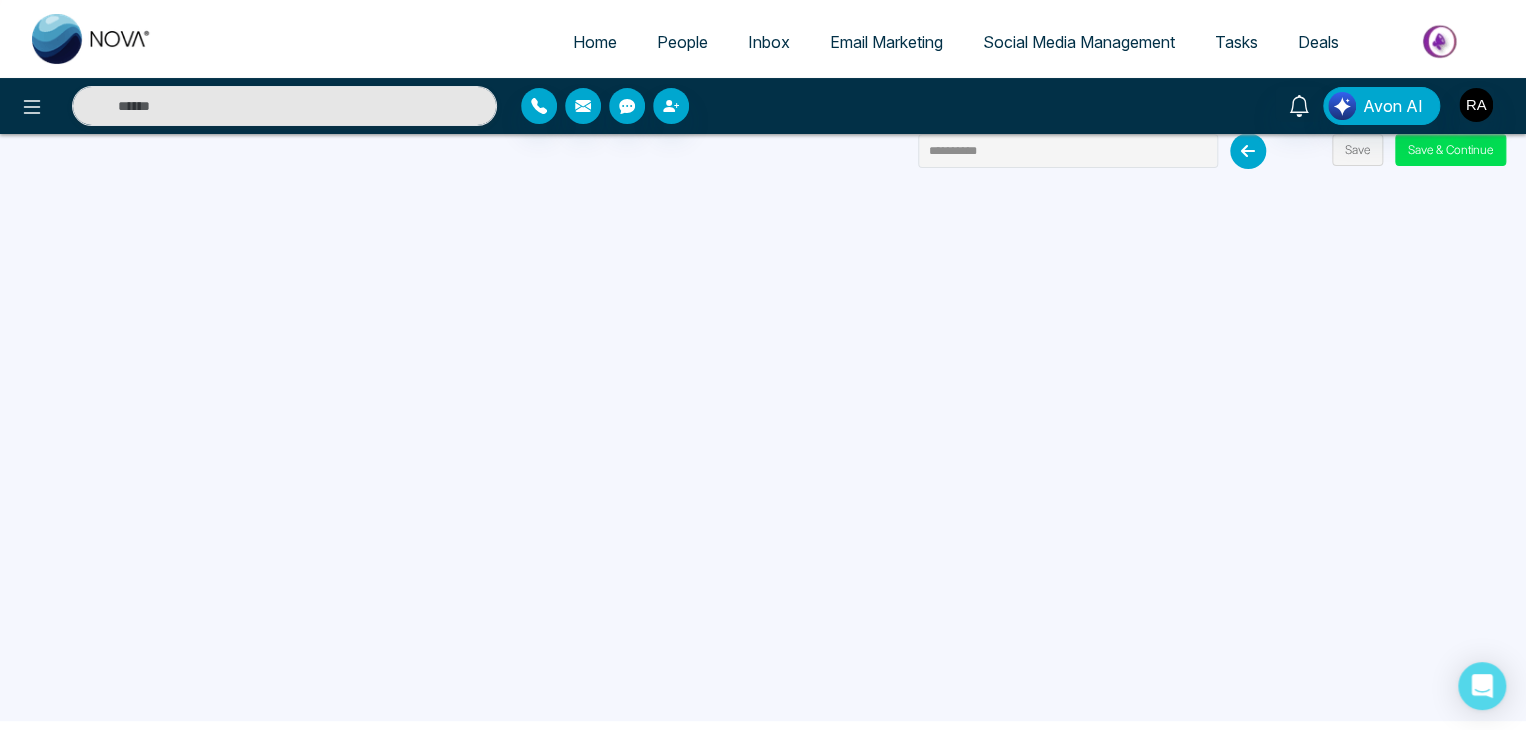 scroll, scrollTop: 0, scrollLeft: 0, axis: both 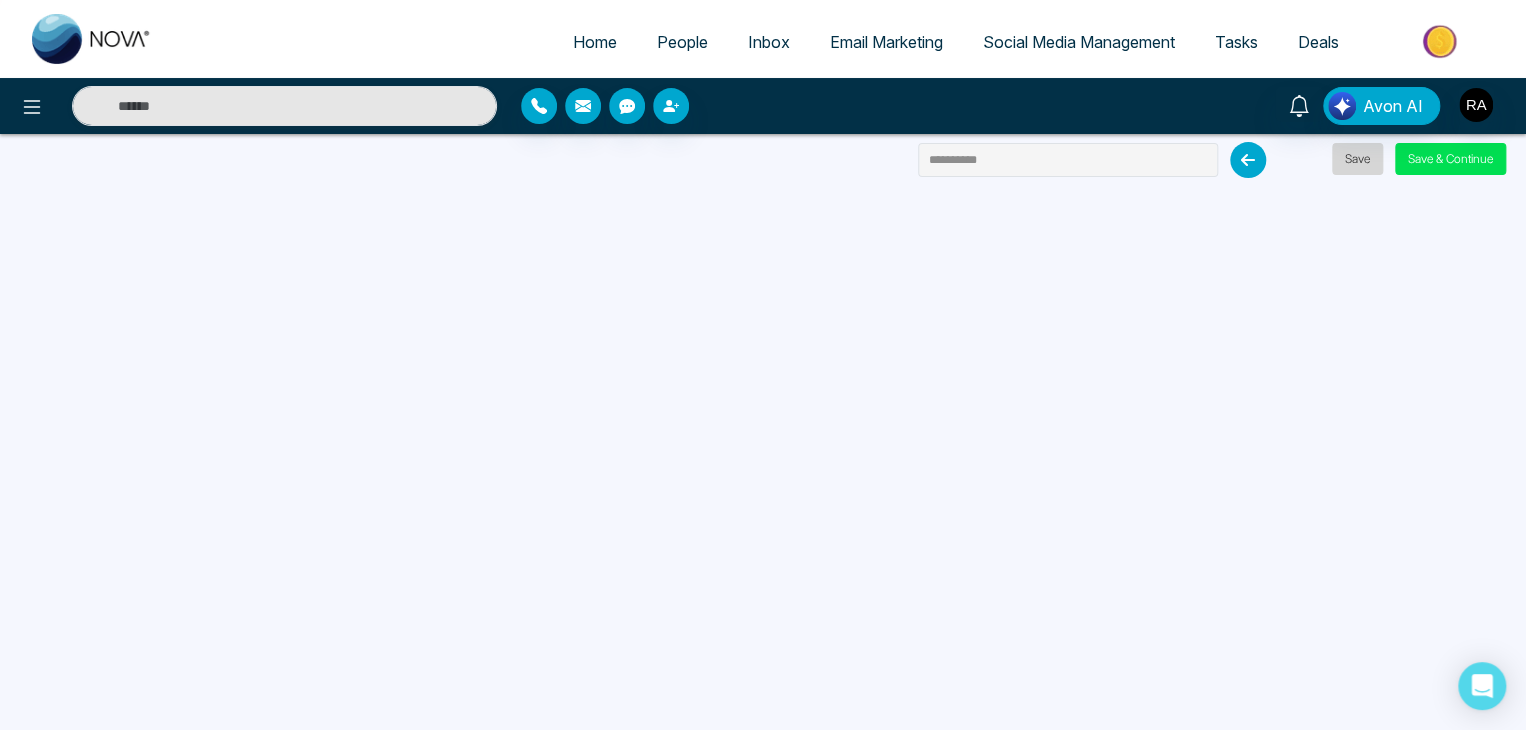 click on "Save" at bounding box center (1357, 159) 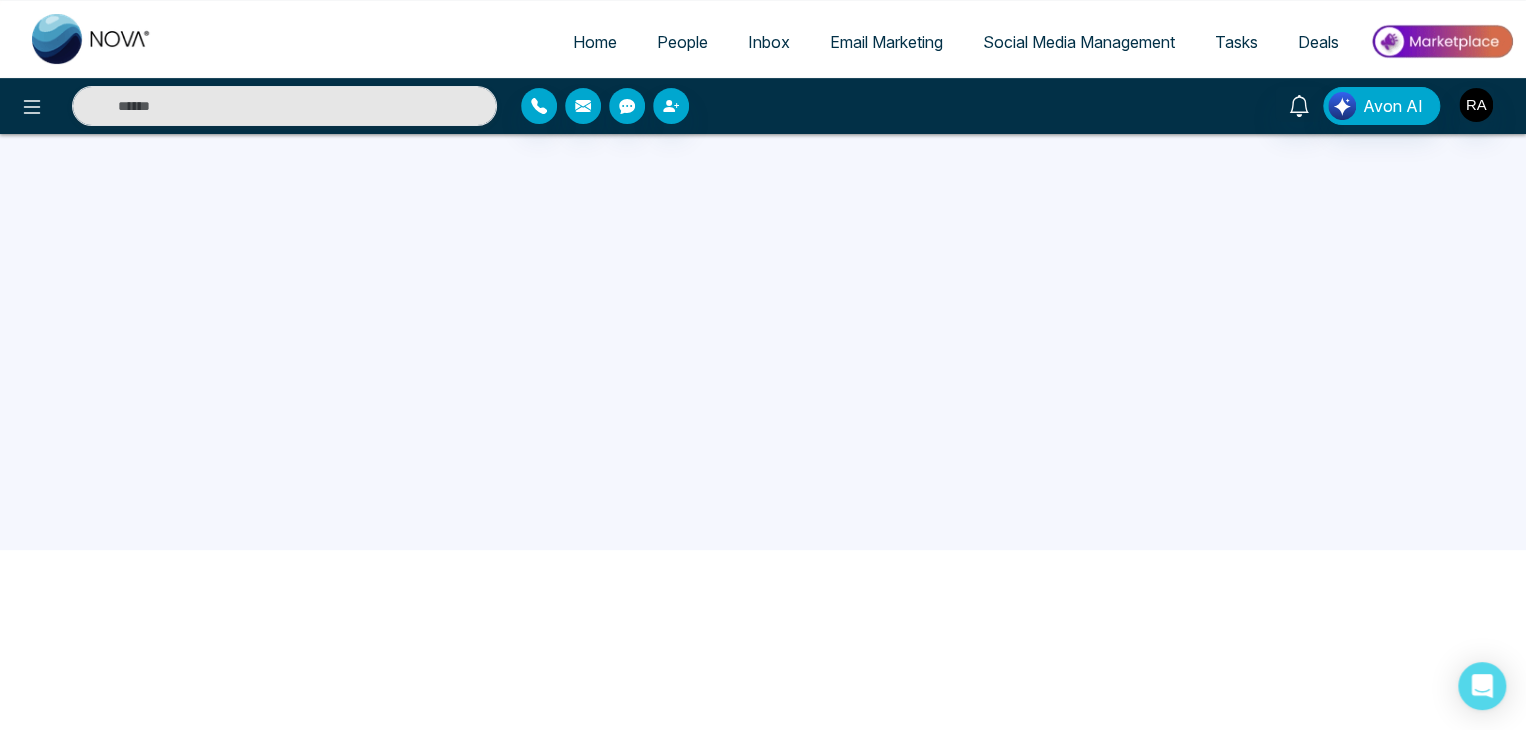 scroll, scrollTop: 190, scrollLeft: 0, axis: vertical 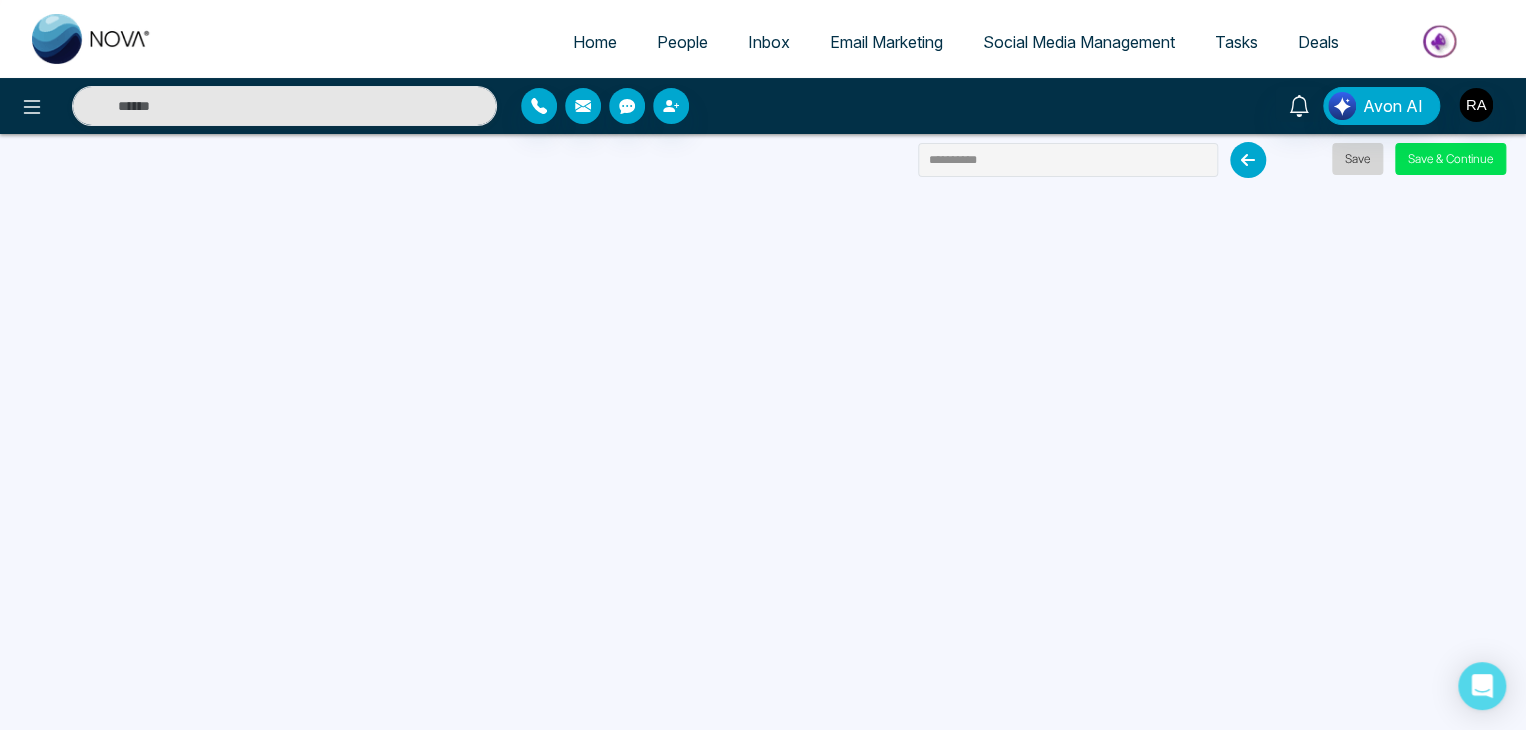 click on "Save" at bounding box center (1357, 159) 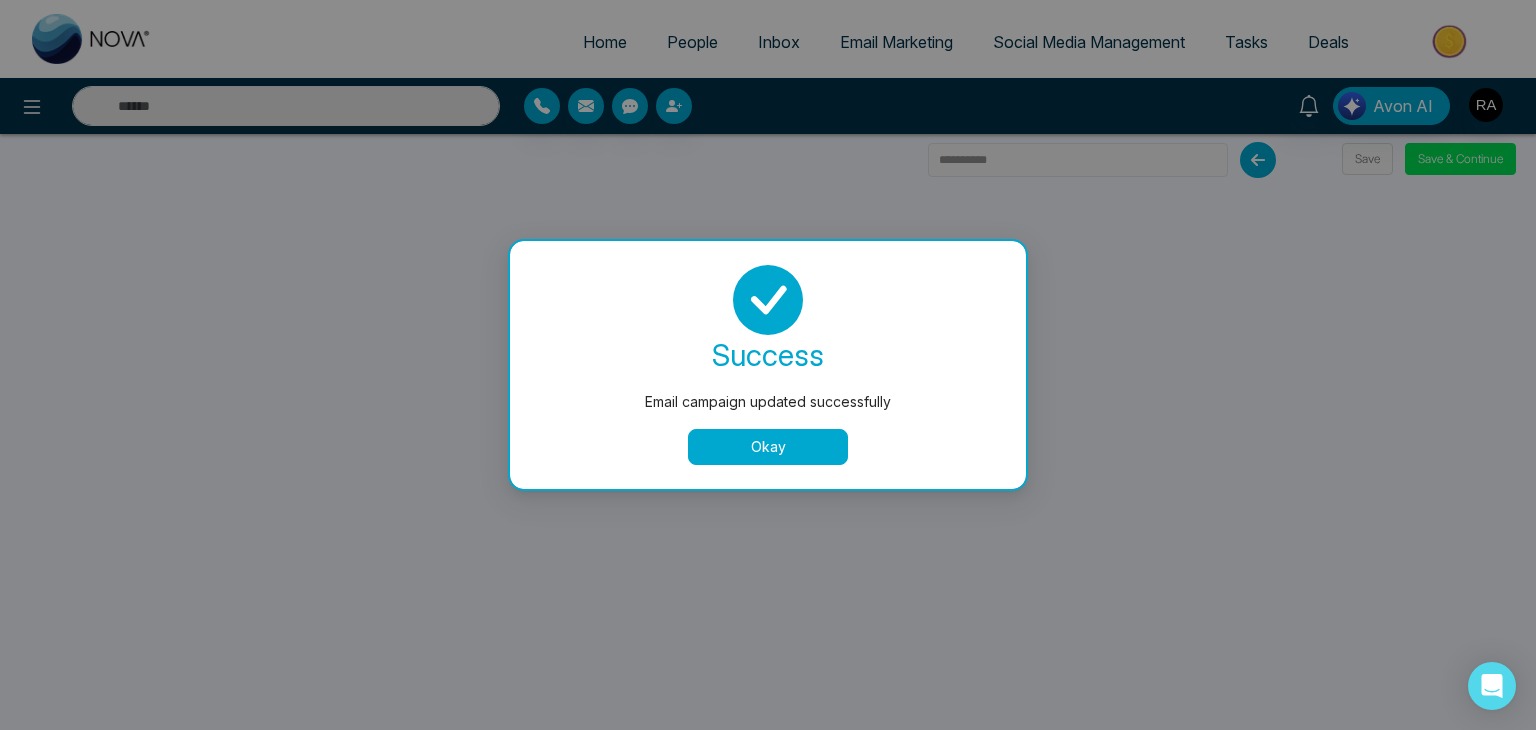click on "Okay" at bounding box center [768, 447] 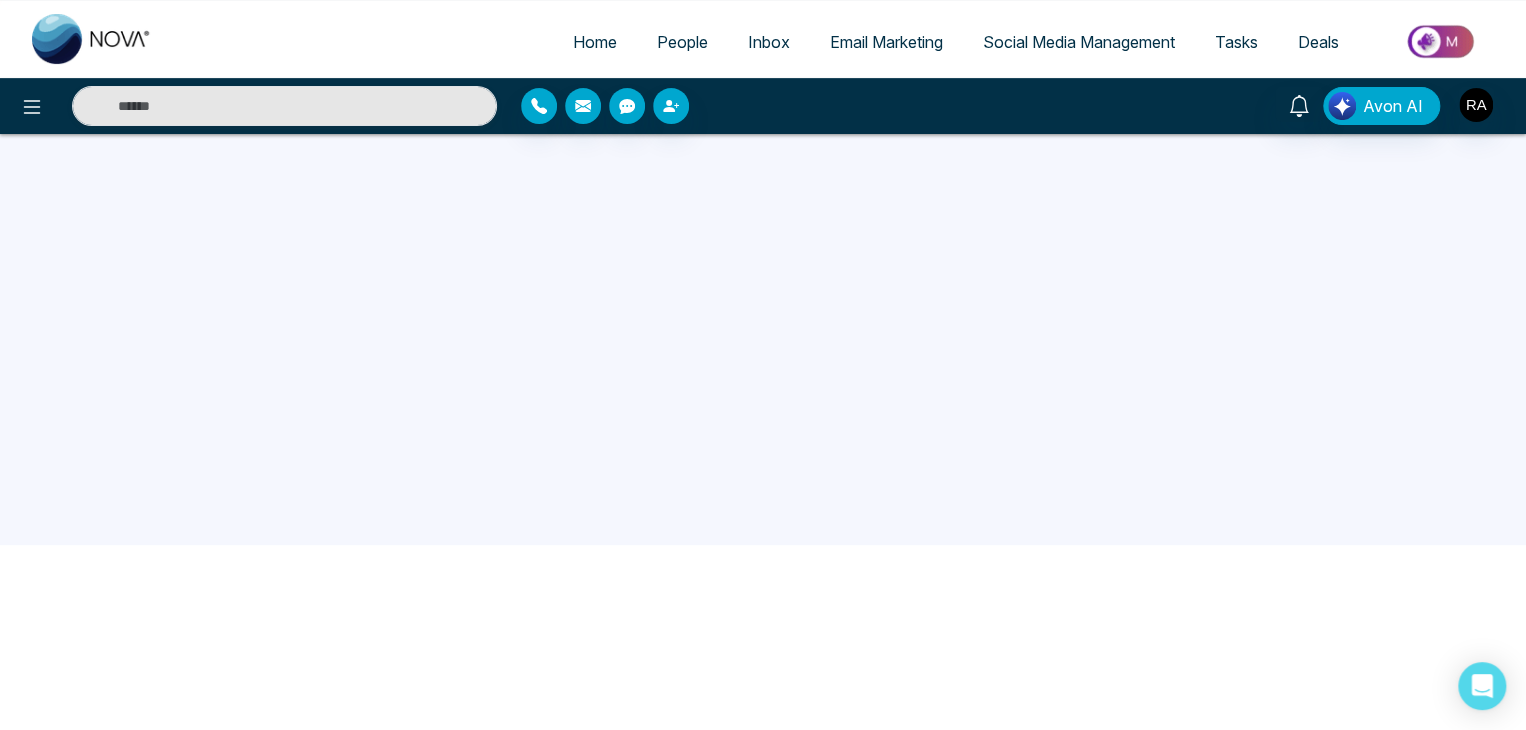 scroll, scrollTop: 190, scrollLeft: 0, axis: vertical 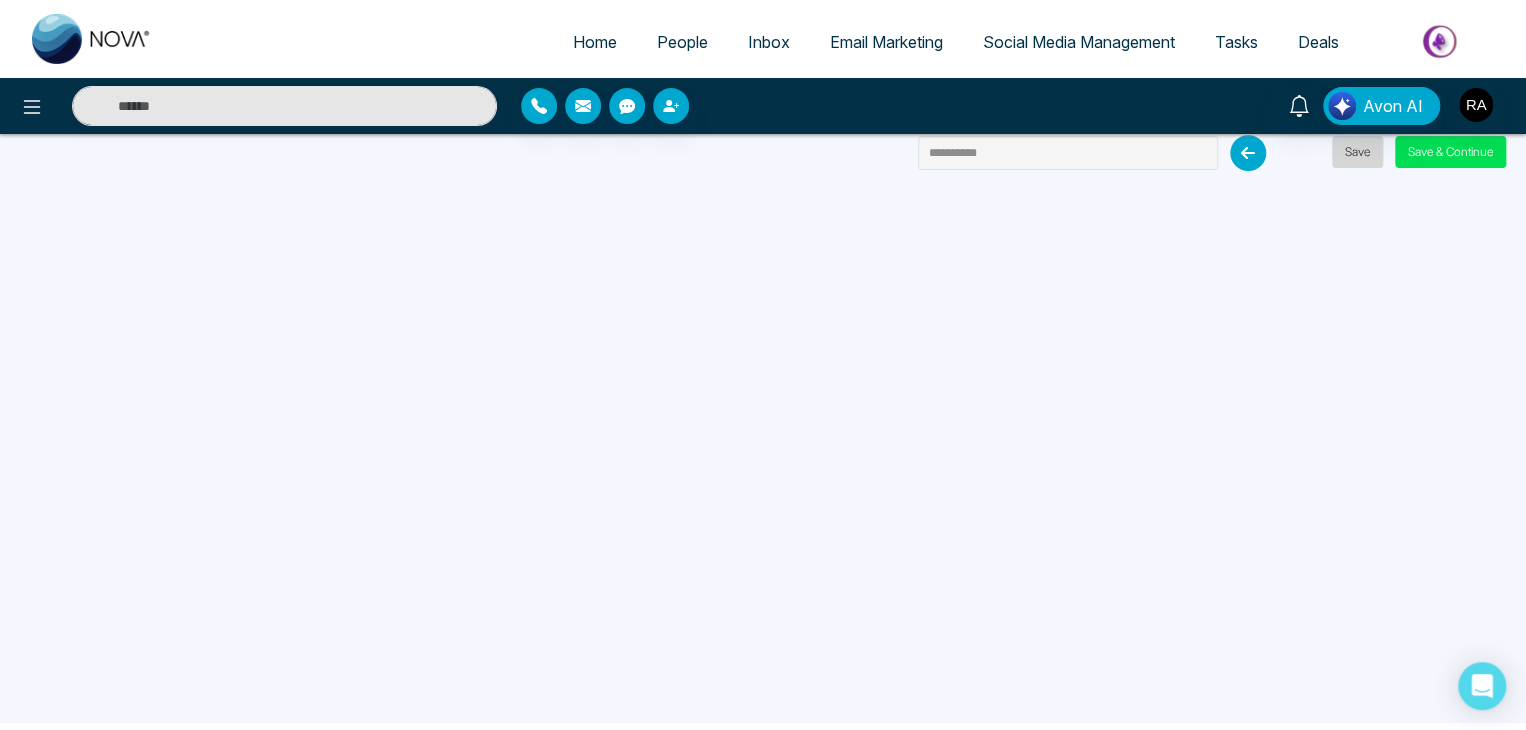 click on "Save" at bounding box center [1357, 152] 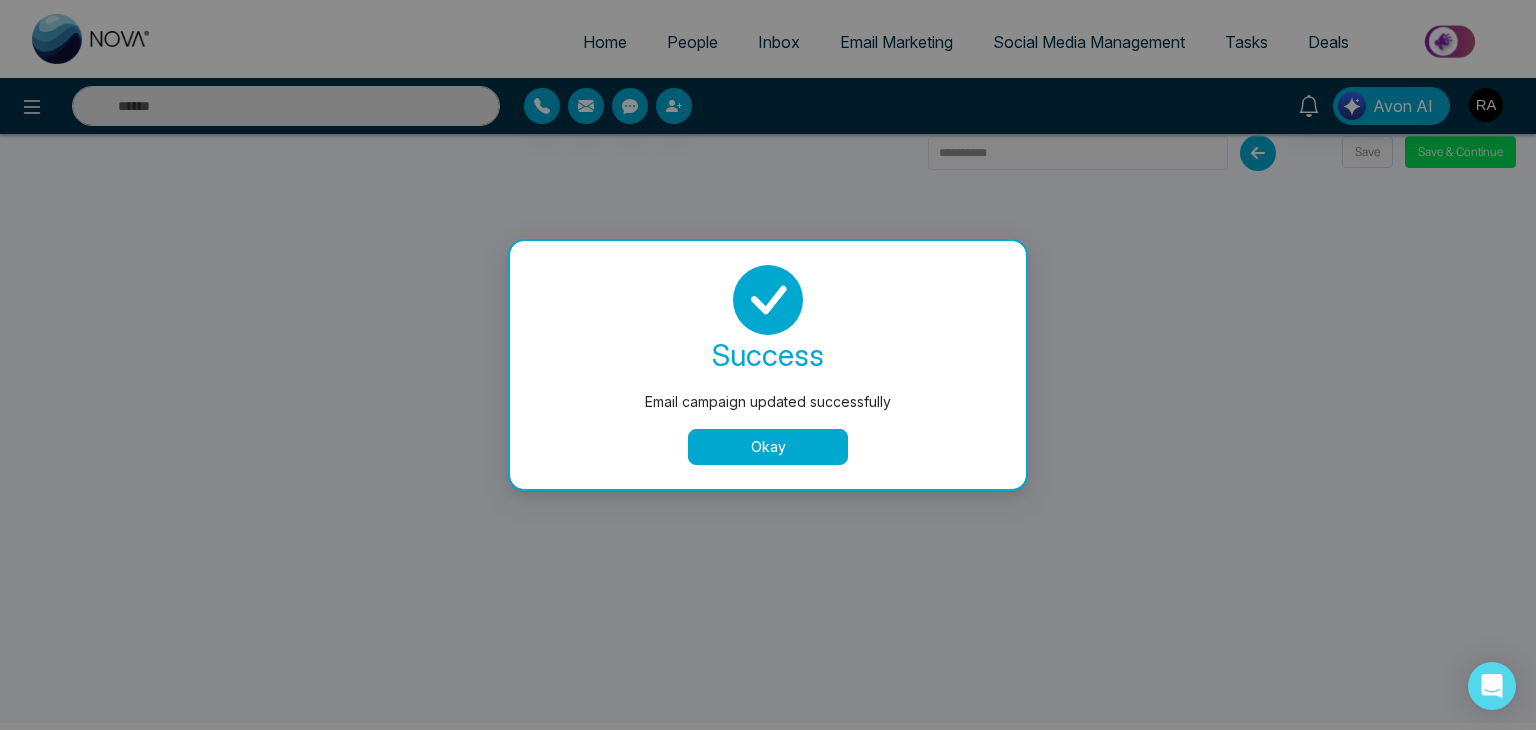 click on "Okay" at bounding box center (768, 447) 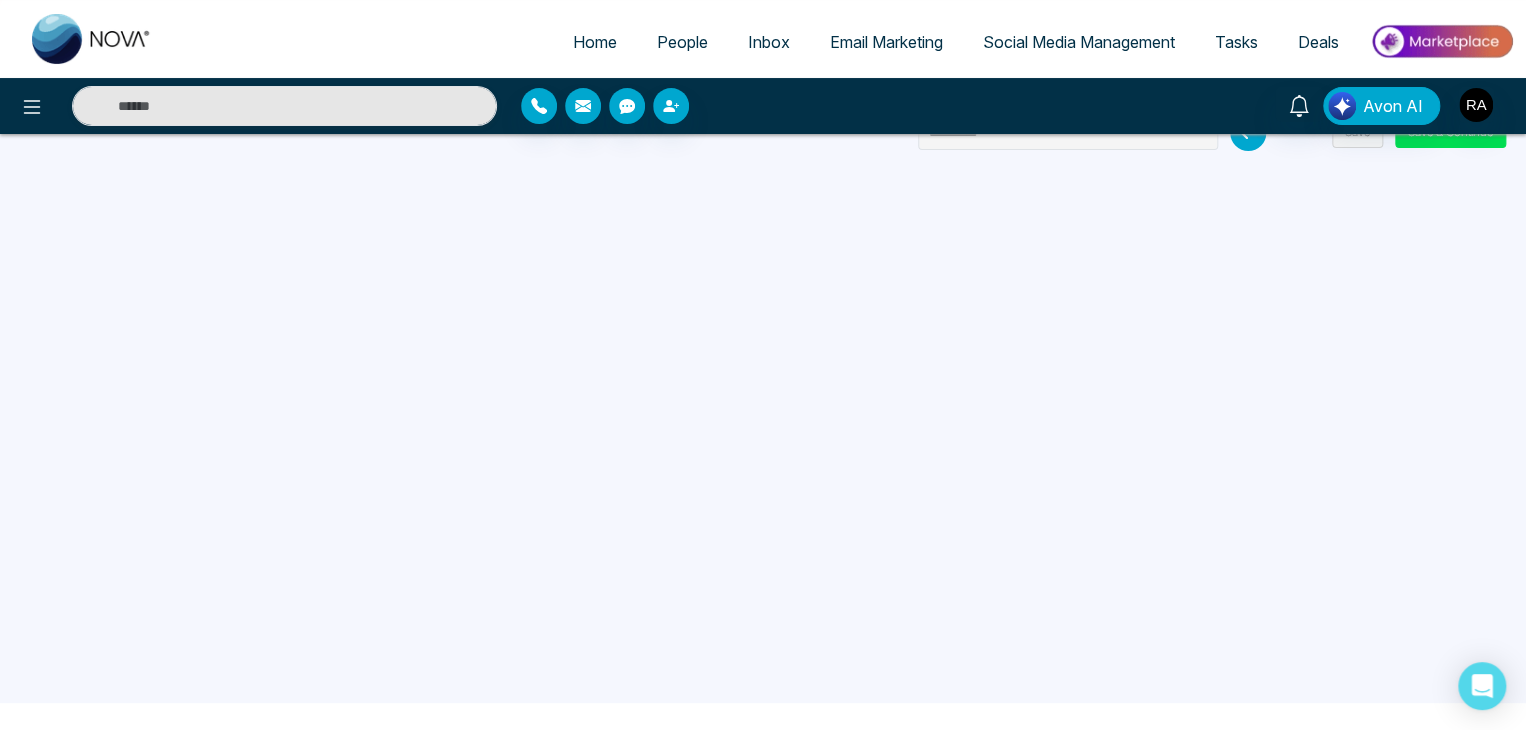 scroll, scrollTop: 0, scrollLeft: 0, axis: both 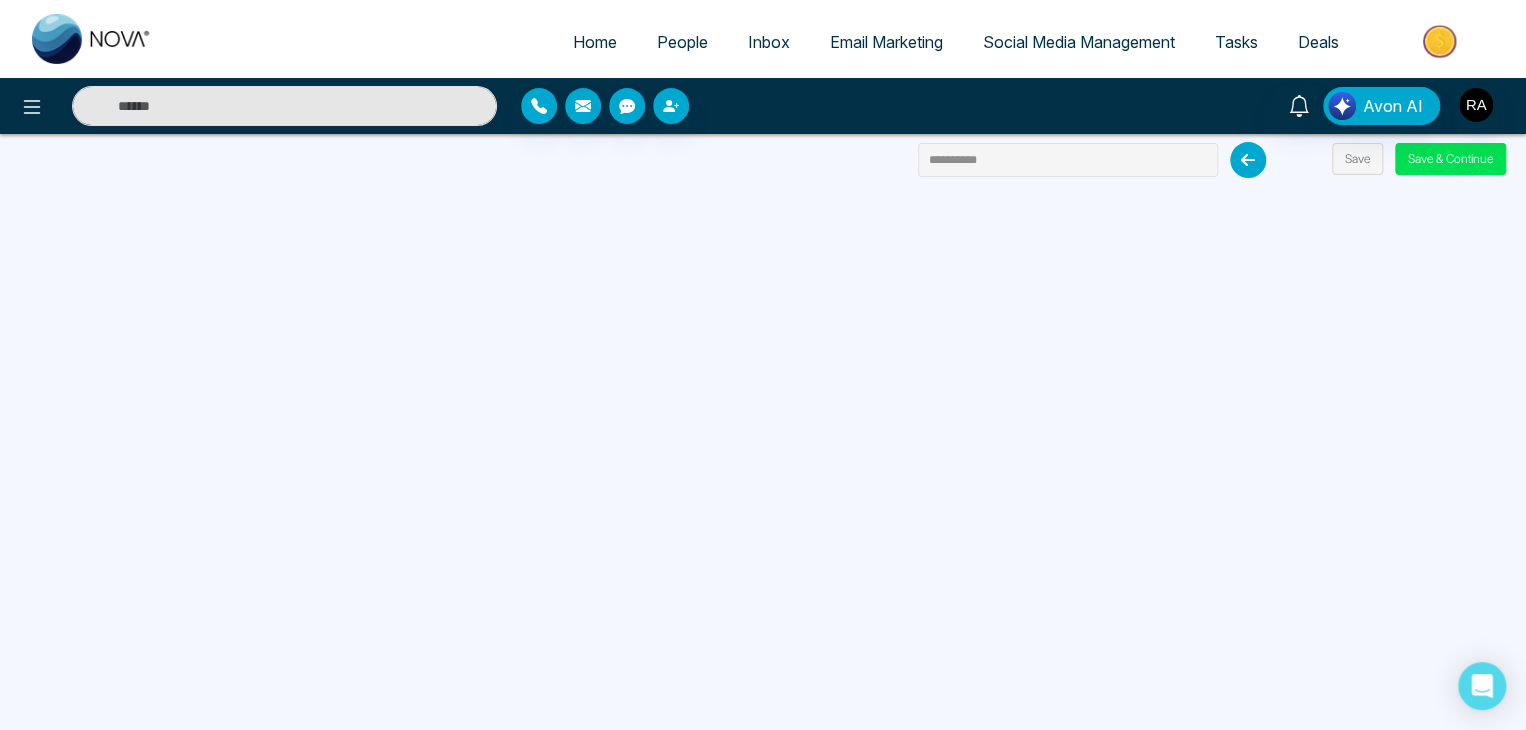 drag, startPoint x: 1367, startPoint y: 167, endPoint x: 1357, endPoint y: 196, distance: 30.675724 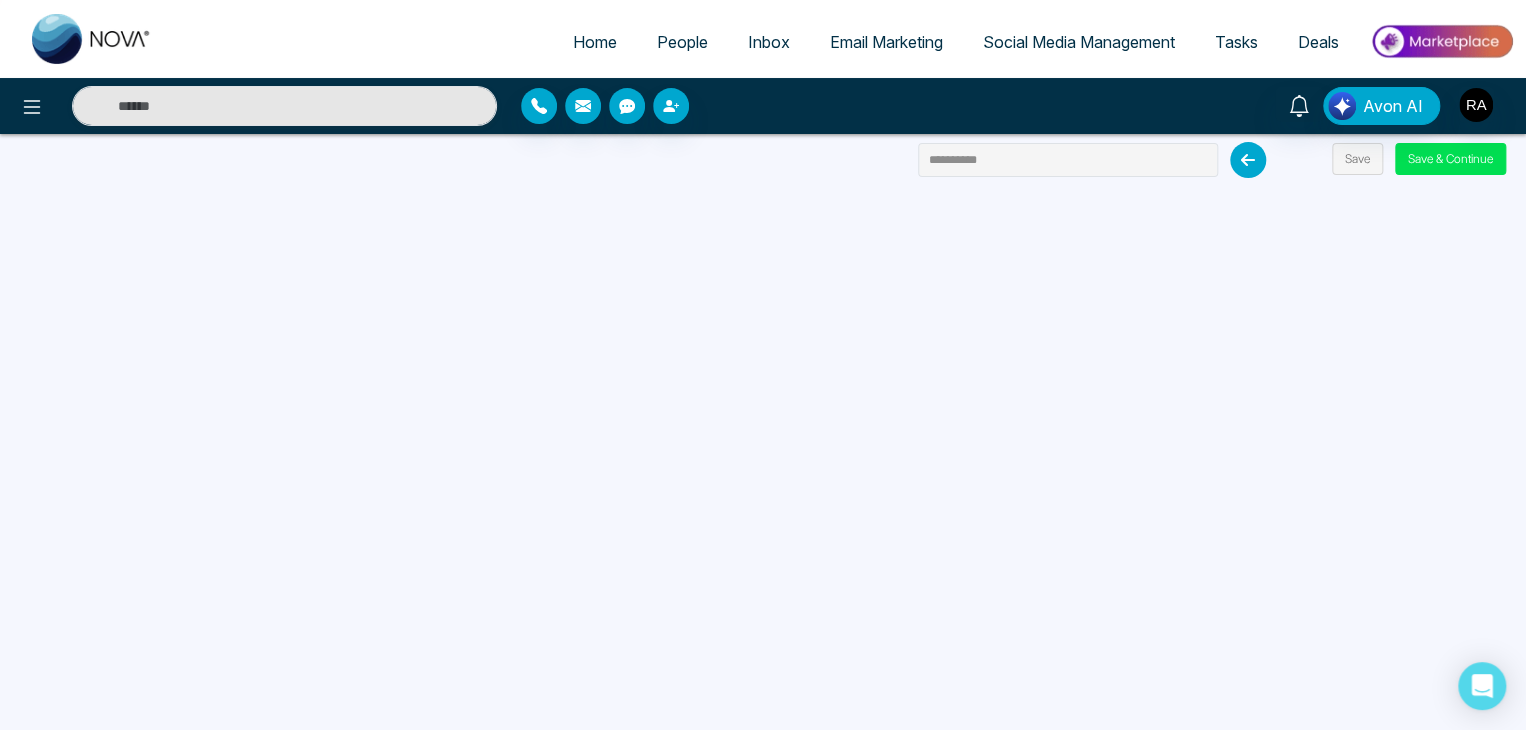 click on "Save" at bounding box center (1357, 159) 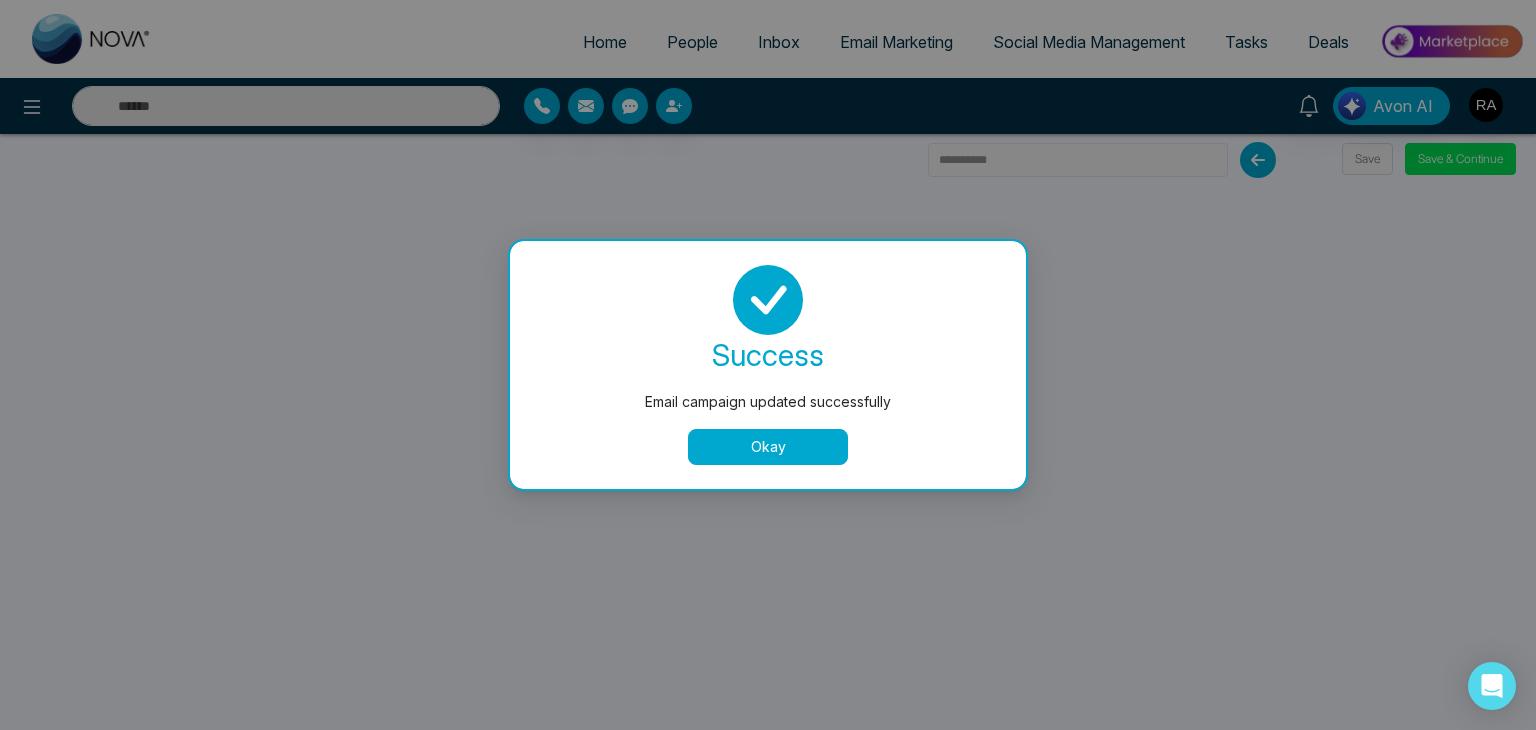 click on "Okay" at bounding box center (768, 447) 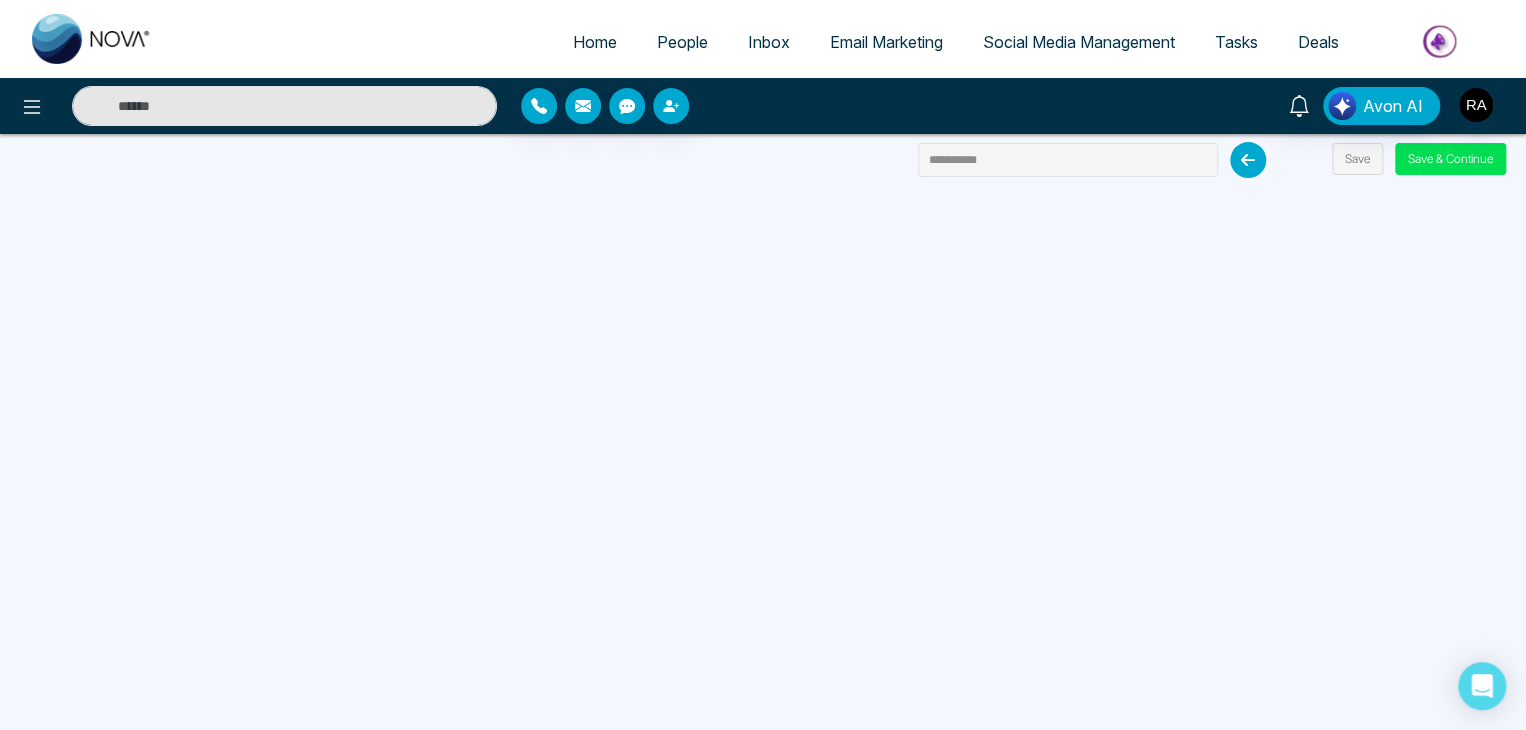 click on "Home" at bounding box center [595, 42] 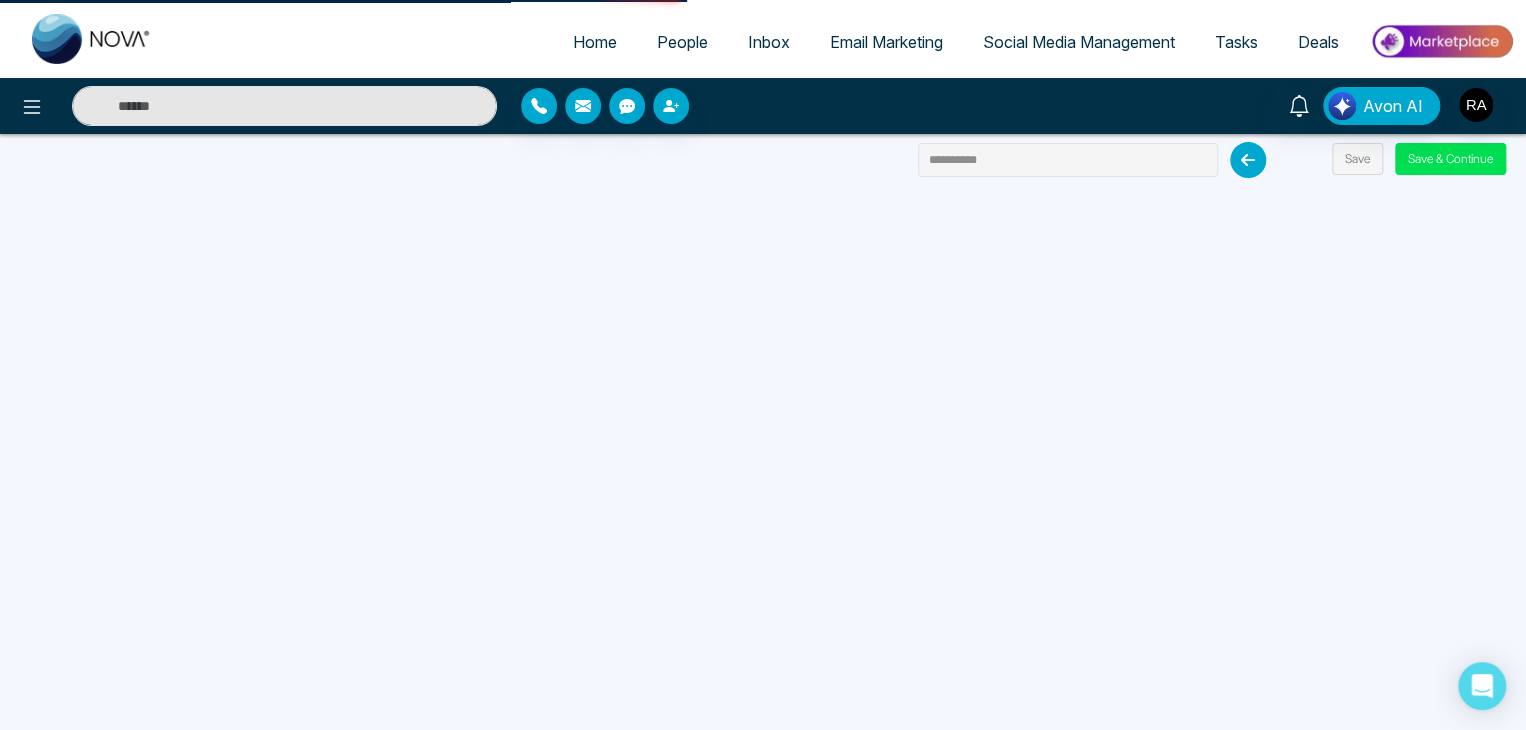 select on "*" 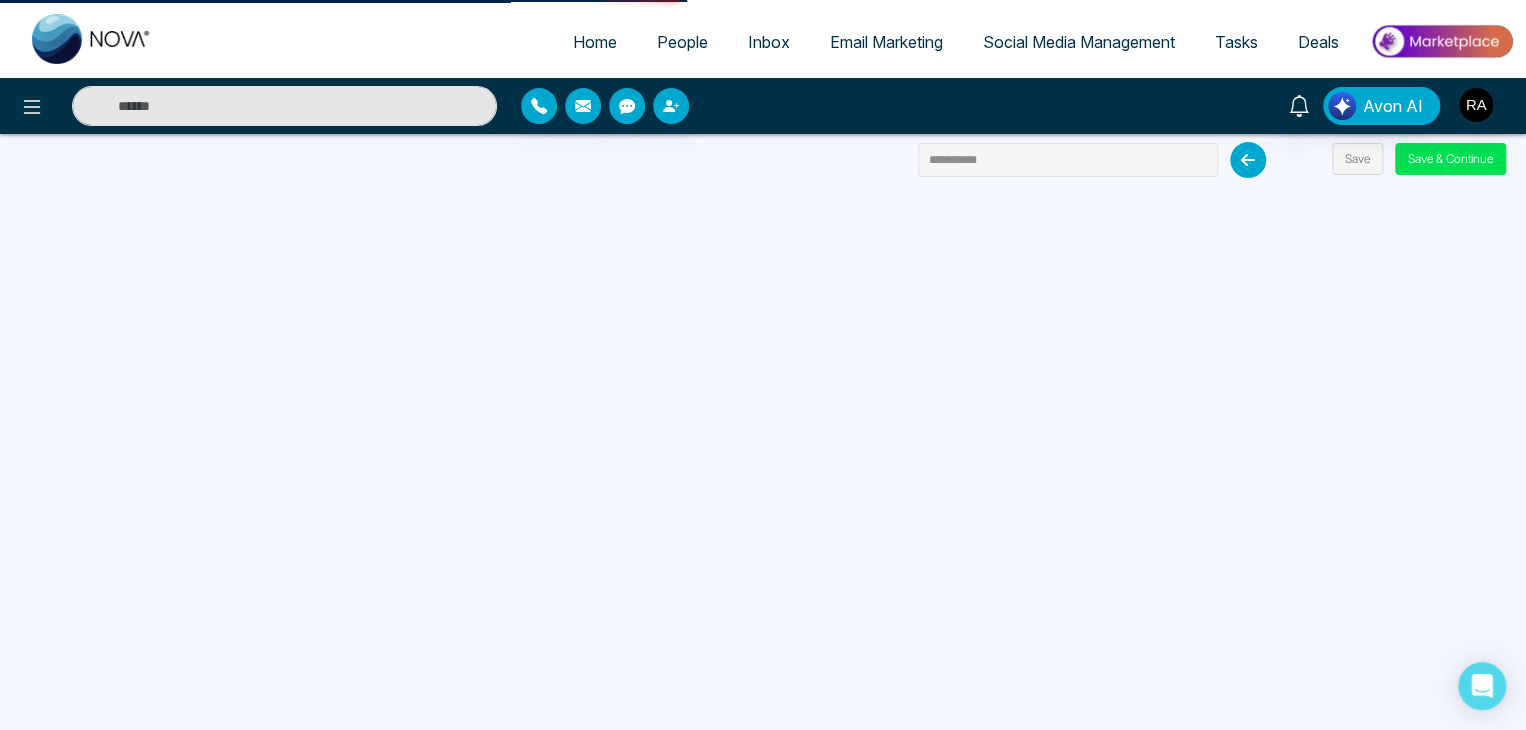 select on "*" 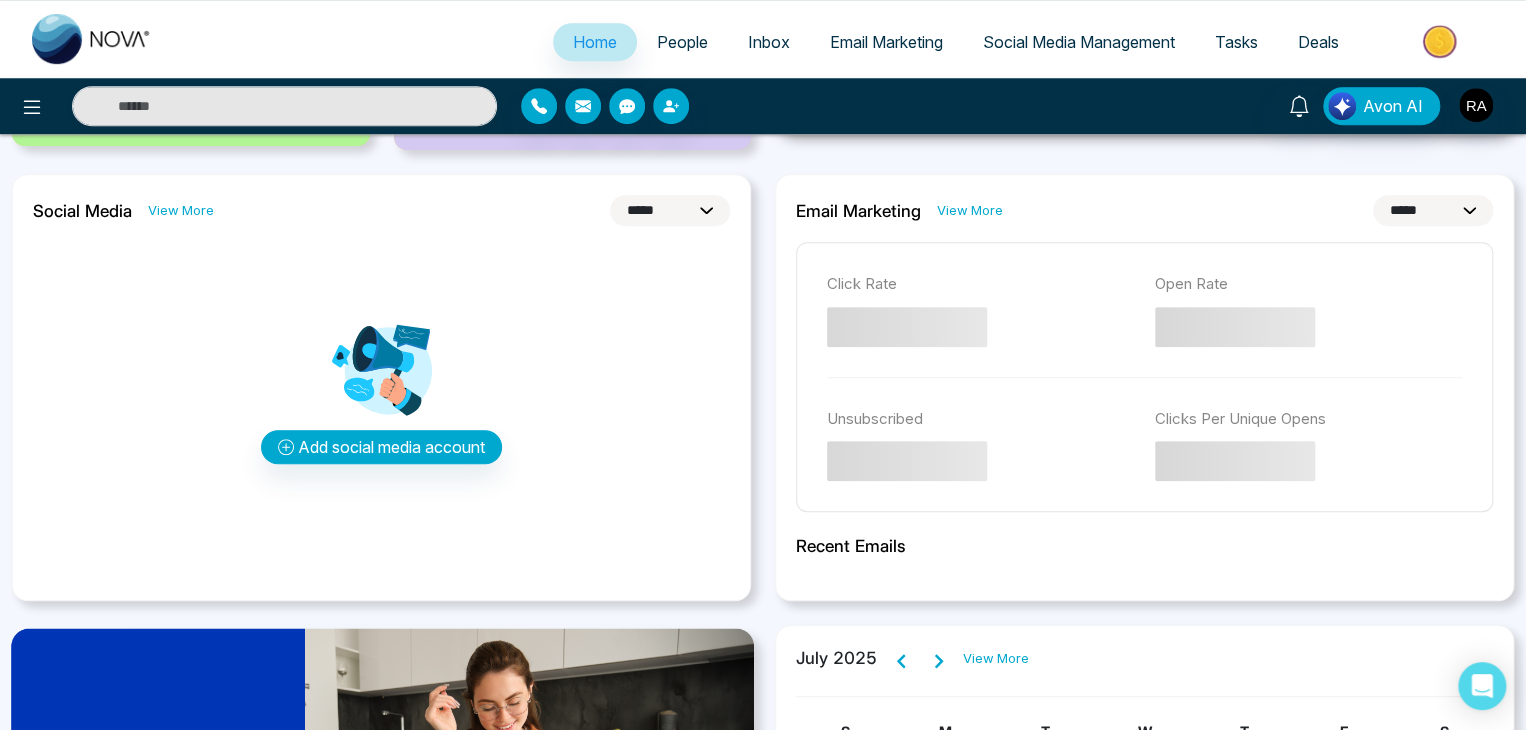 scroll, scrollTop: 515, scrollLeft: 0, axis: vertical 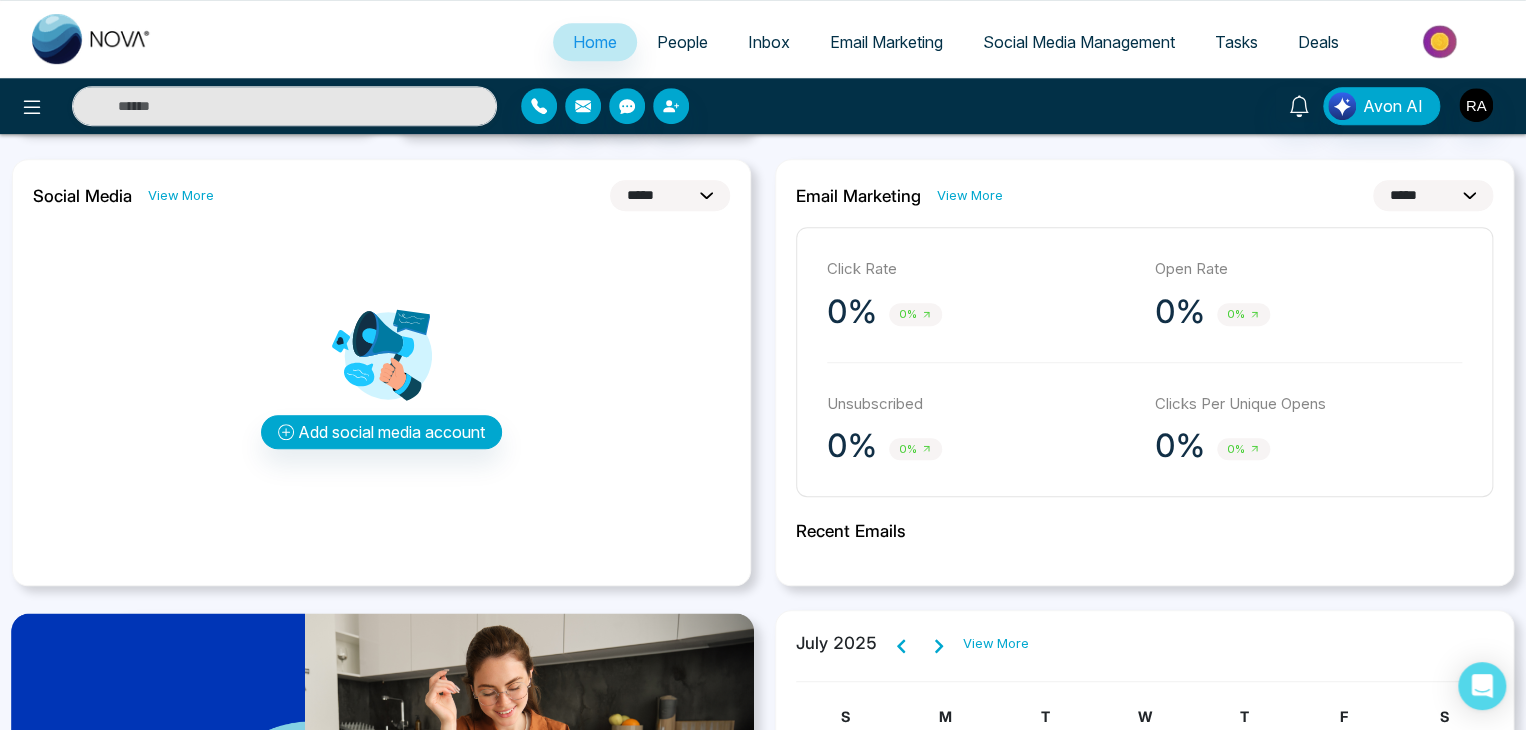 click on "Email Marketing" at bounding box center [886, 42] 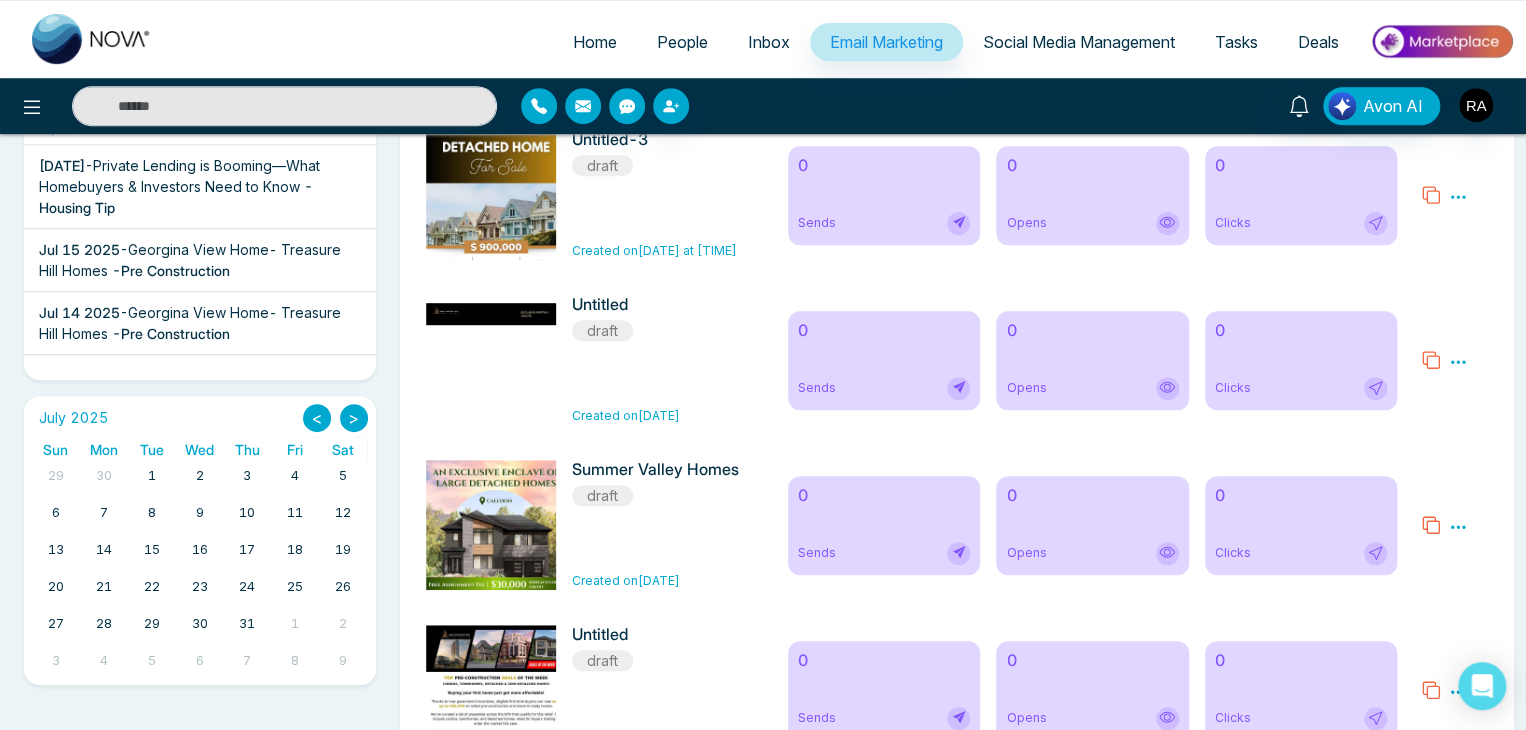 scroll, scrollTop: 15, scrollLeft: 0, axis: vertical 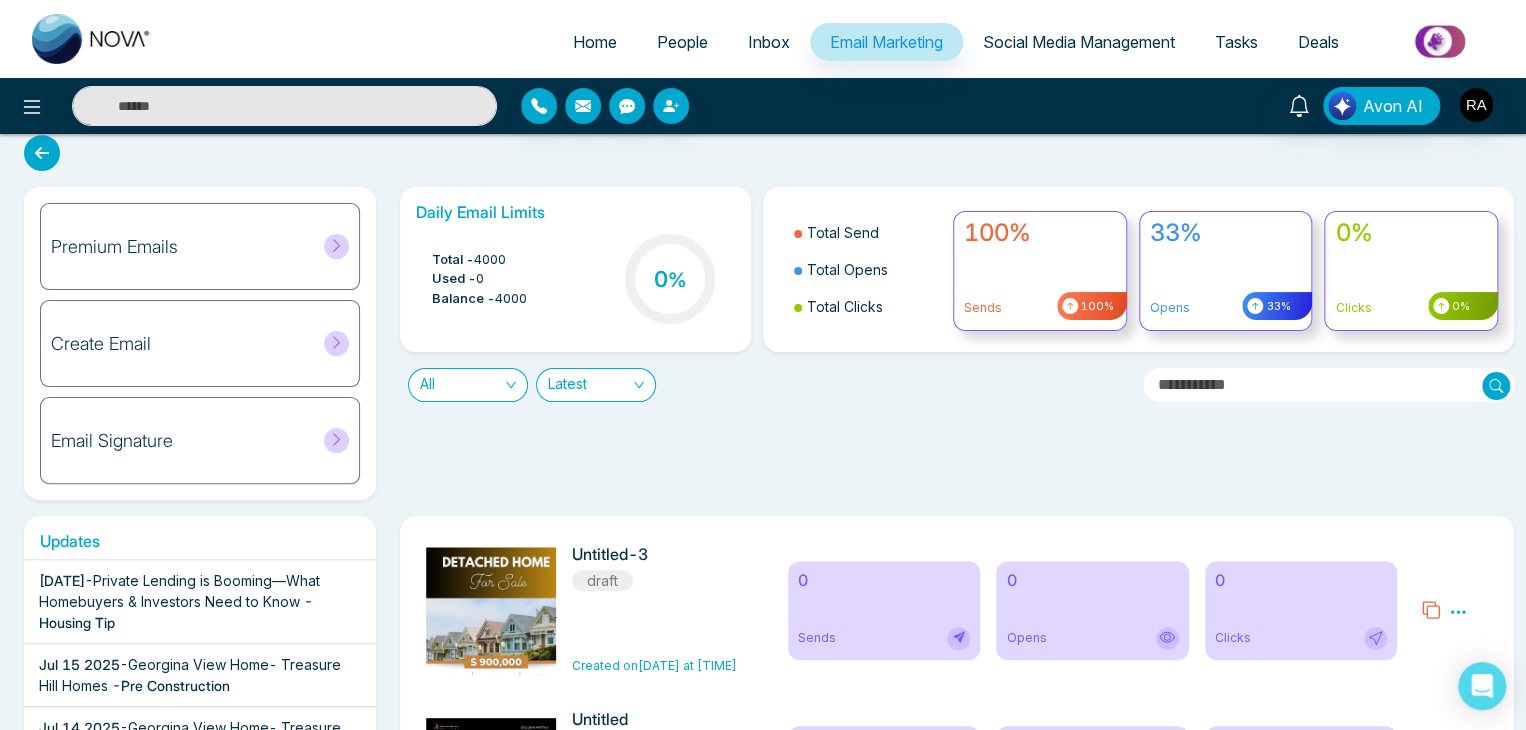 click on "Sends" at bounding box center (817, 638) 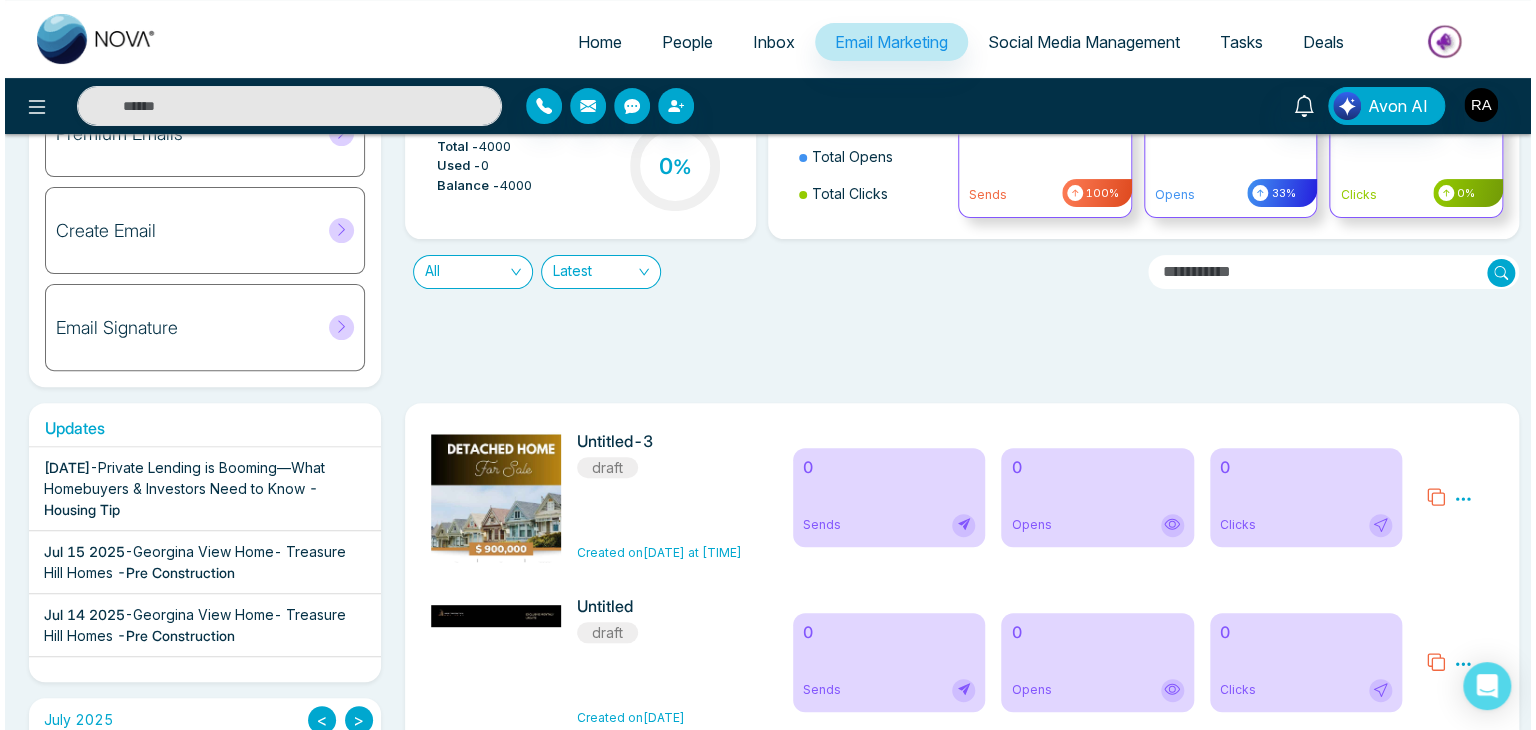 scroll, scrollTop: 215, scrollLeft: 0, axis: vertical 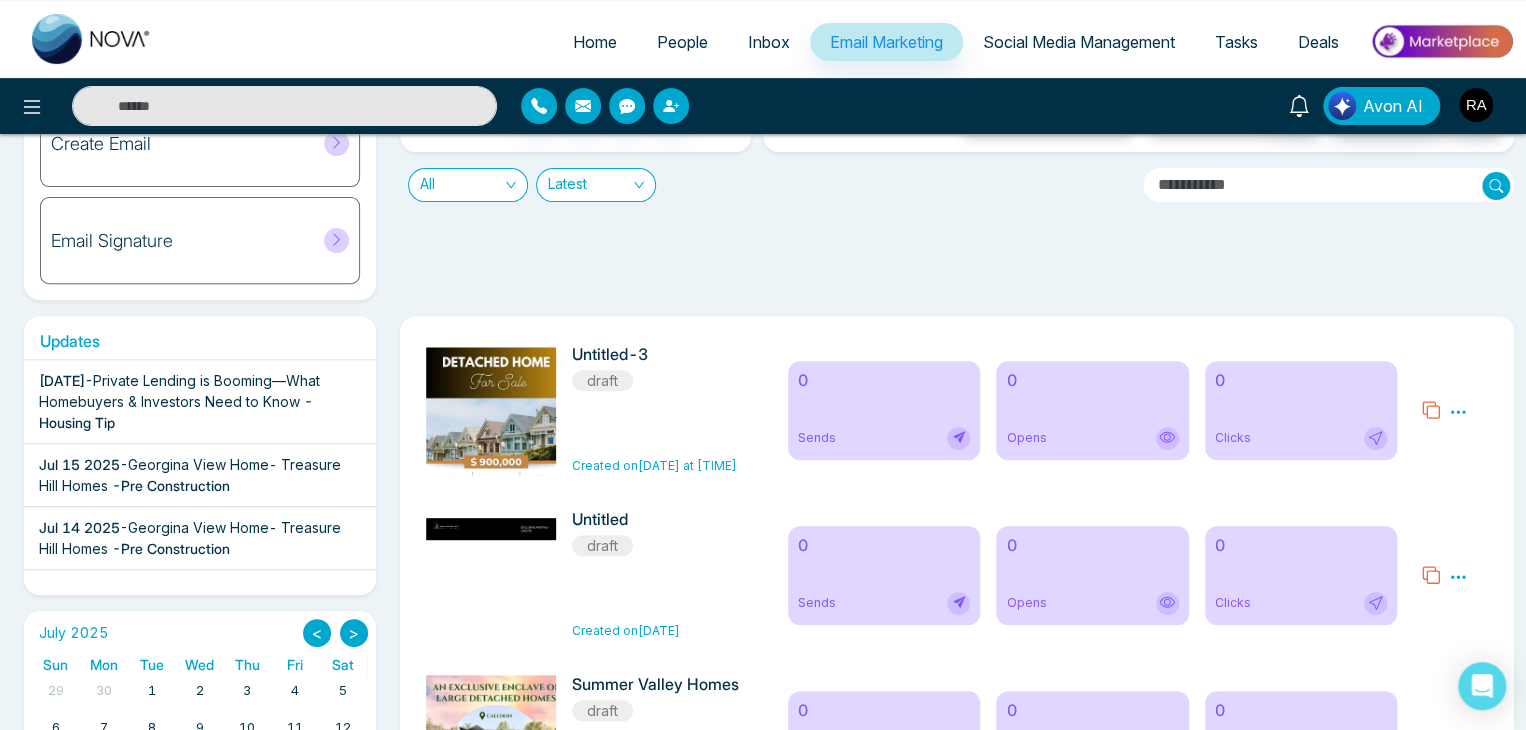 click 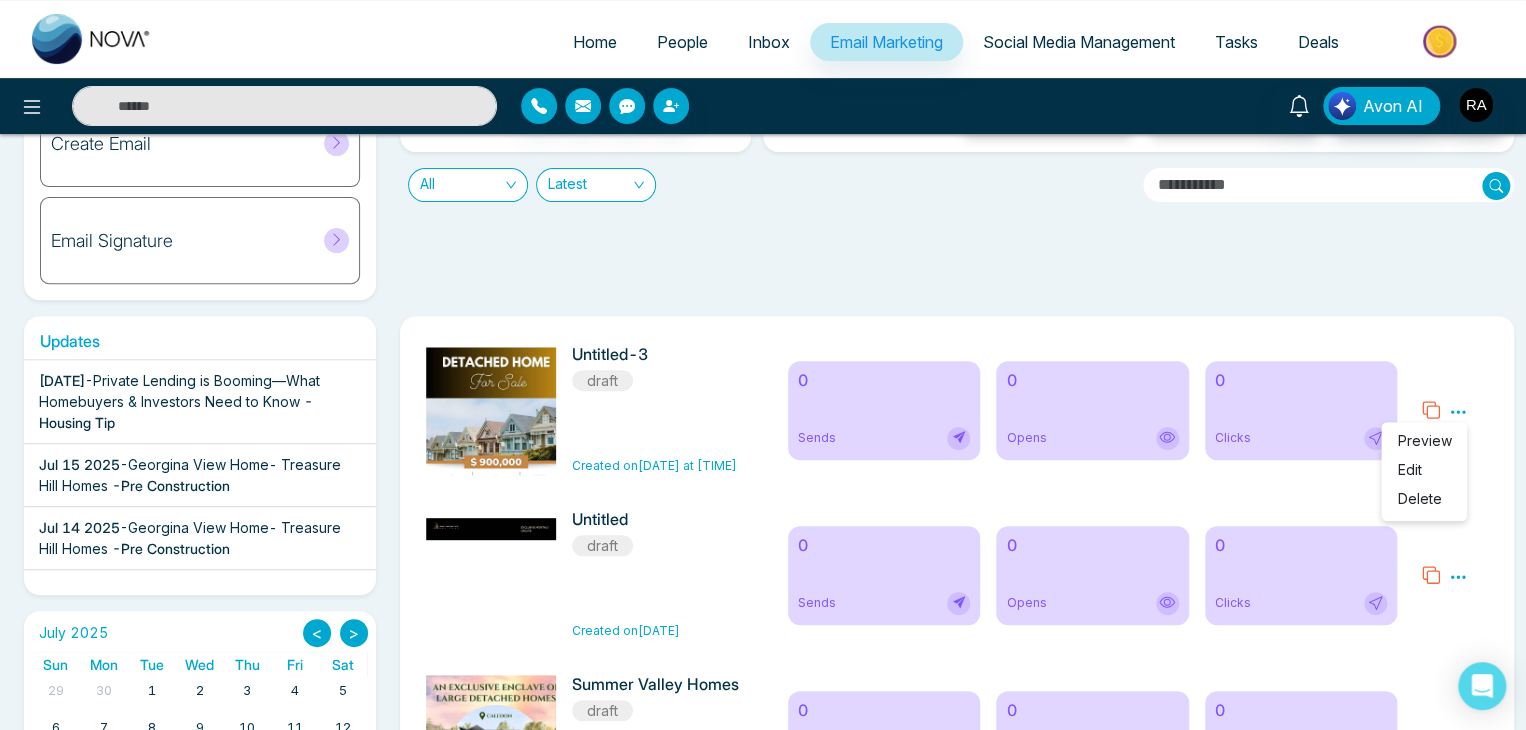 click on "Preview" at bounding box center [1424, 440] 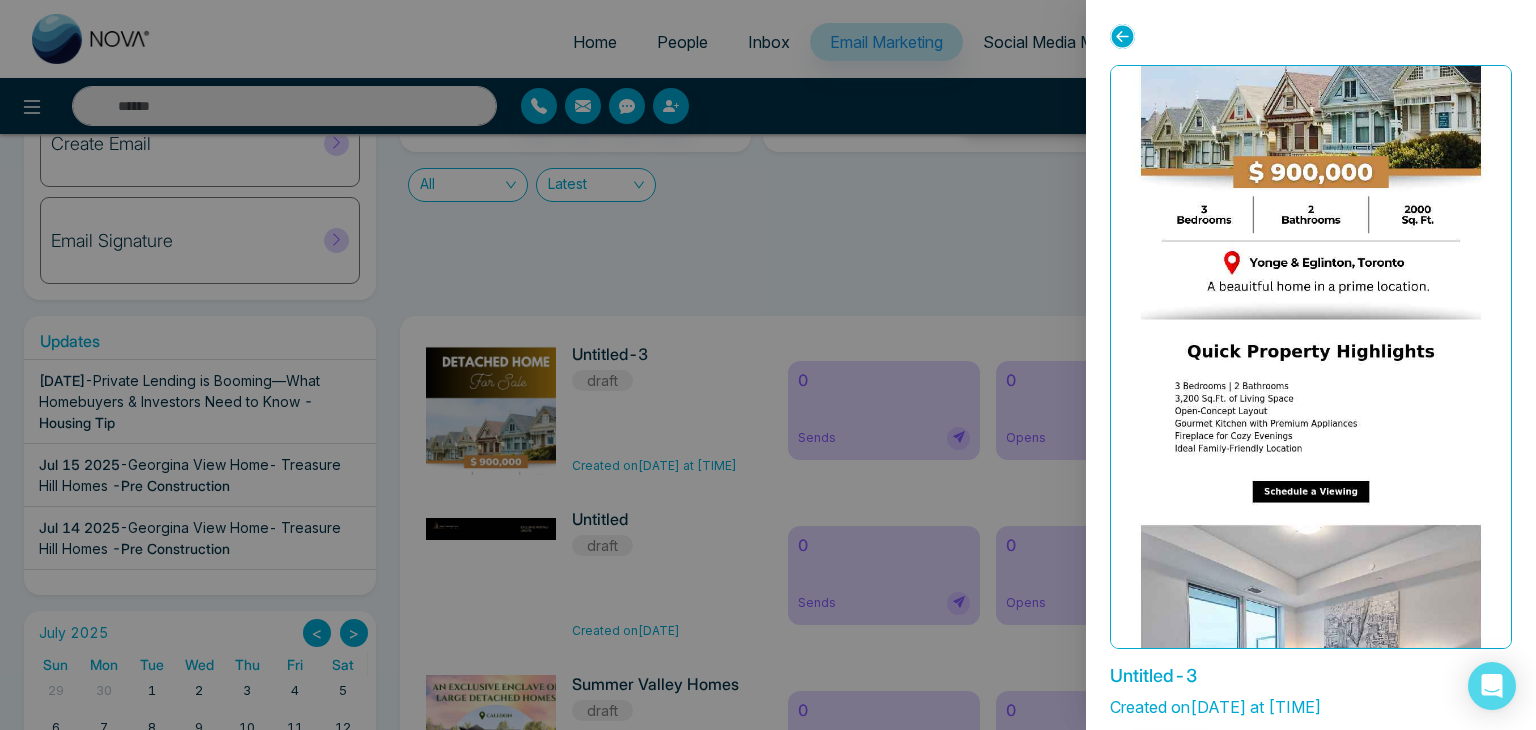scroll, scrollTop: 211, scrollLeft: 0, axis: vertical 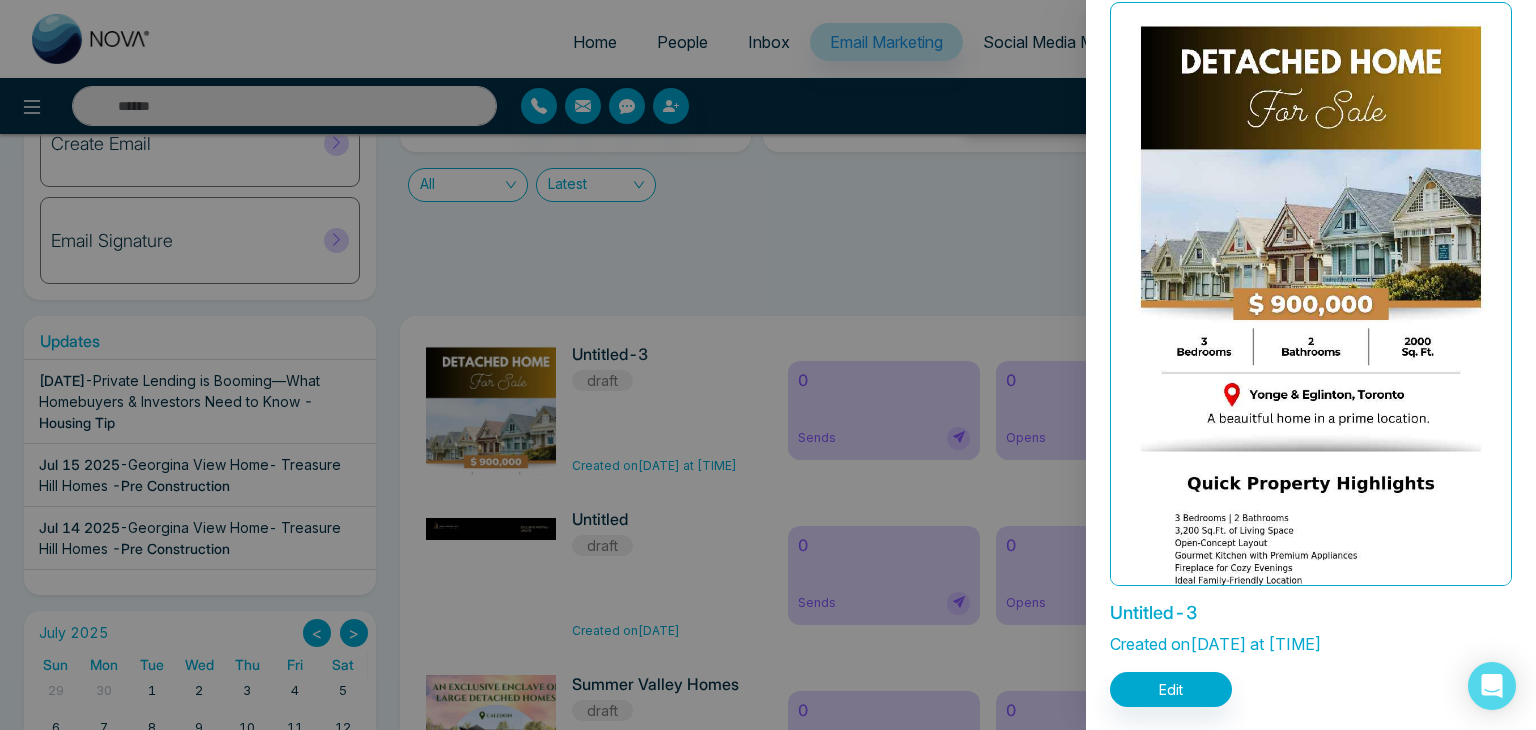click at bounding box center (768, 365) 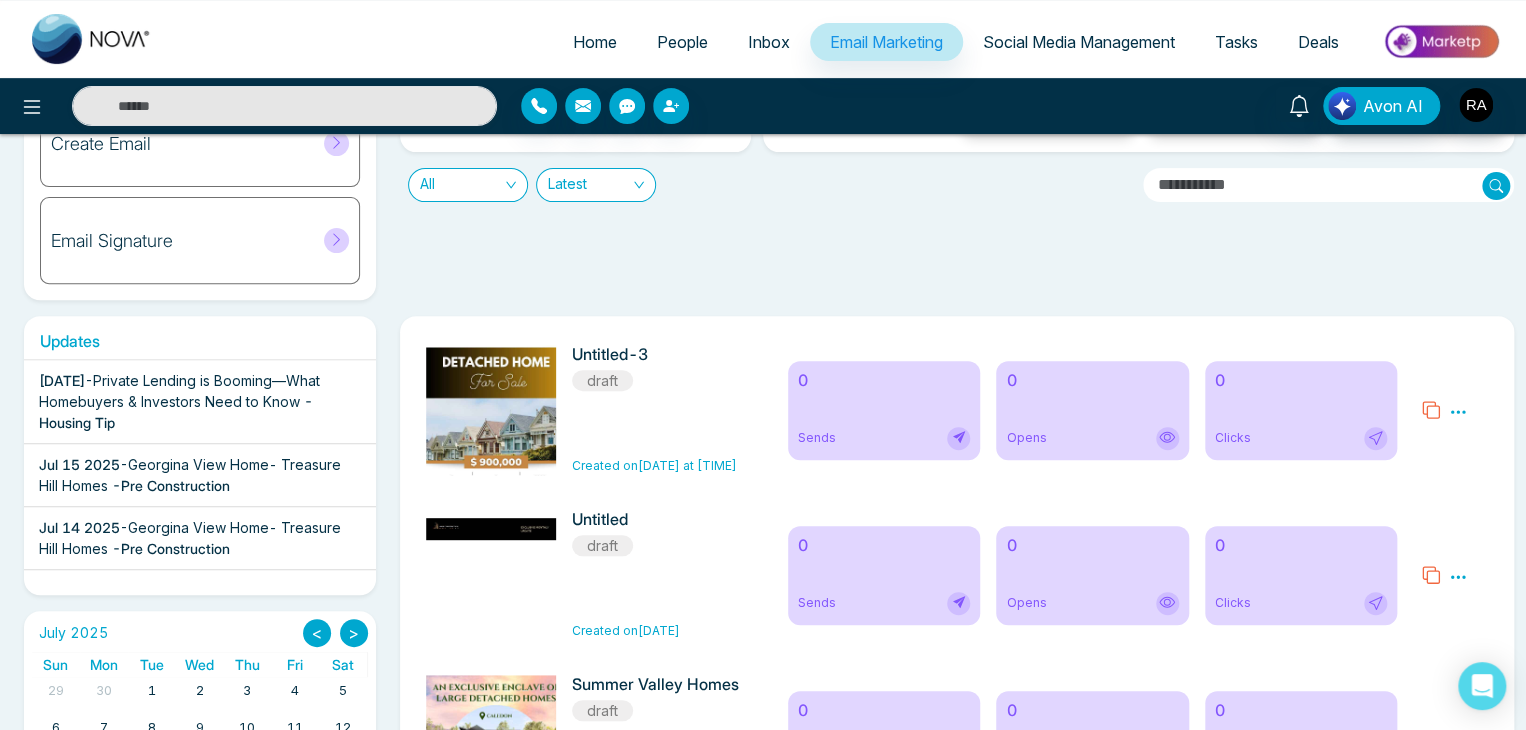 click on "Preview Edit Delete" at bounding box center [1458, 410] 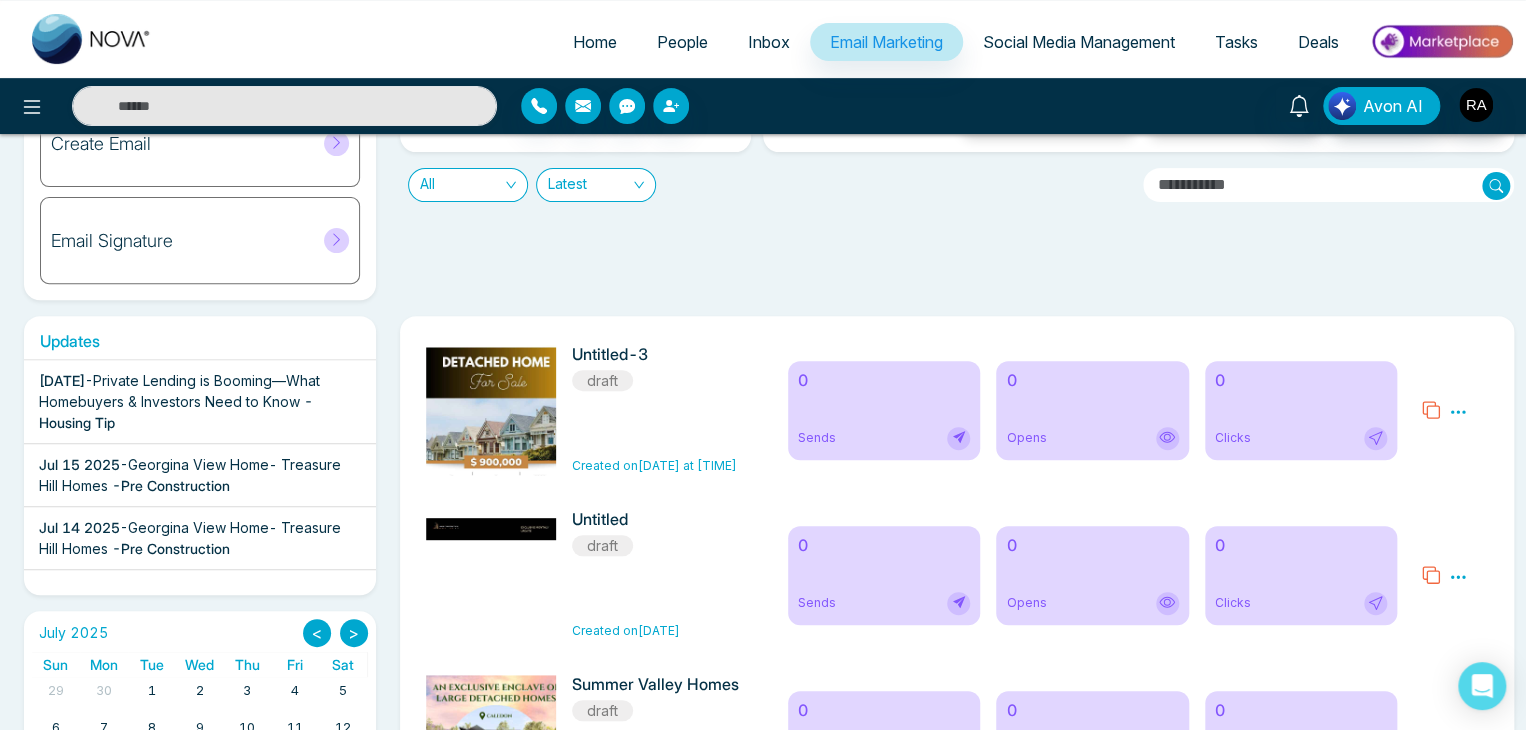 click 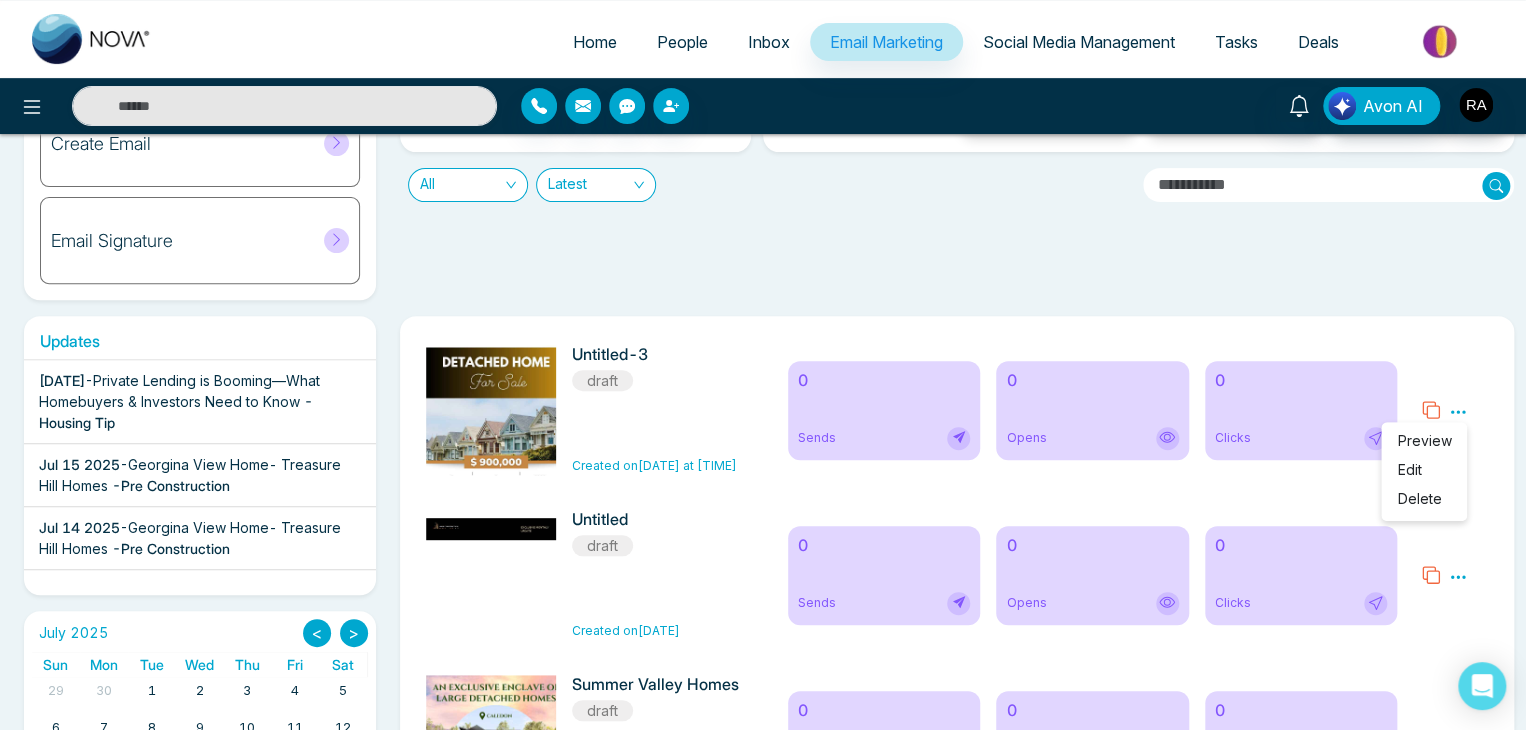 click on "Edit" at bounding box center [1409, 469] 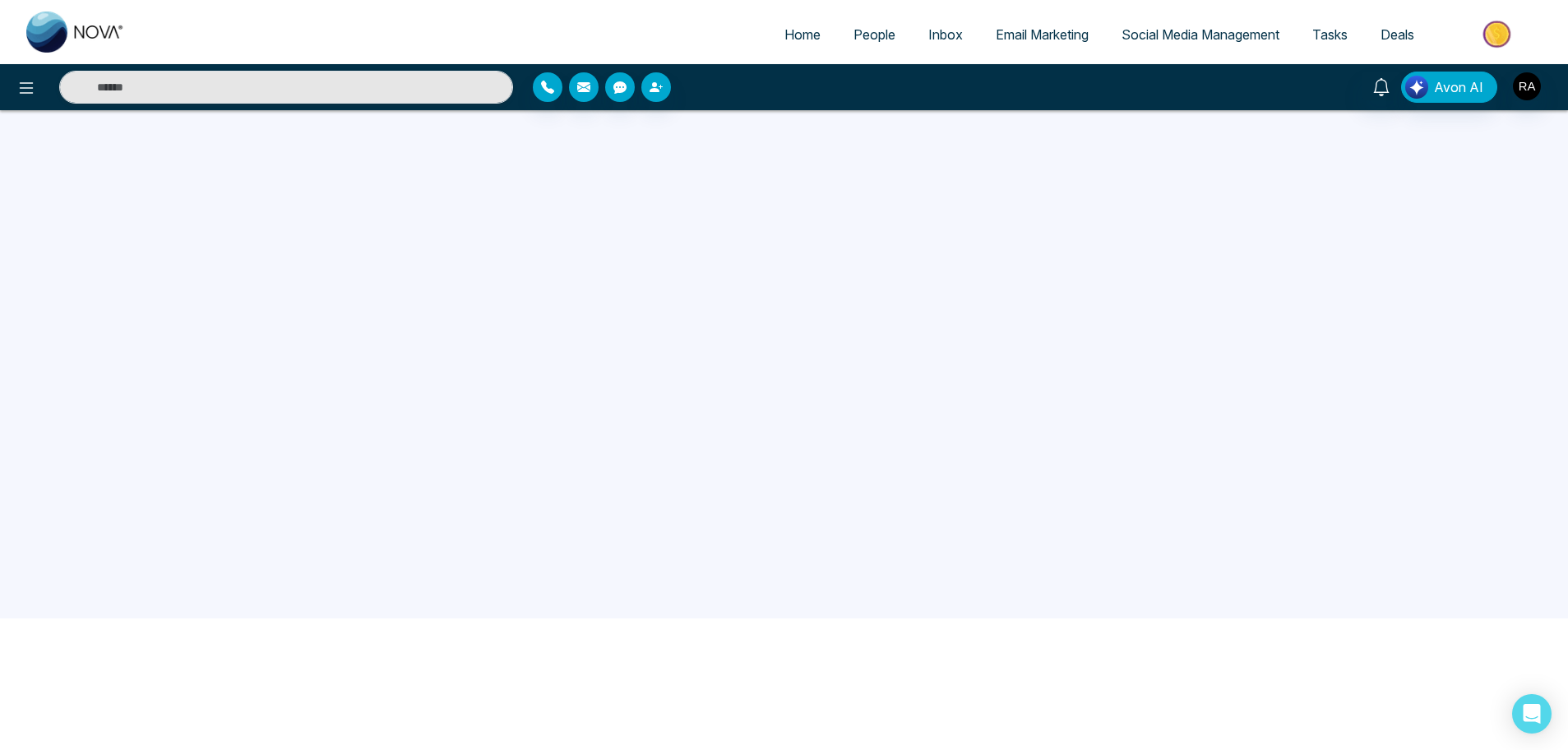 scroll, scrollTop: 156, scrollLeft: 0, axis: vertical 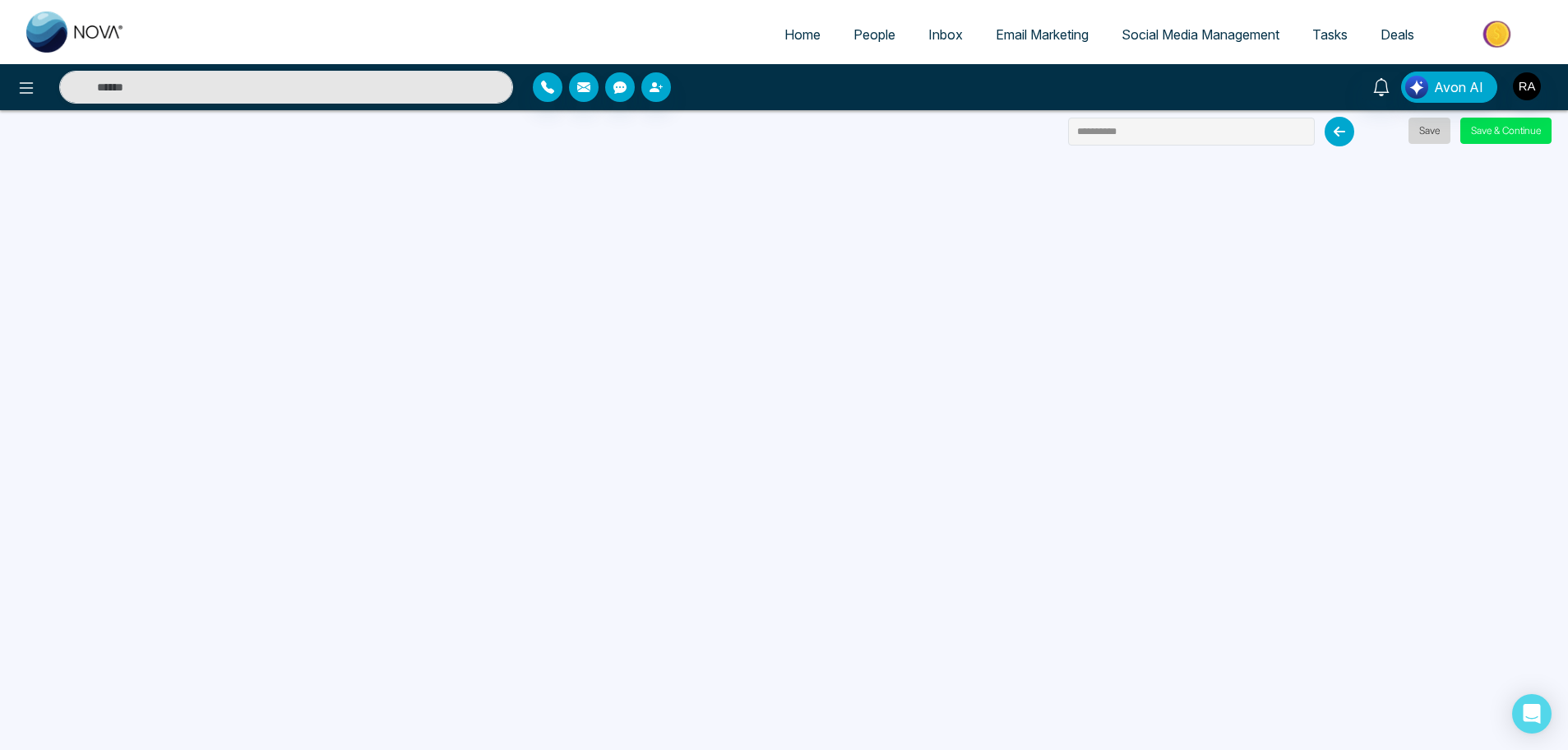 click on "Save" at bounding box center (1429, 131) 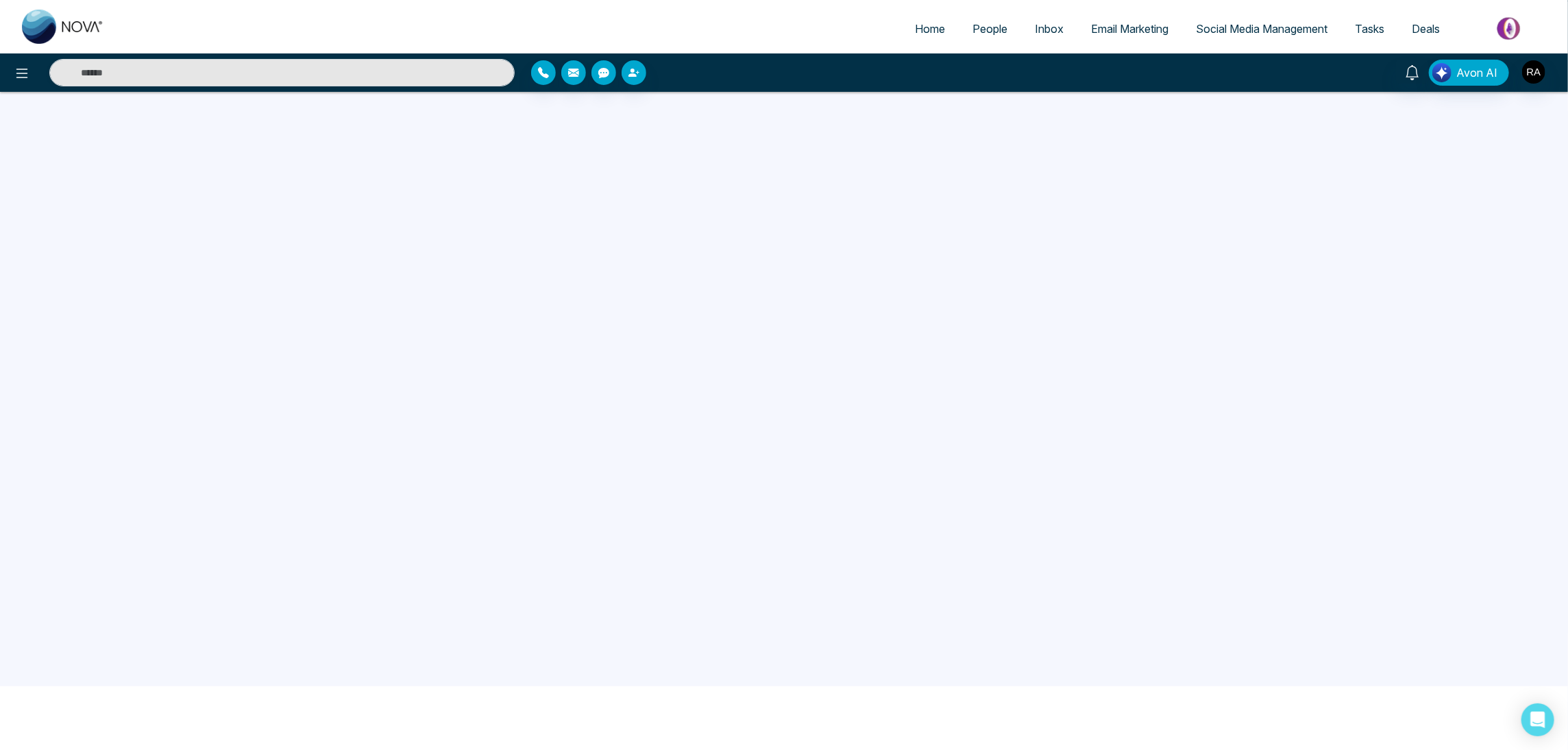 scroll, scrollTop: 0, scrollLeft: 0, axis: both 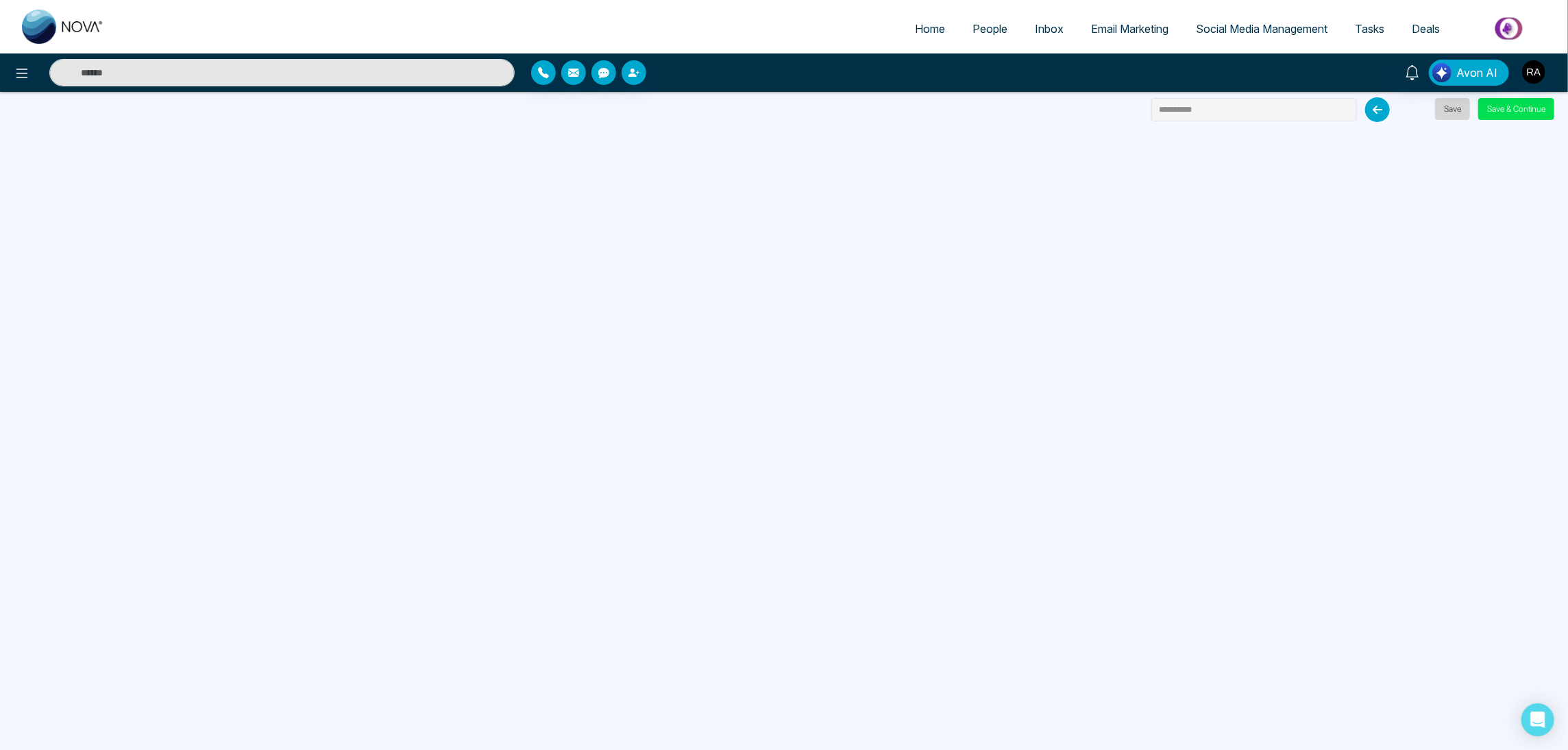 click on "Save" at bounding box center (1452, 109) 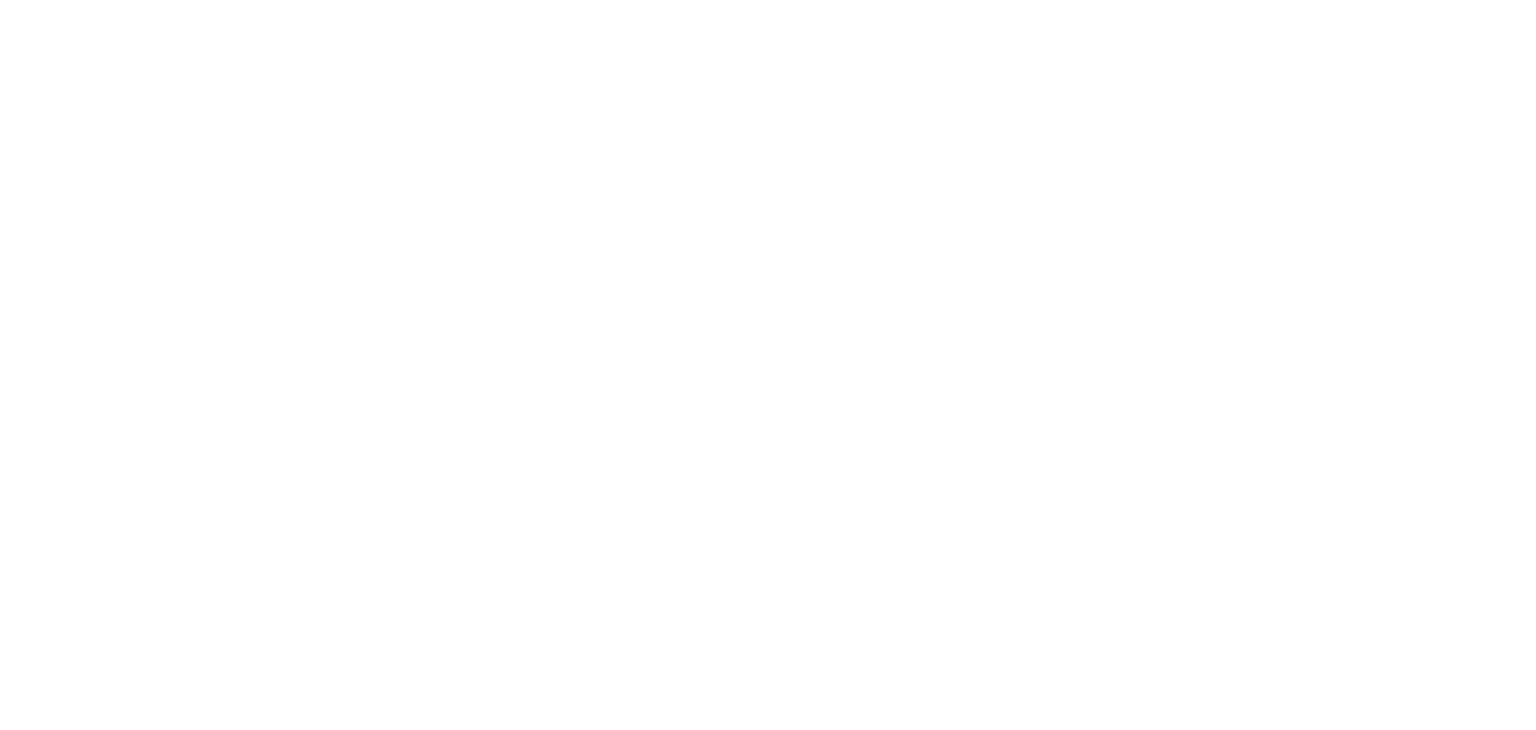 select on "*" 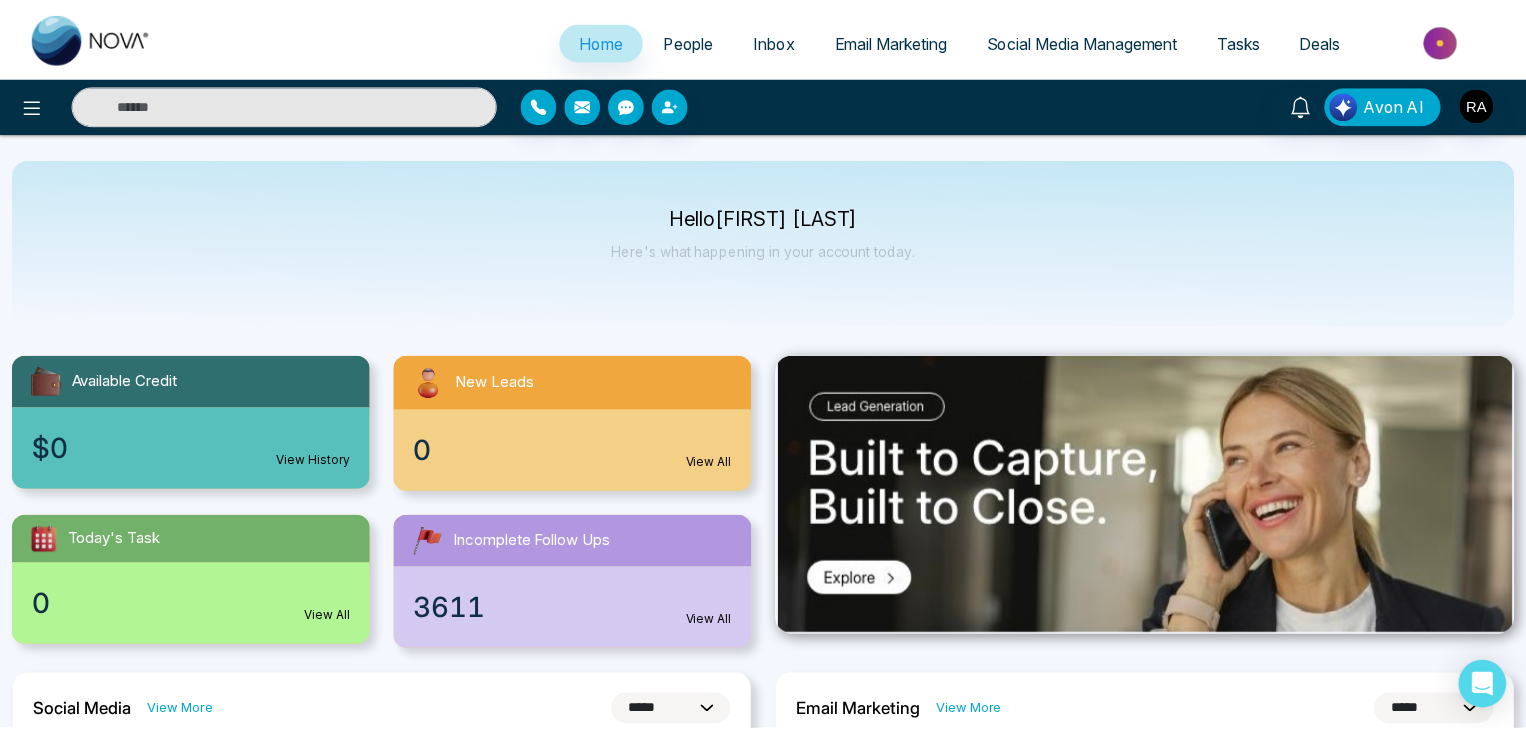 scroll, scrollTop: 0, scrollLeft: 0, axis: both 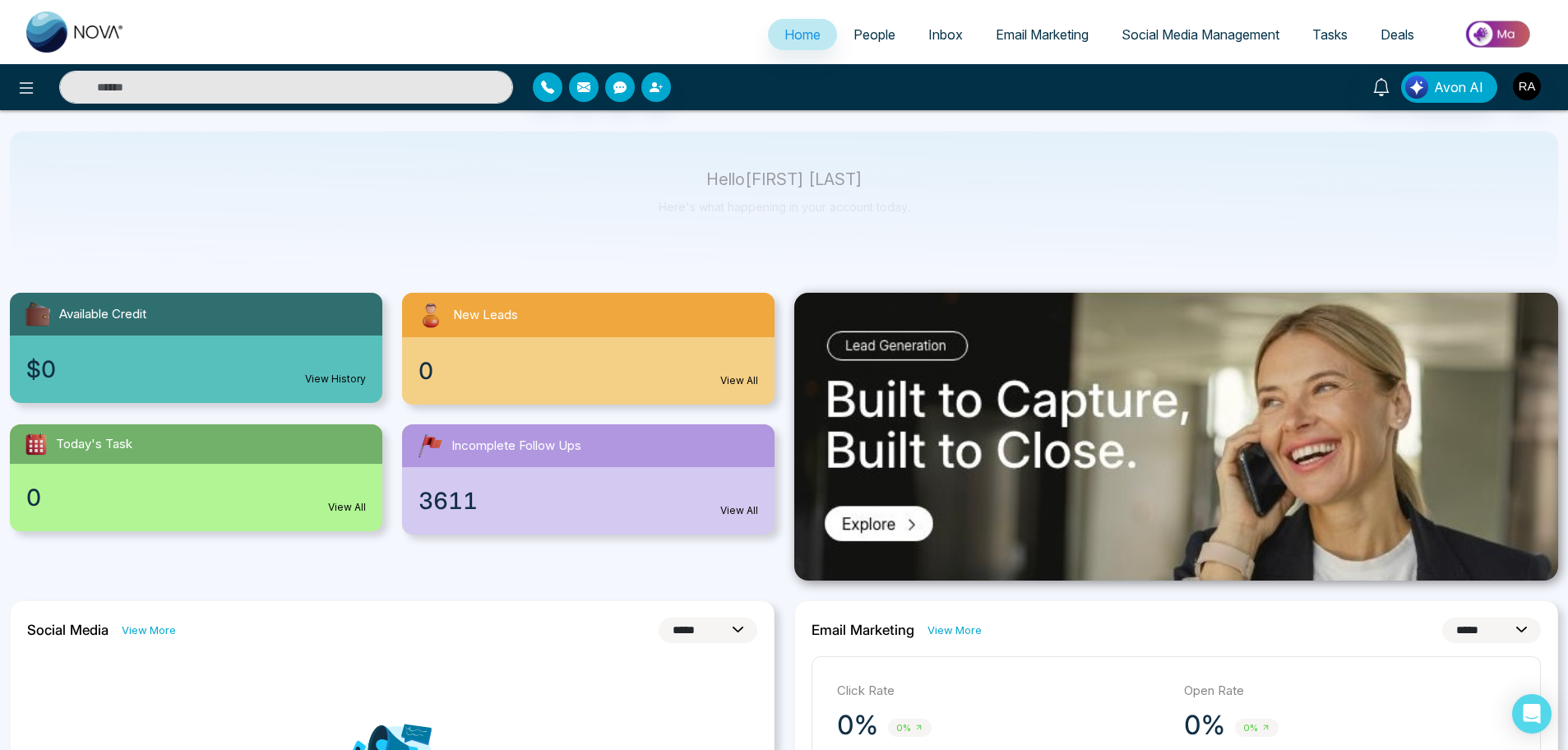 select on "*" 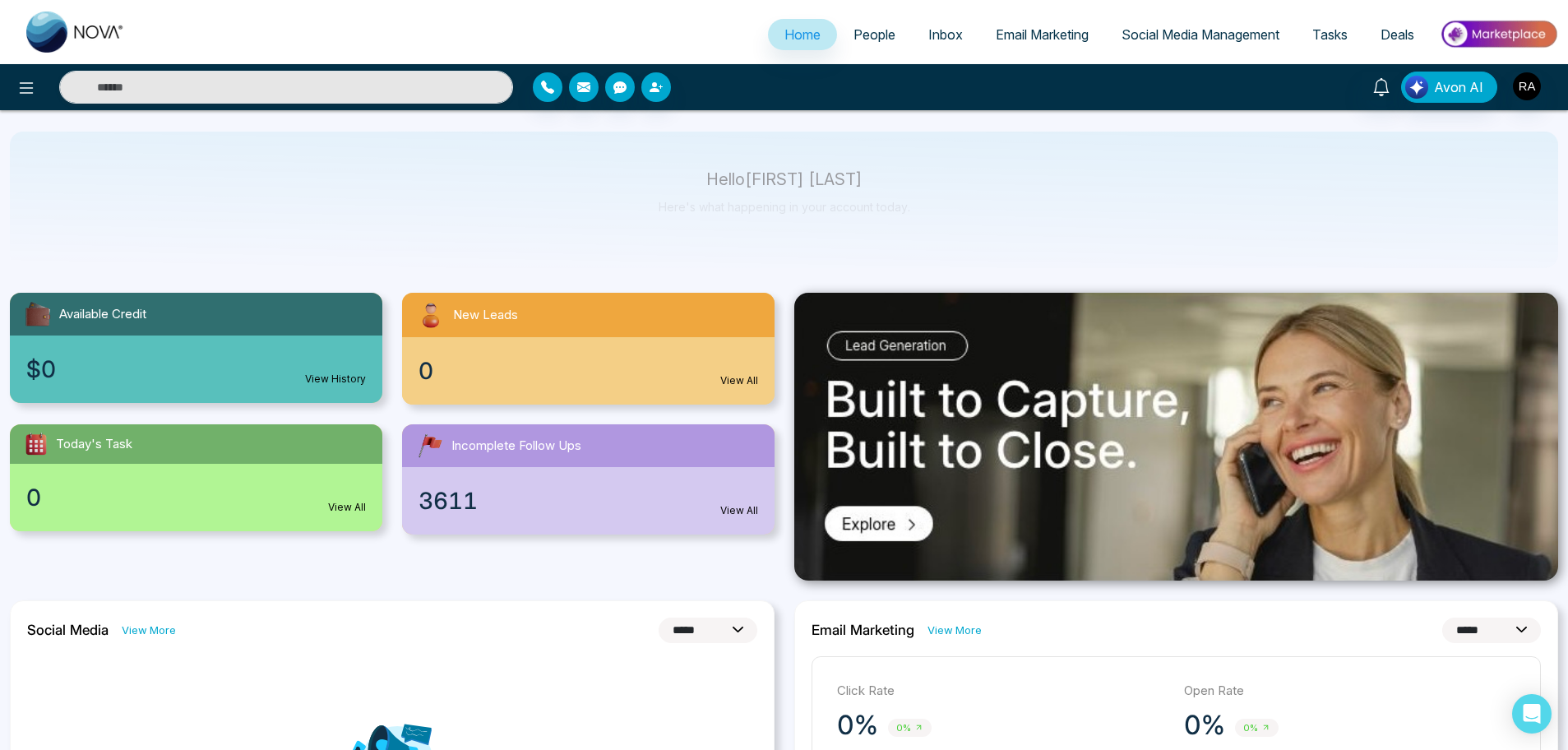 select on "*" 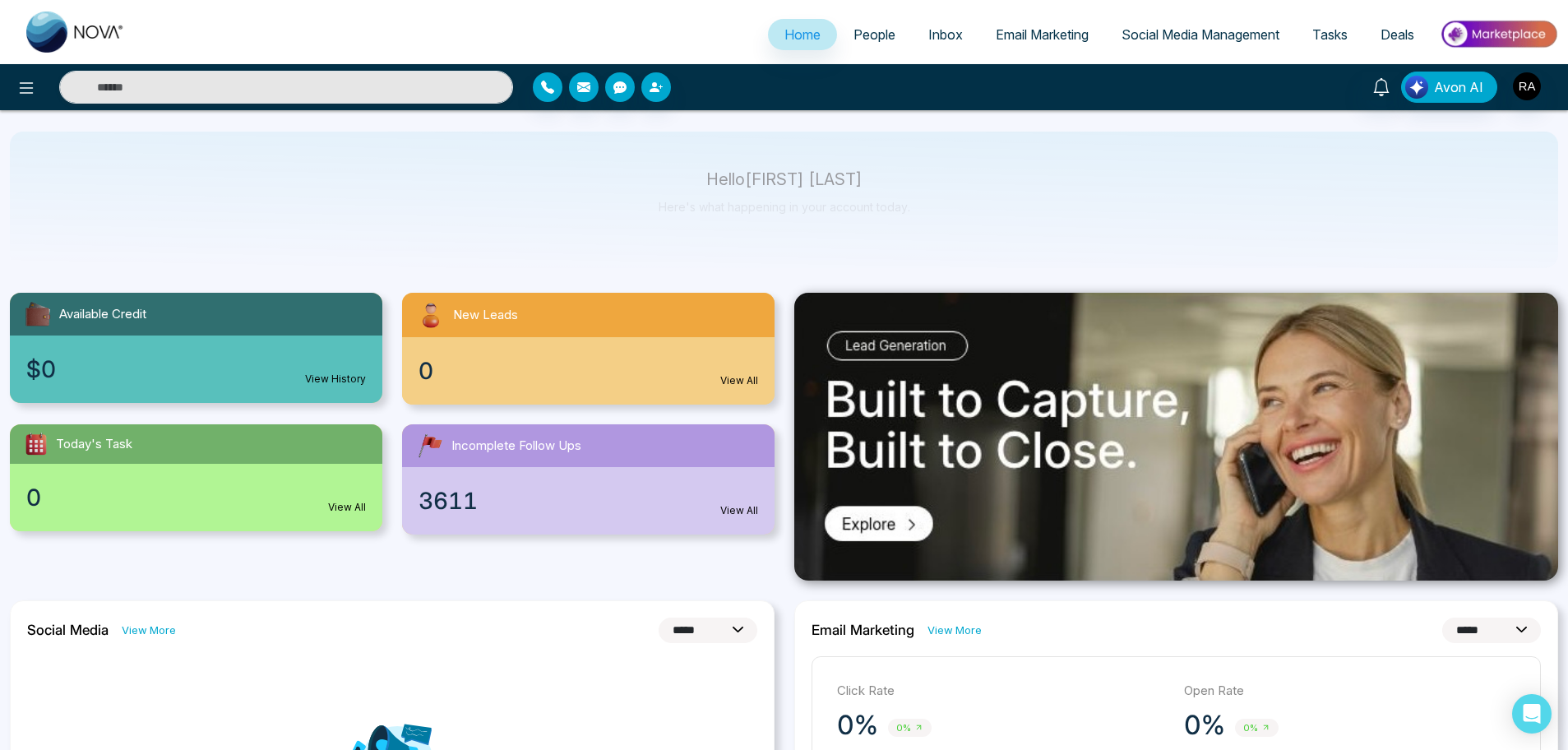 scroll, scrollTop: 103, scrollLeft: 0, axis: vertical 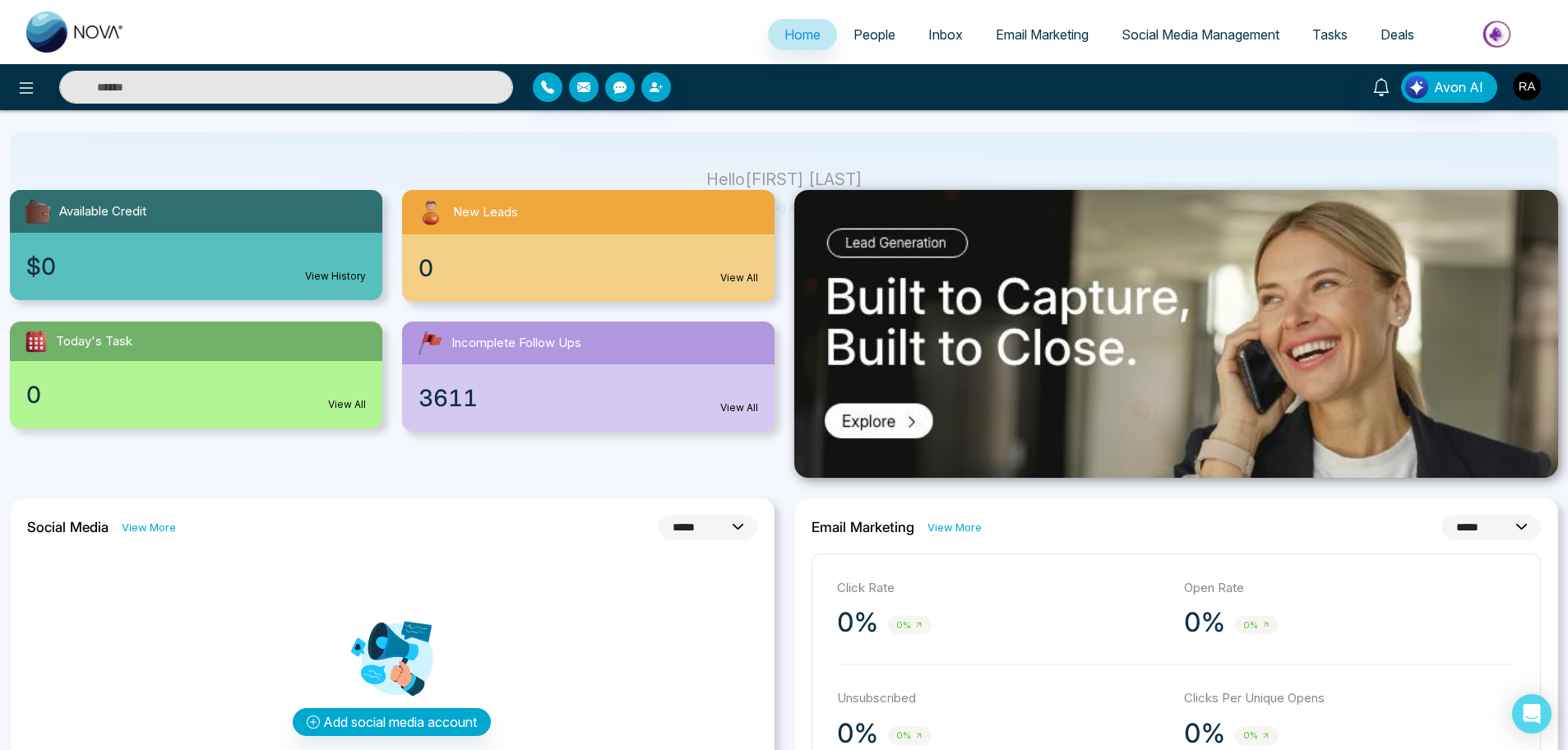 click on "Email Marketing" at bounding box center (1042, 35) 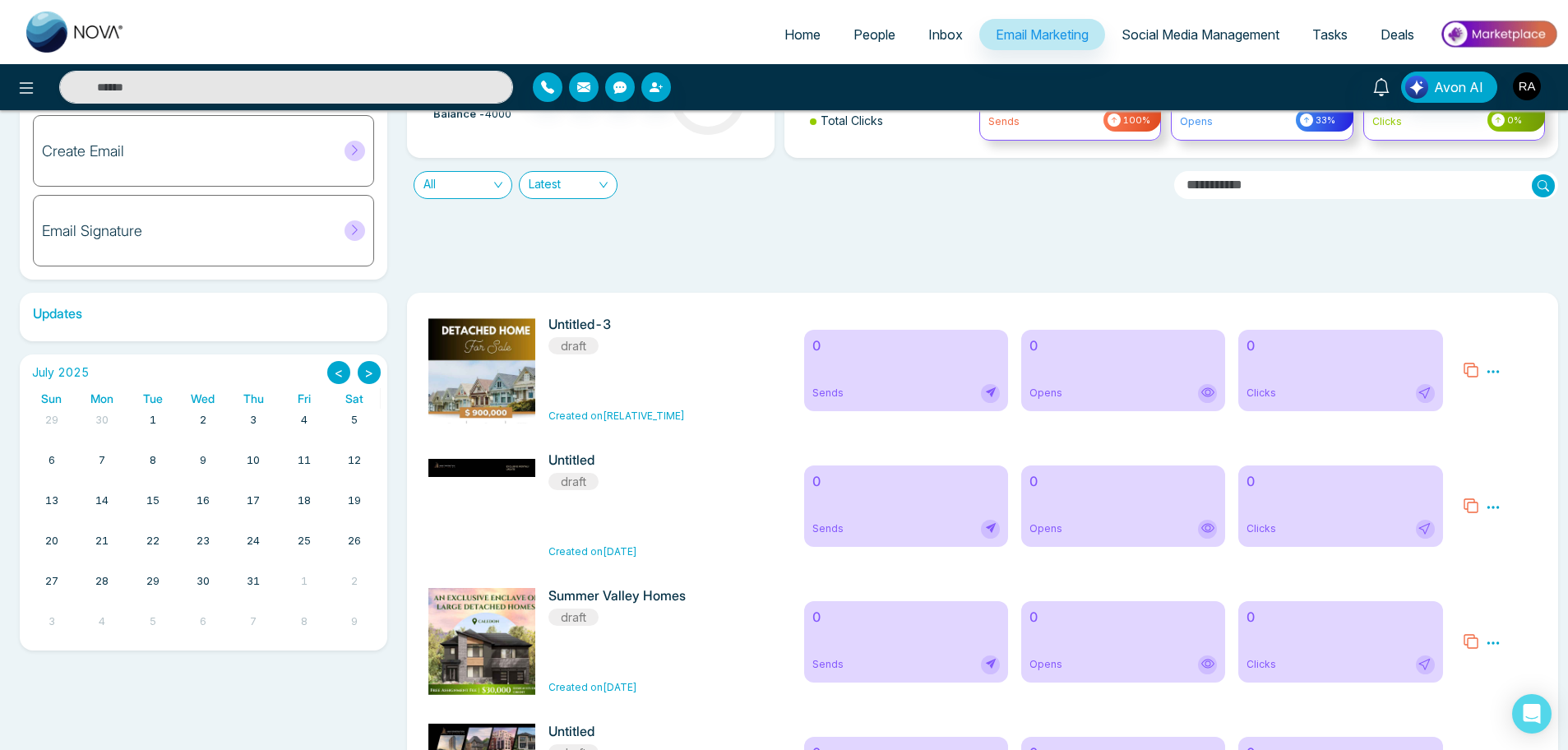 scroll, scrollTop: 275, scrollLeft: 0, axis: vertical 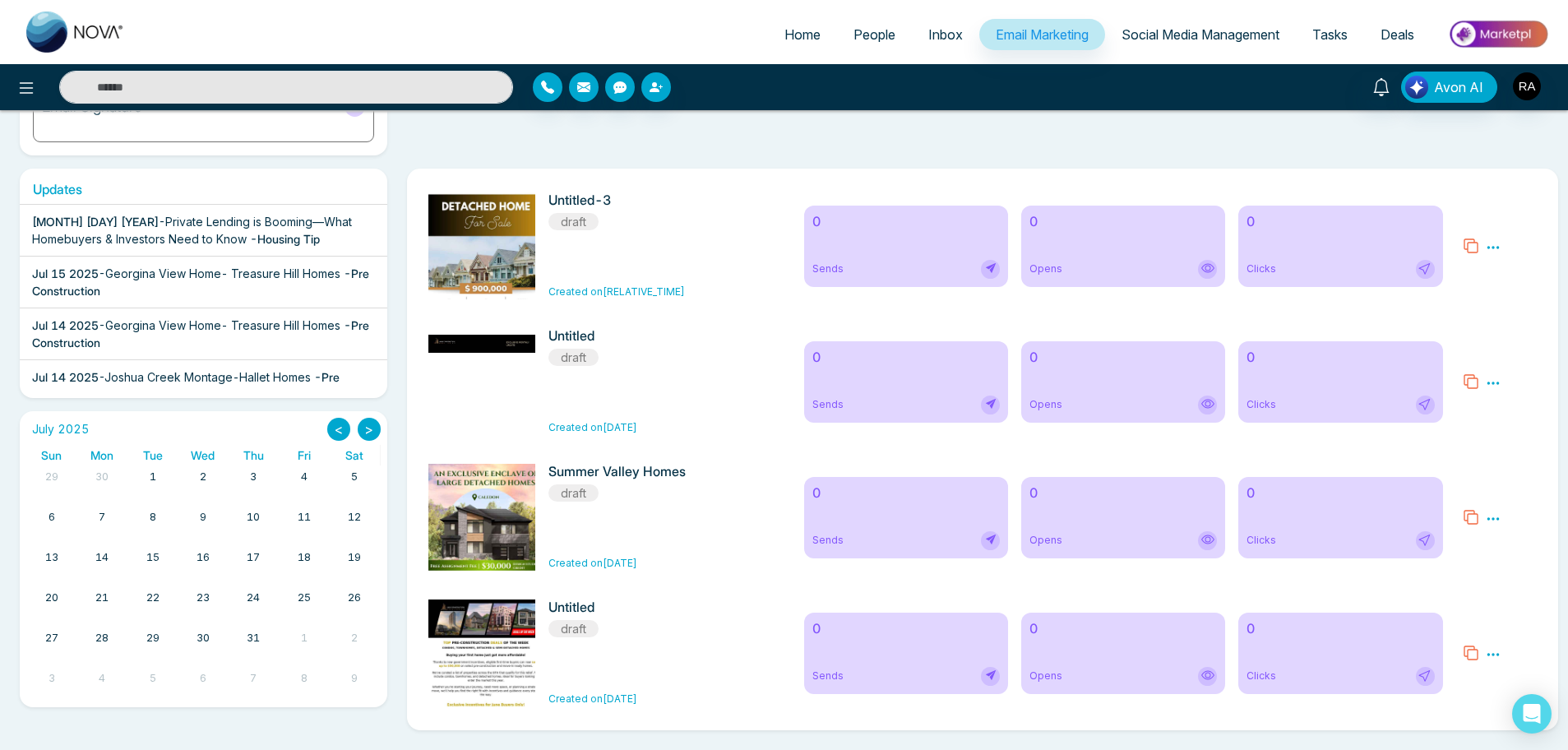 click 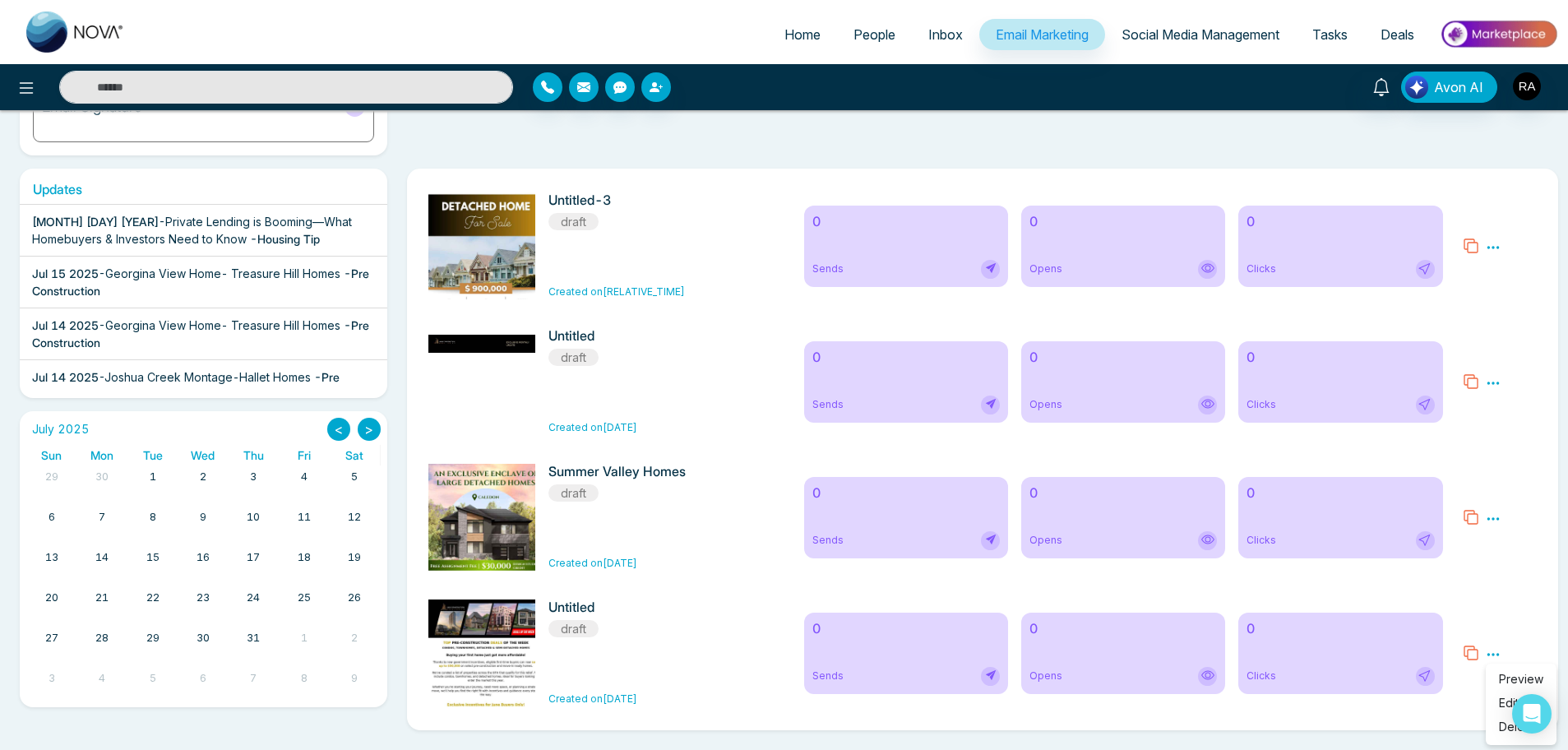 click on "Edit" at bounding box center [1509, 702] 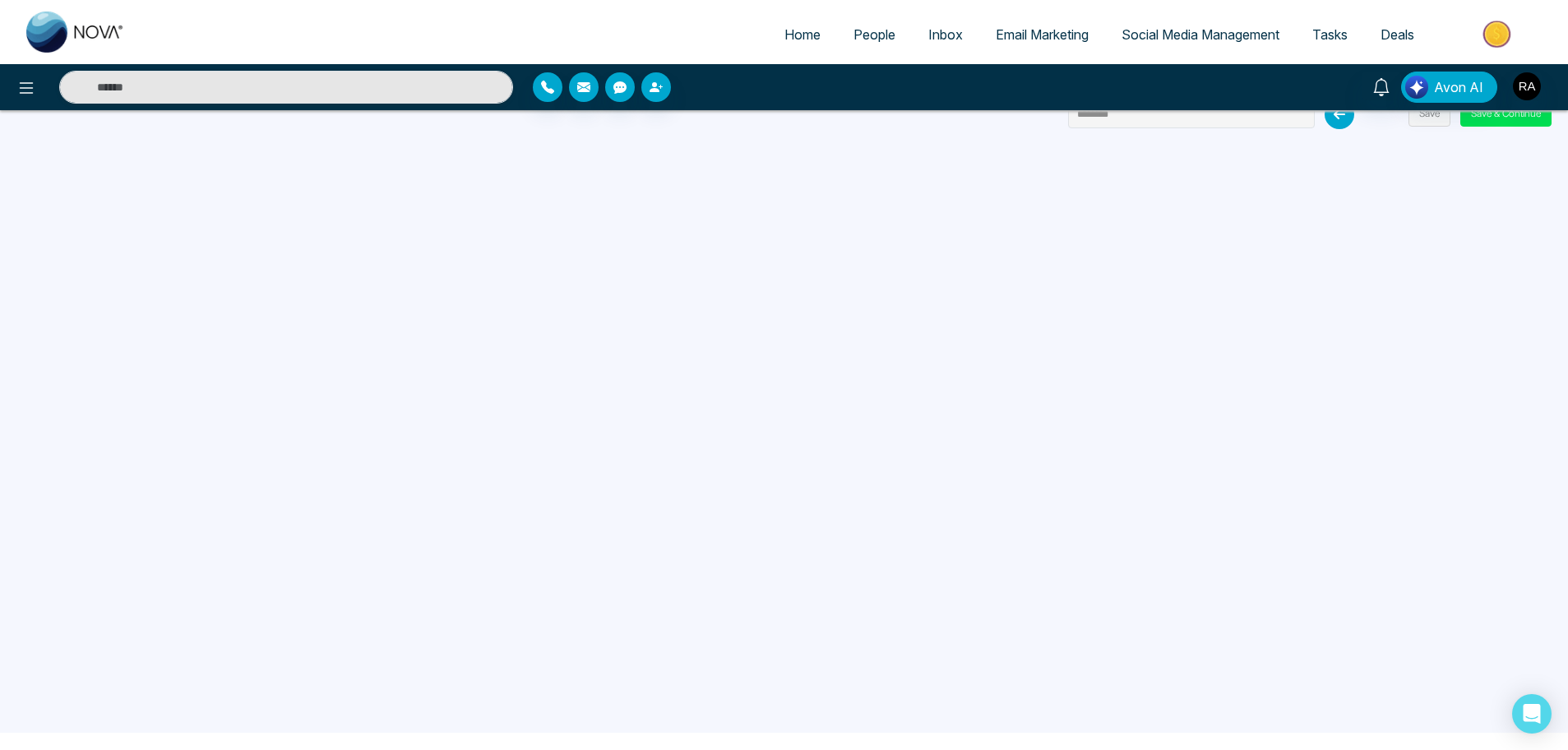 scroll, scrollTop: 0, scrollLeft: 0, axis: both 